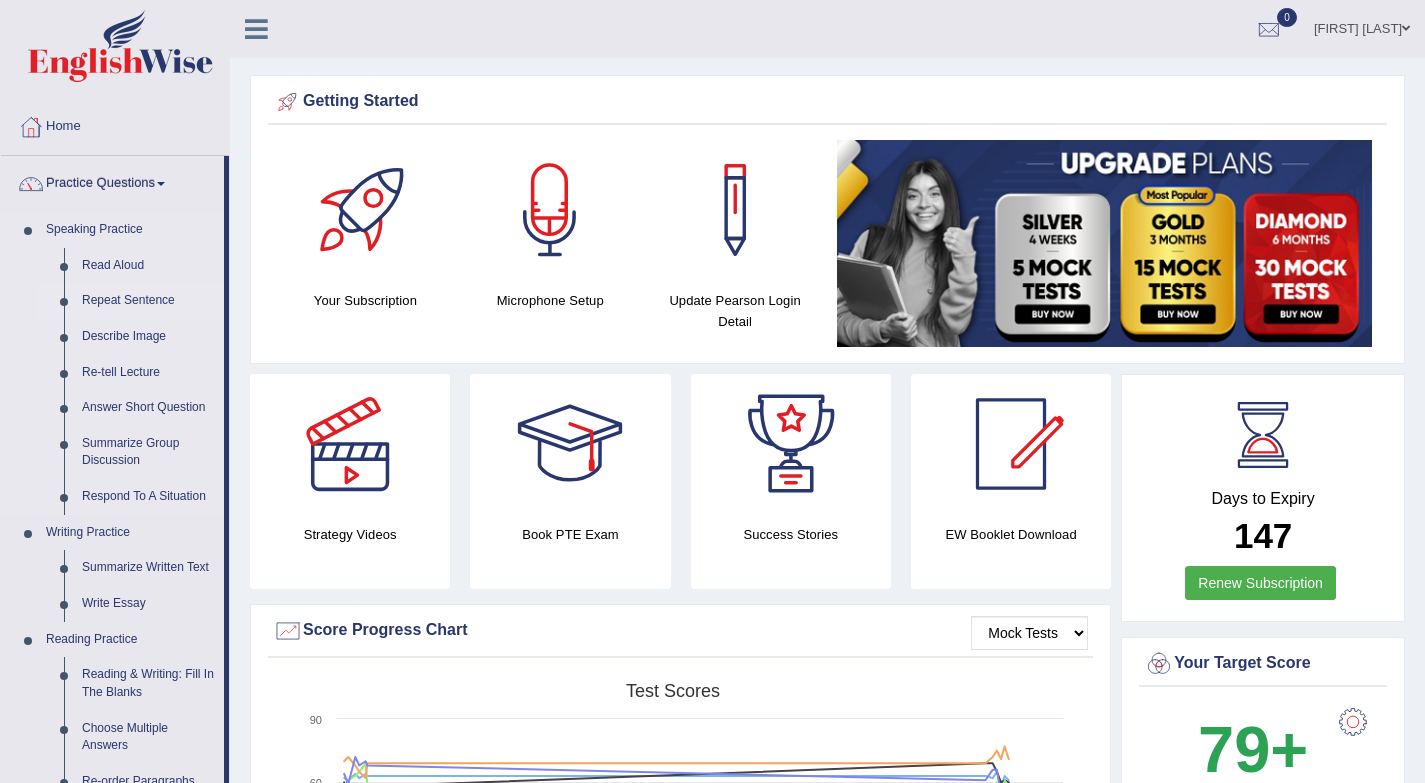 scroll, scrollTop: 0, scrollLeft: 0, axis: both 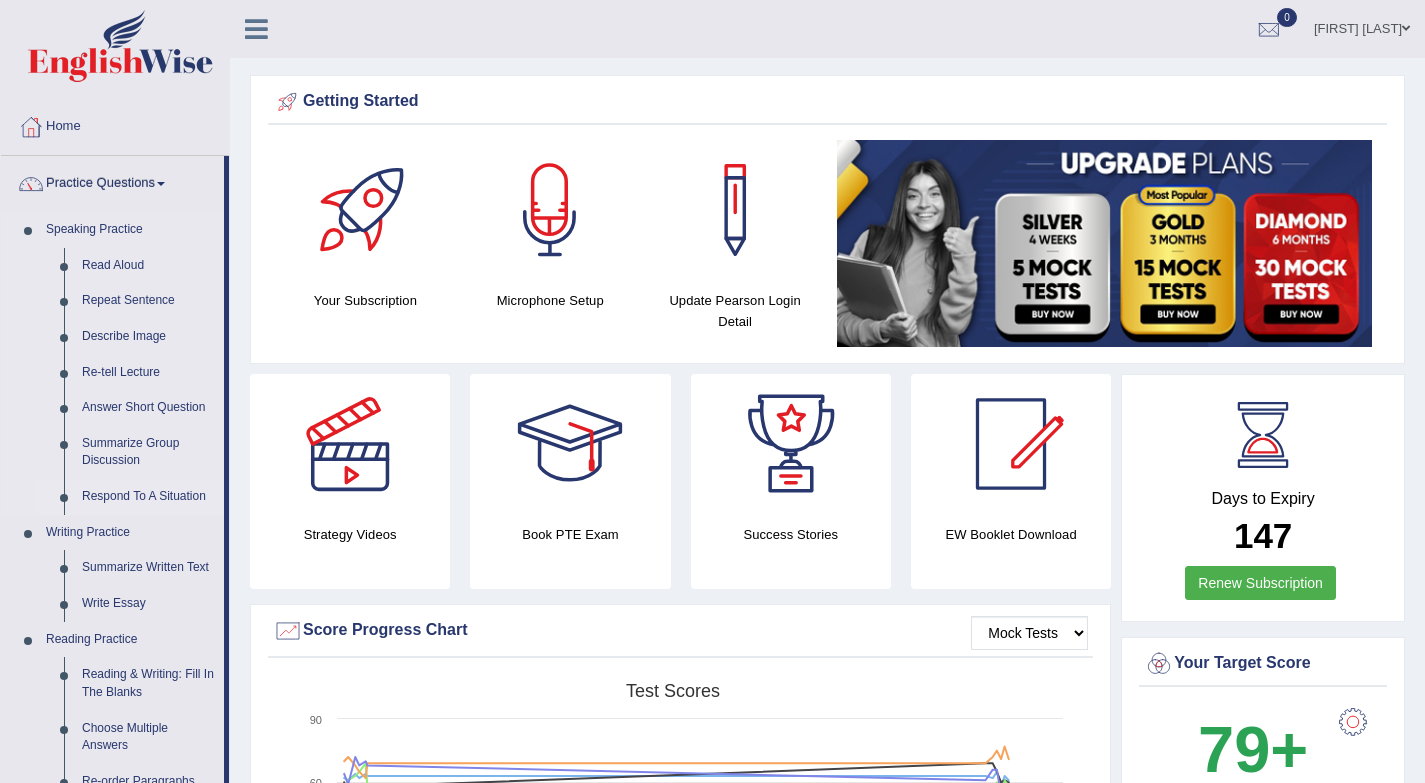 click on "Respond To A Situation" at bounding box center (148, 497) 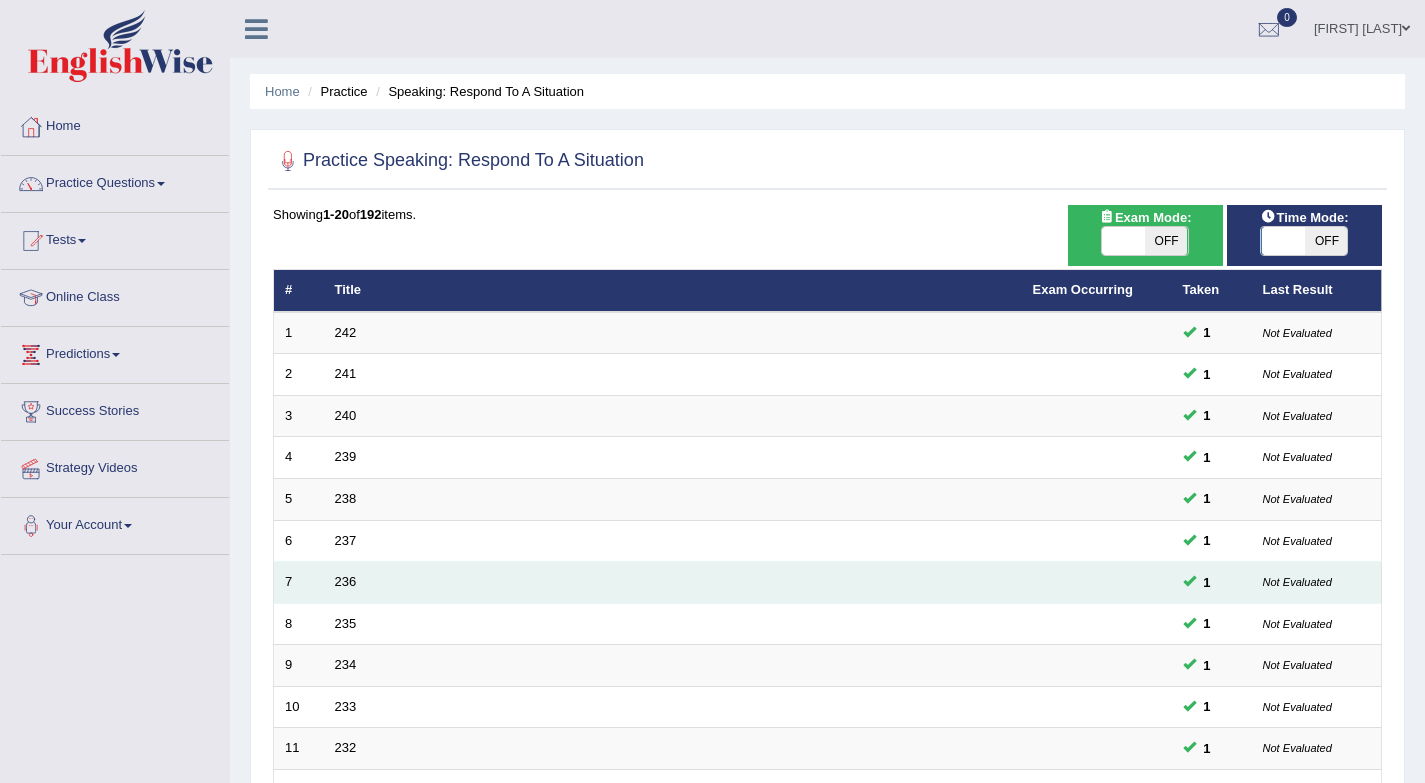 scroll, scrollTop: 0, scrollLeft: 0, axis: both 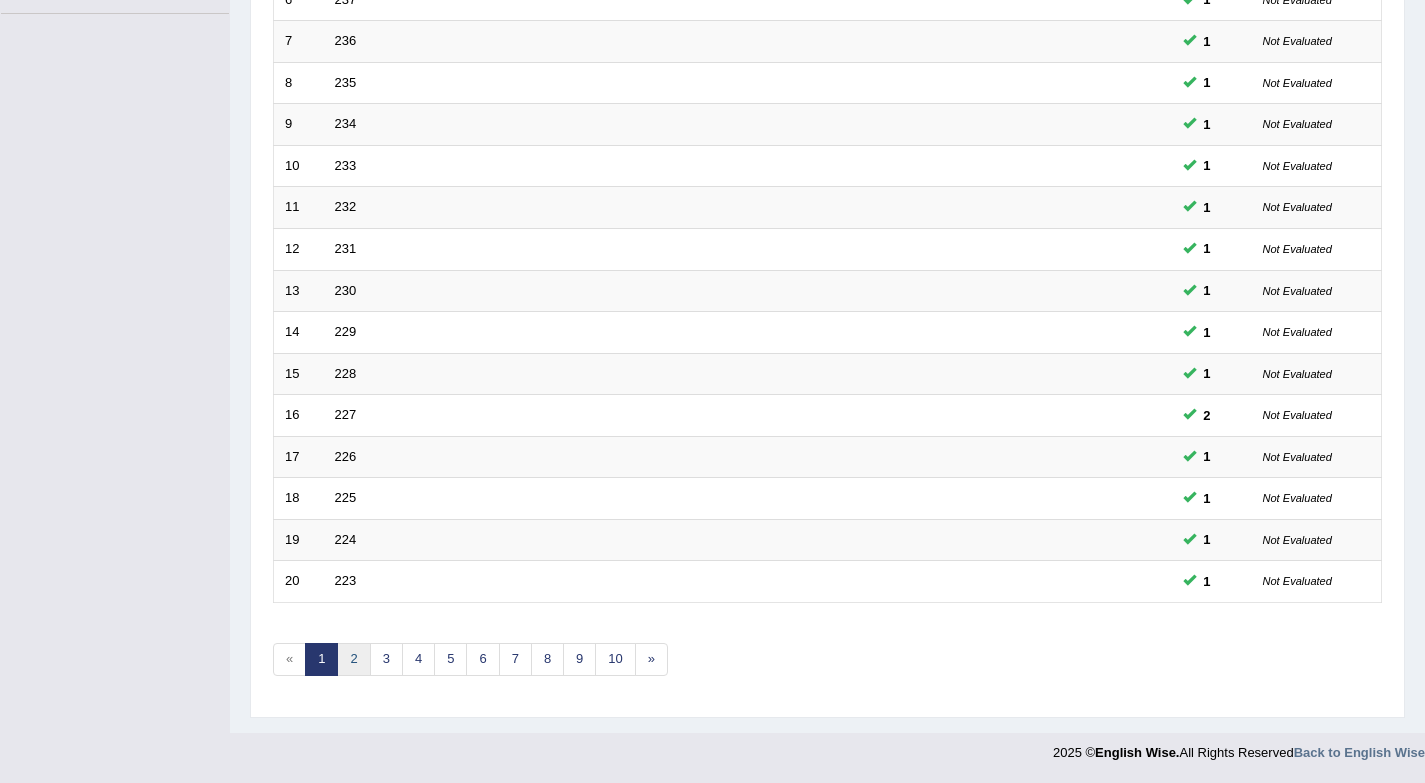 click on "2" at bounding box center (353, 659) 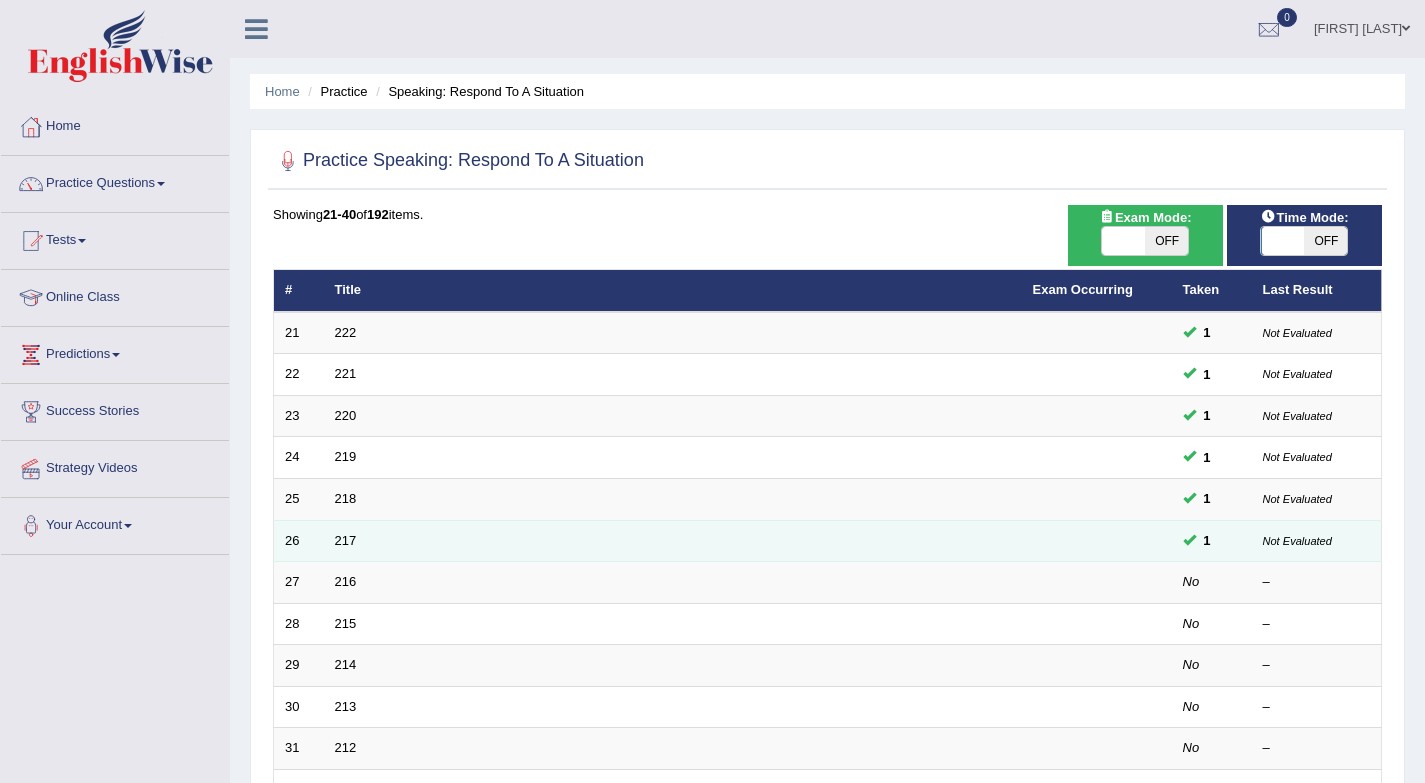 scroll, scrollTop: 0, scrollLeft: 0, axis: both 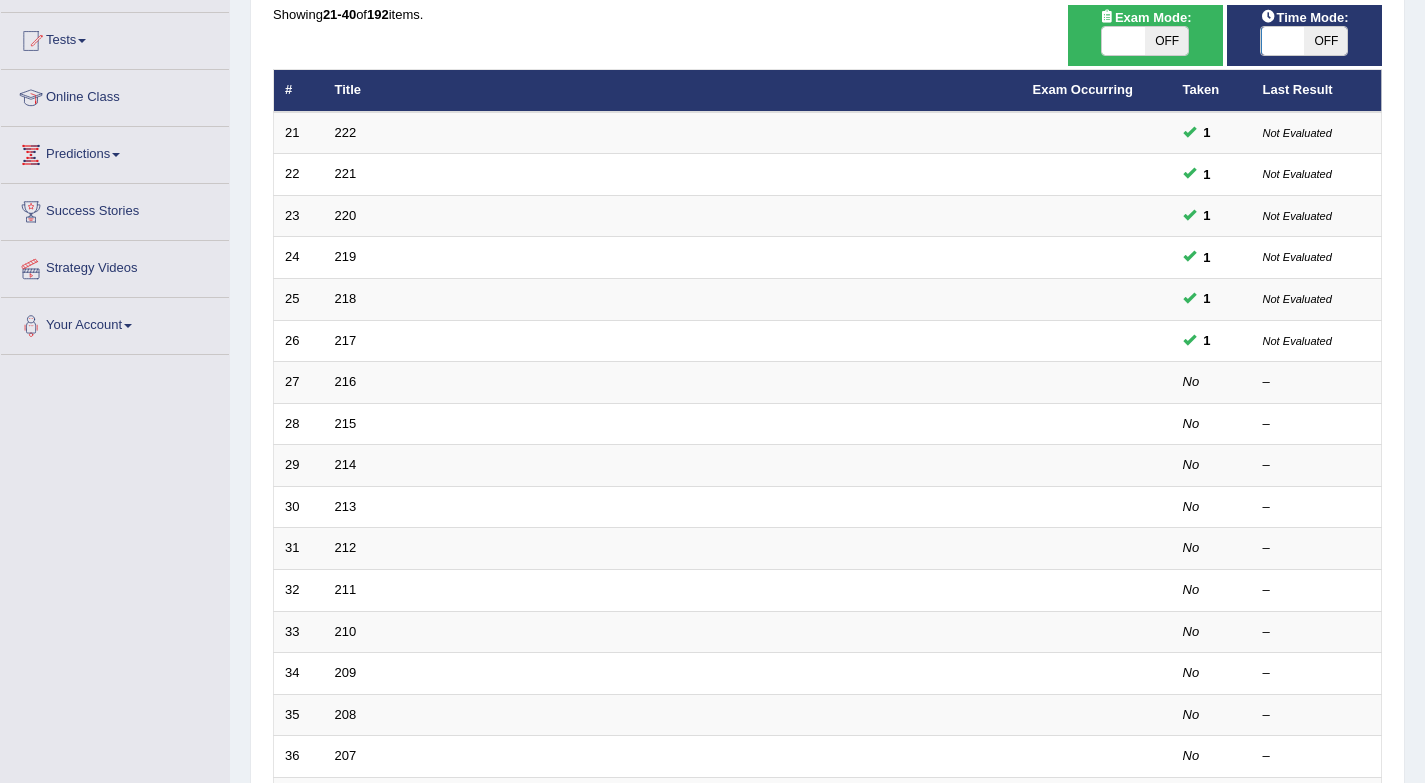 click on "OFF" at bounding box center [1325, 41] 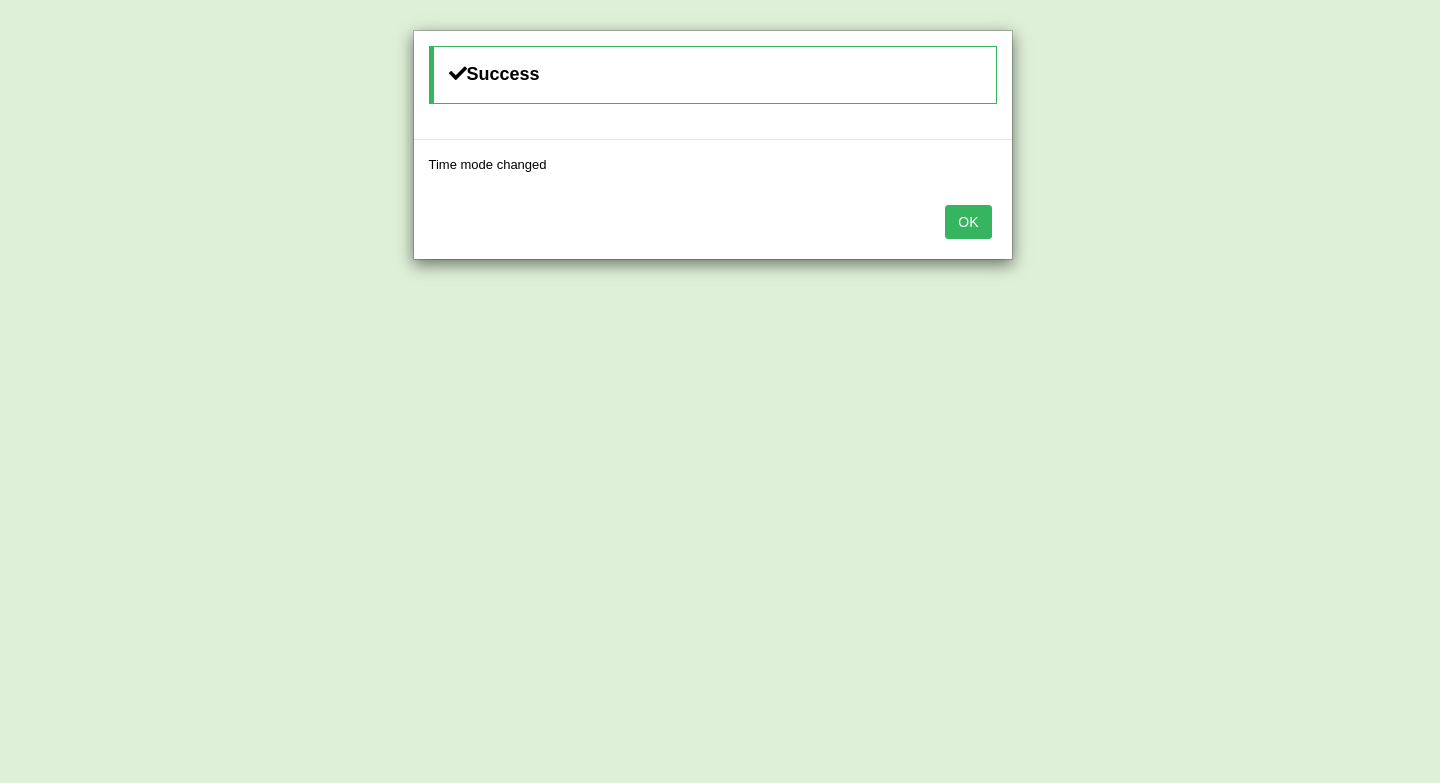 click on "OK" at bounding box center (968, 222) 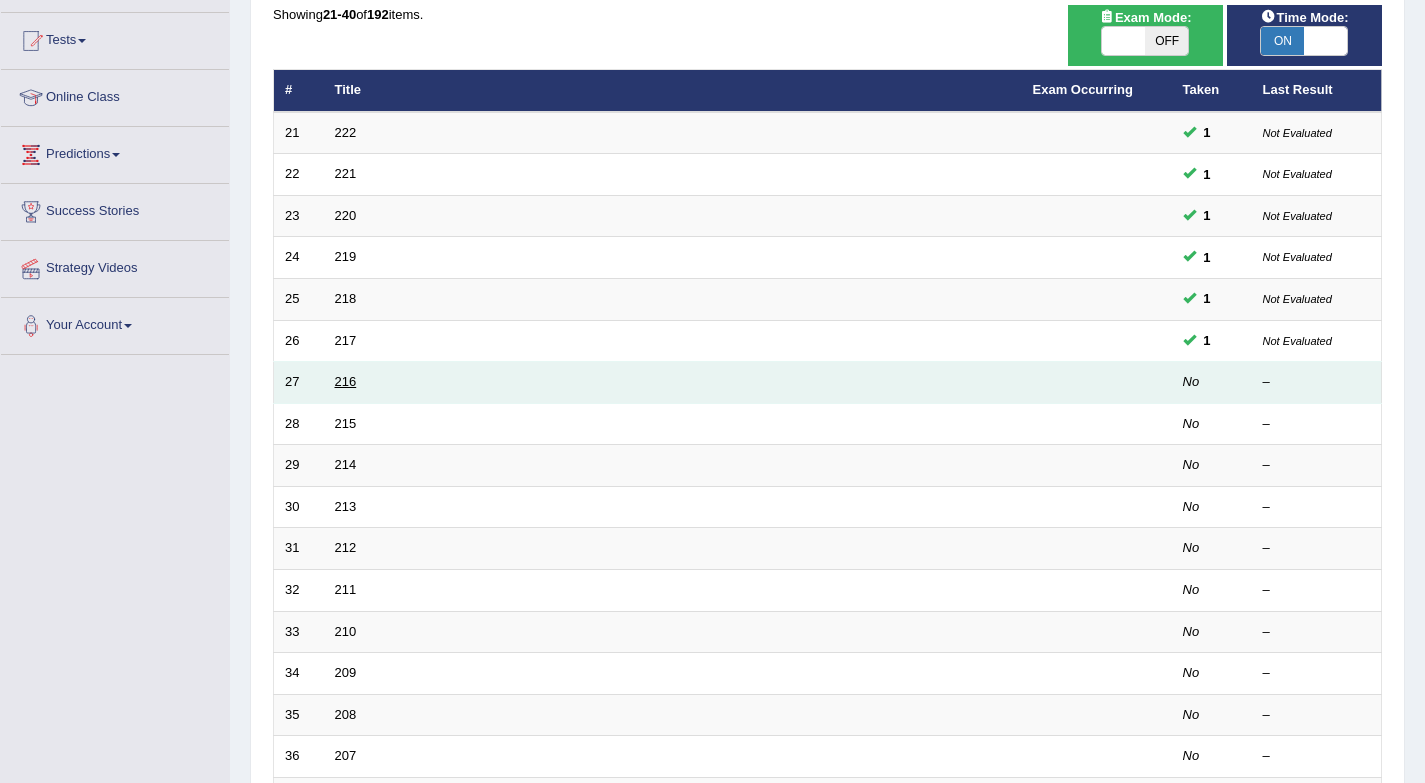 click on "216" at bounding box center (346, 381) 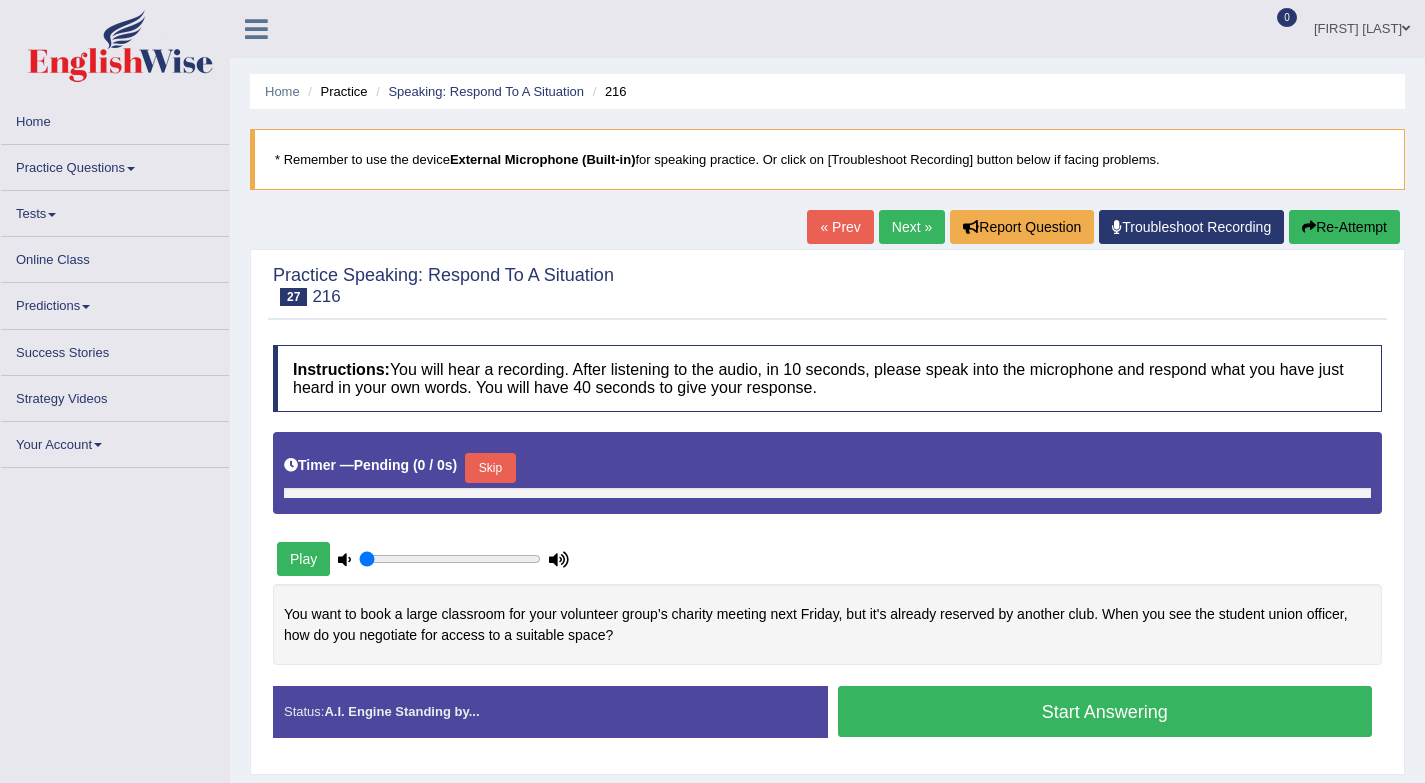 scroll, scrollTop: 0, scrollLeft: 0, axis: both 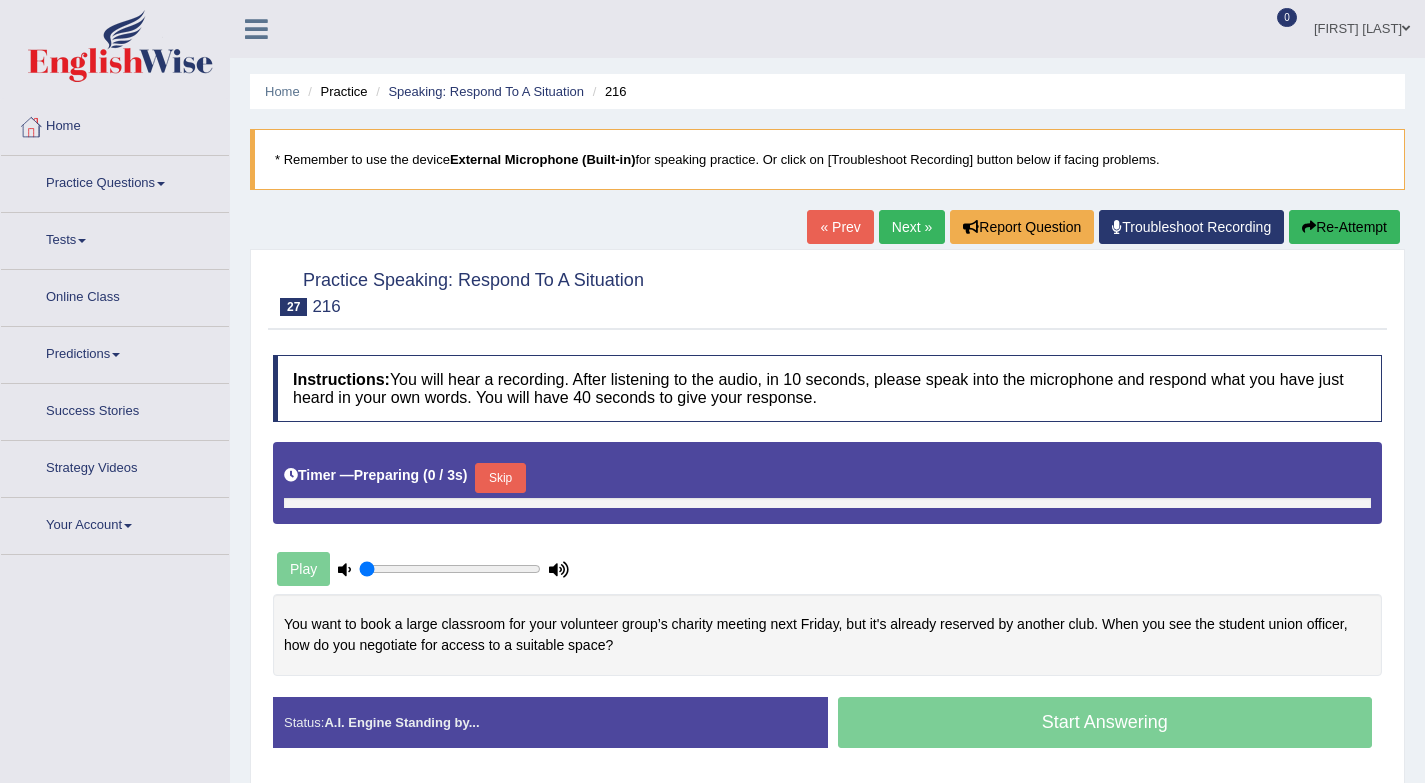 type on "0.25" 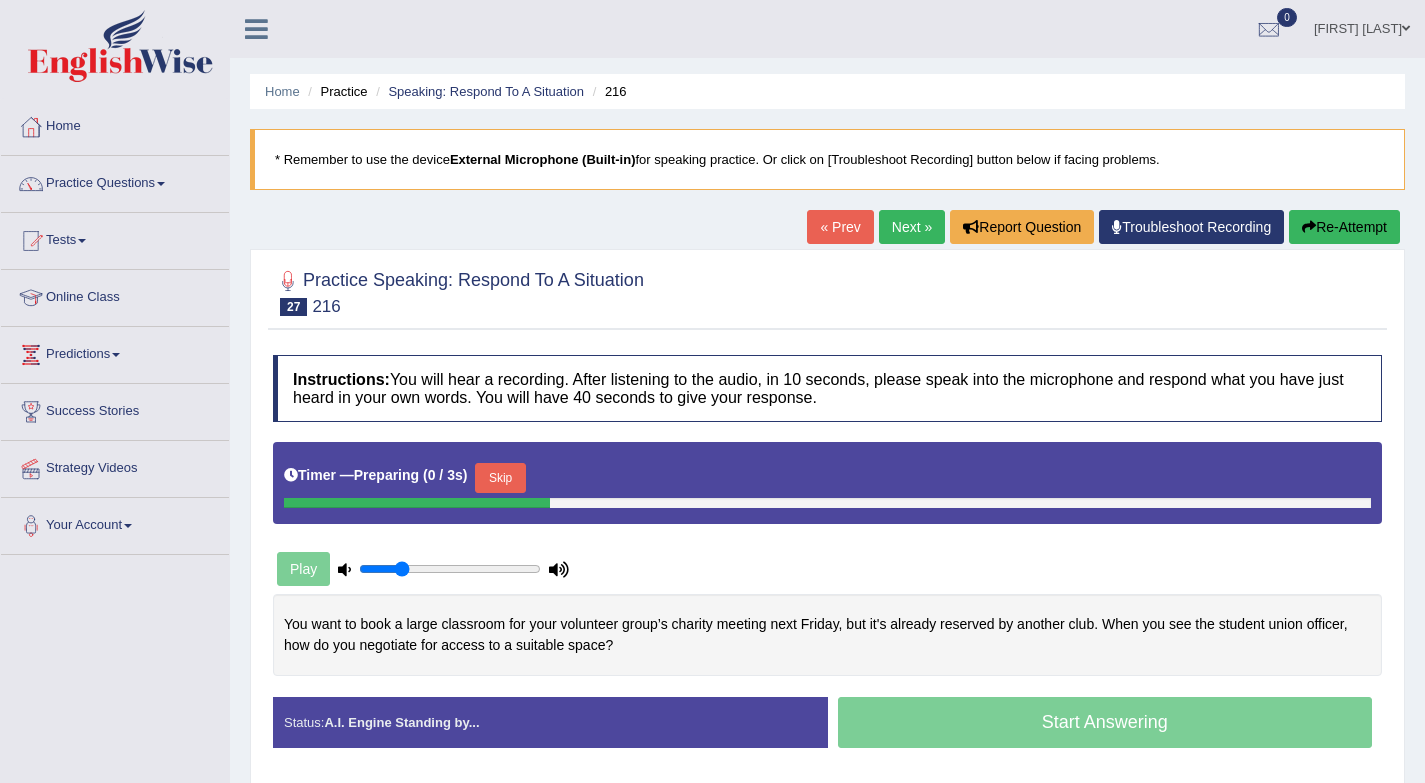 scroll, scrollTop: 0, scrollLeft: 0, axis: both 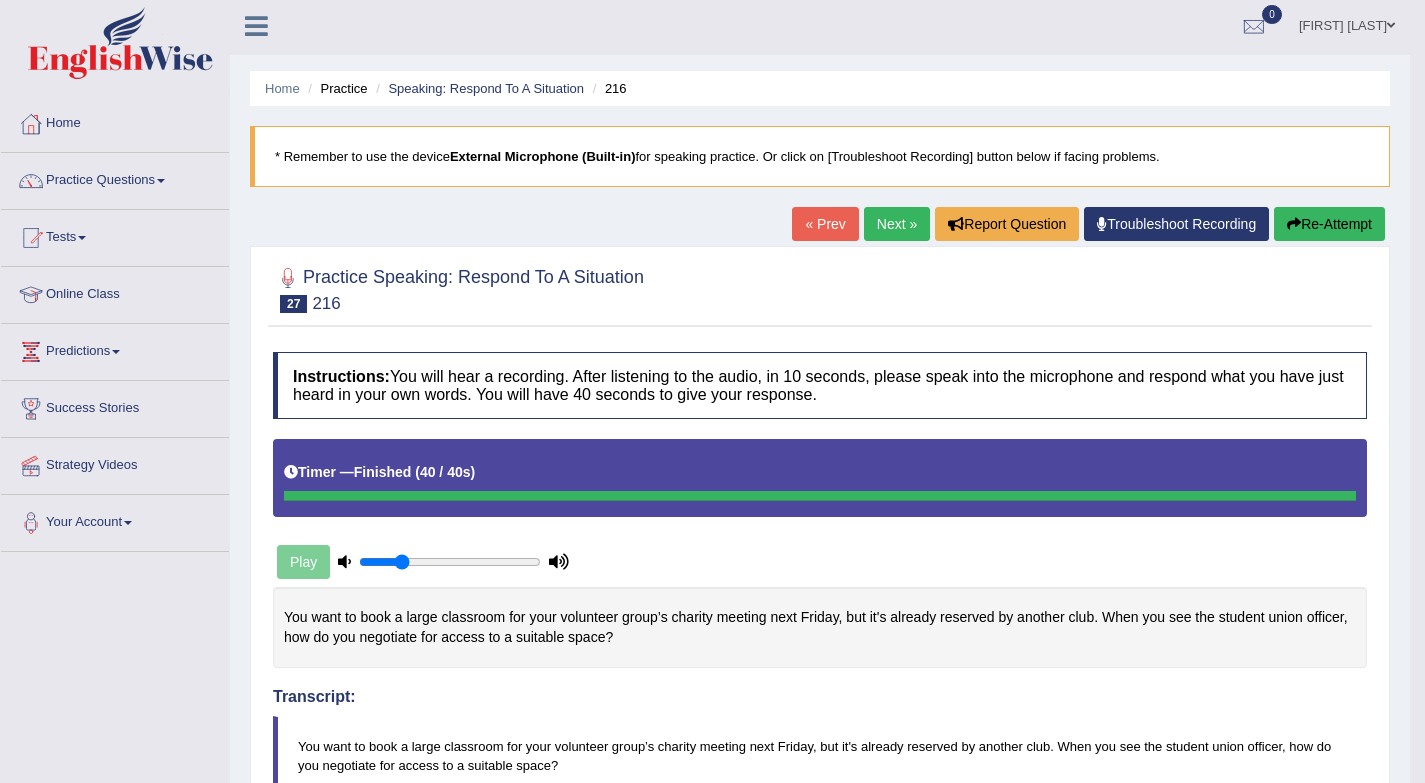 click on "Re-Attempt" at bounding box center (1329, 224) 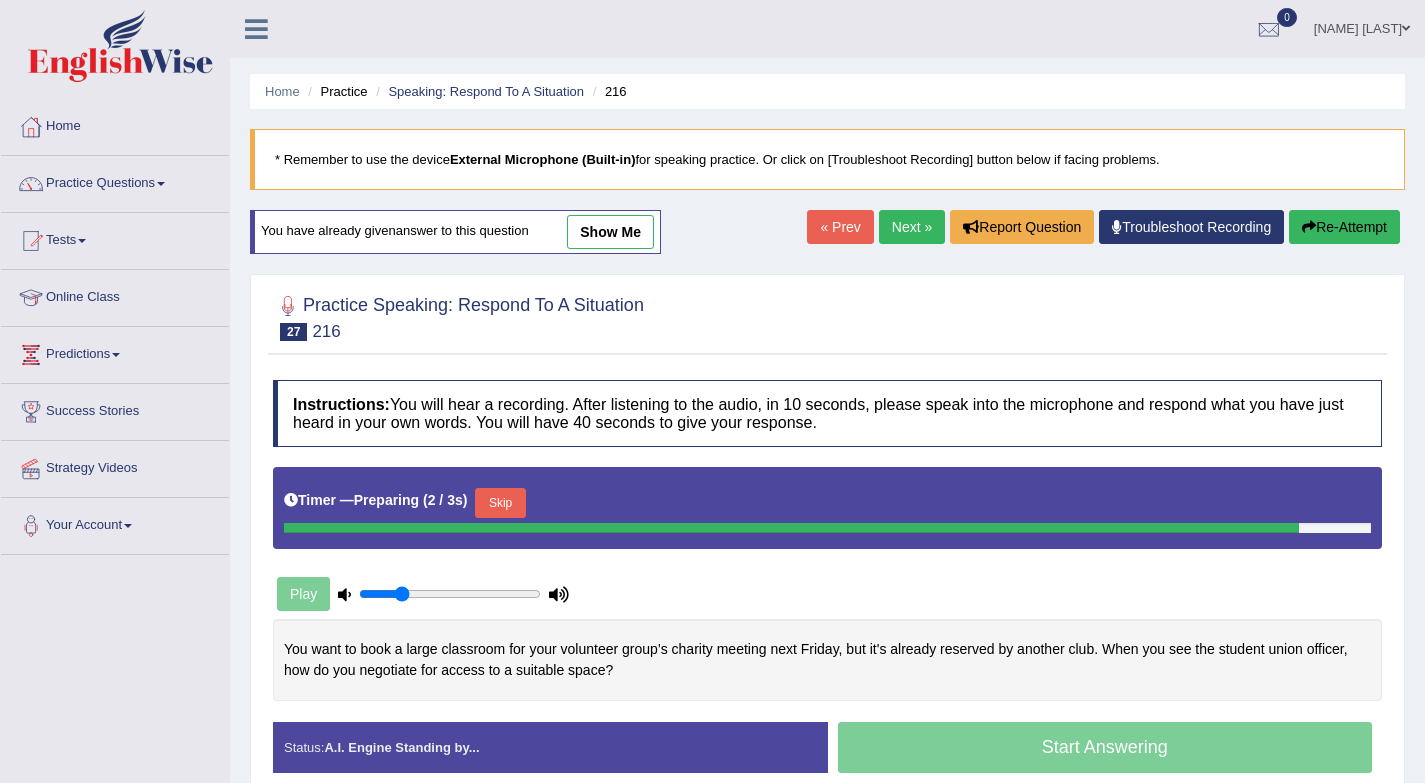 scroll, scrollTop: 243, scrollLeft: 0, axis: vertical 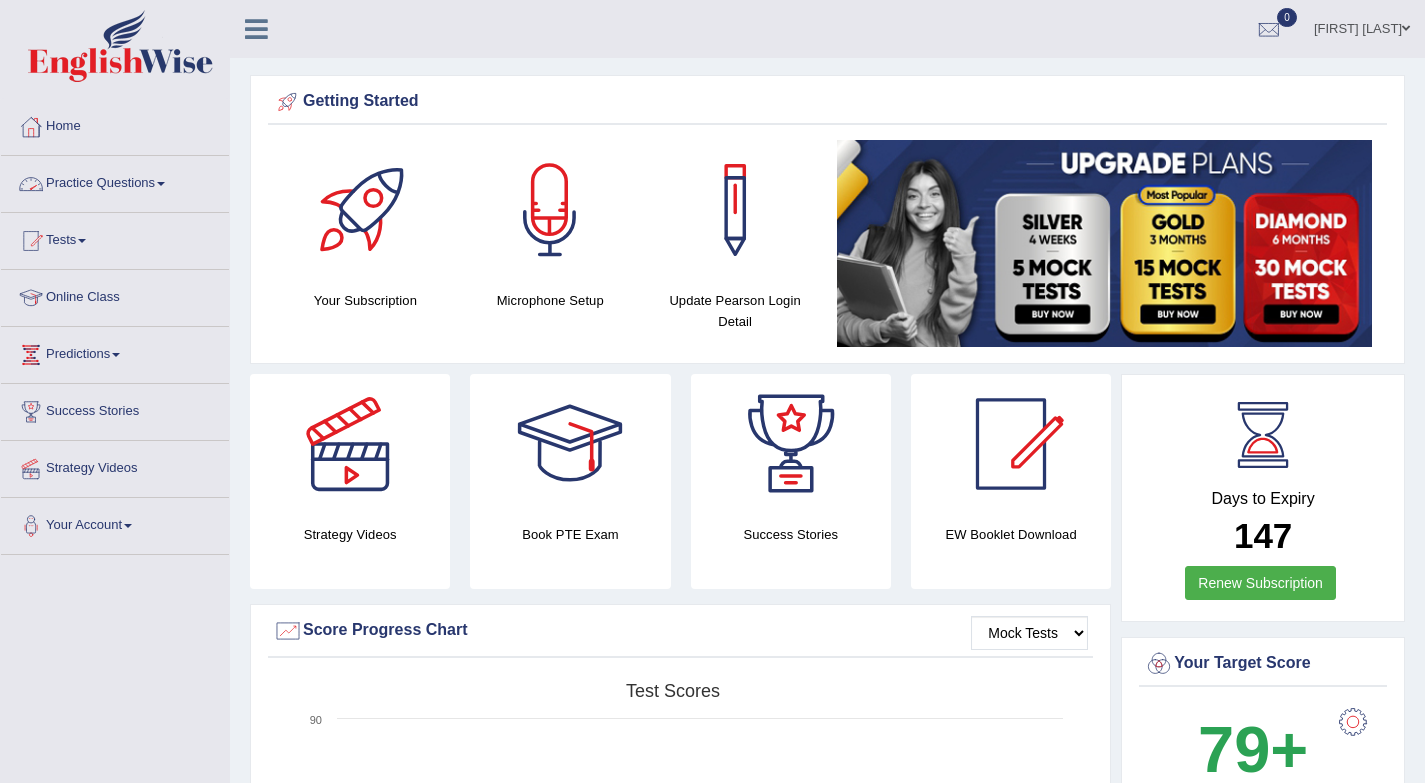 click on "Practice Questions" at bounding box center [115, 181] 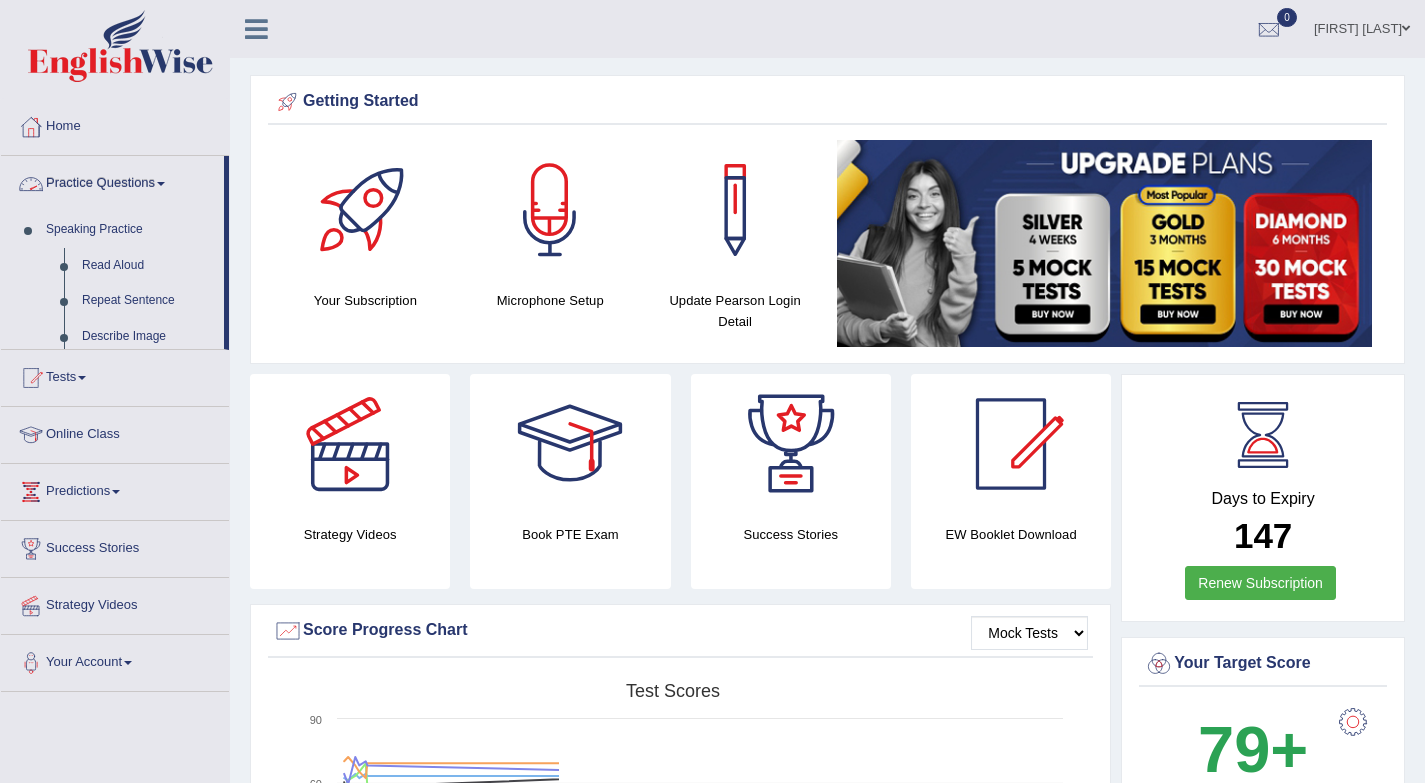 scroll, scrollTop: 0, scrollLeft: 0, axis: both 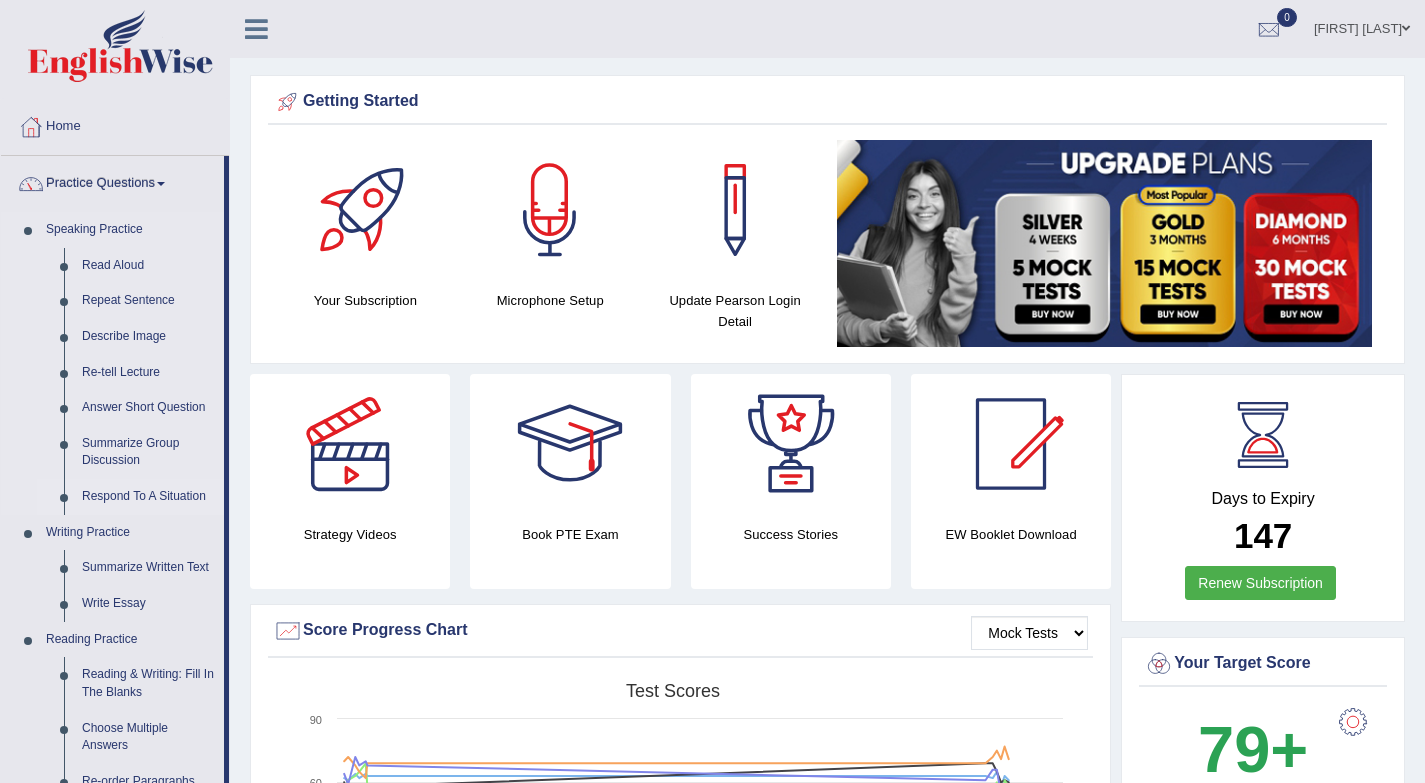 click on "Respond To A Situation" at bounding box center (148, 497) 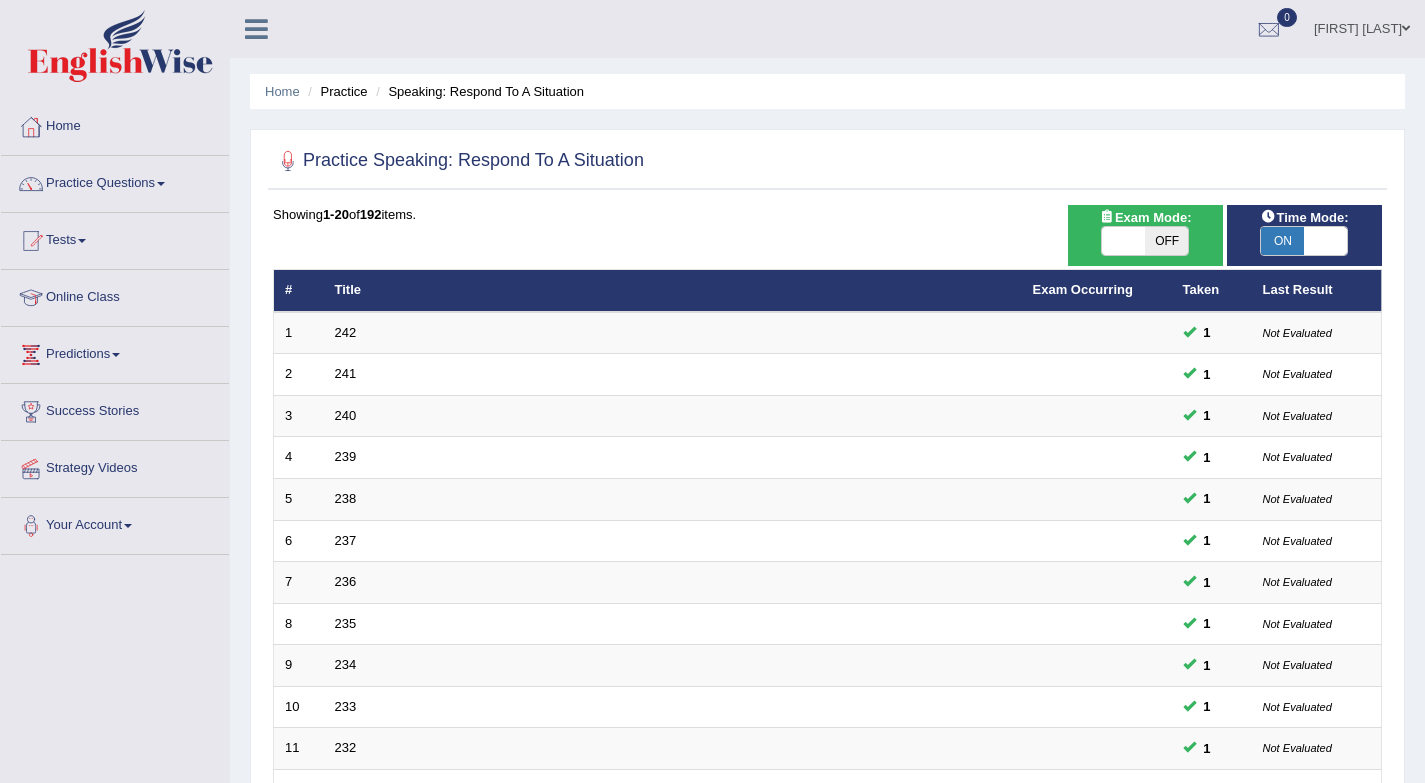 scroll, scrollTop: 0, scrollLeft: 0, axis: both 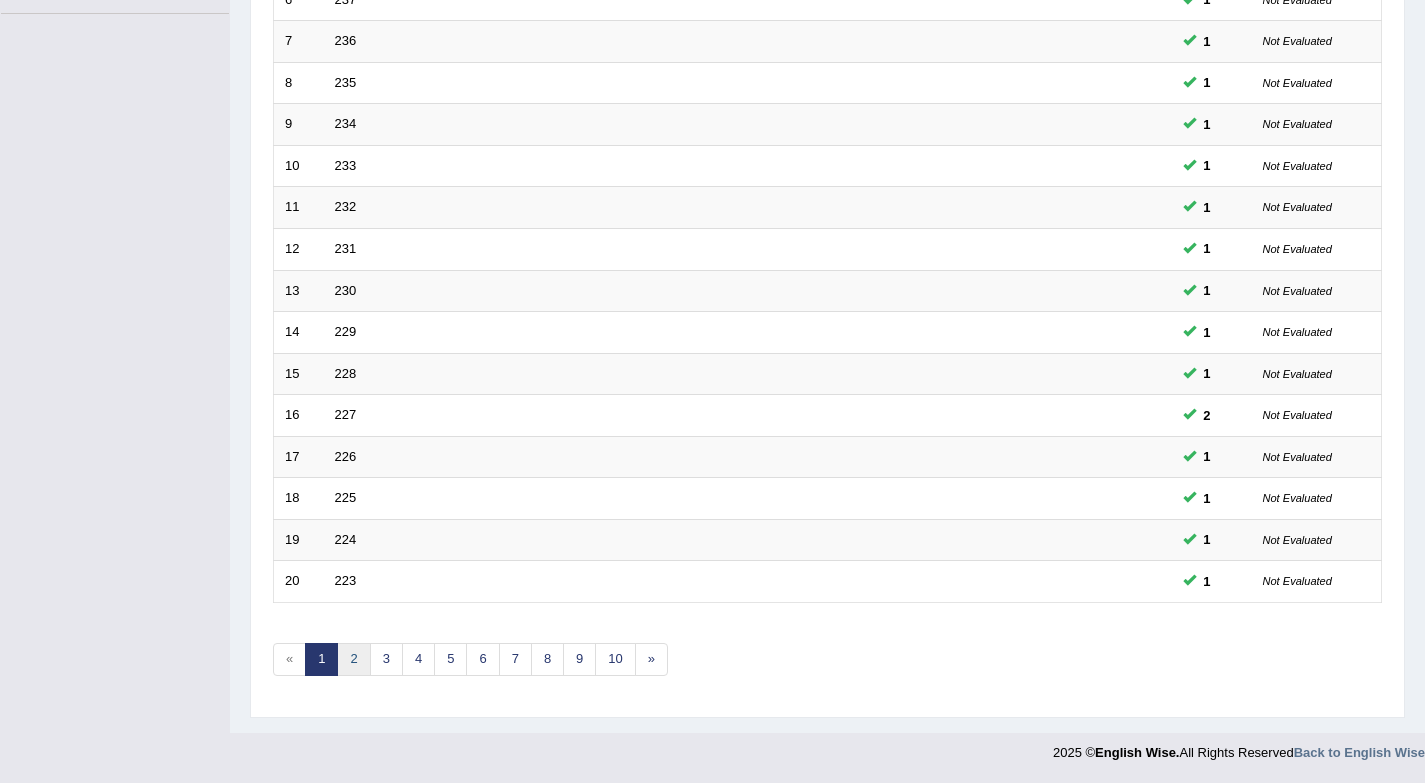 click on "2" at bounding box center [353, 659] 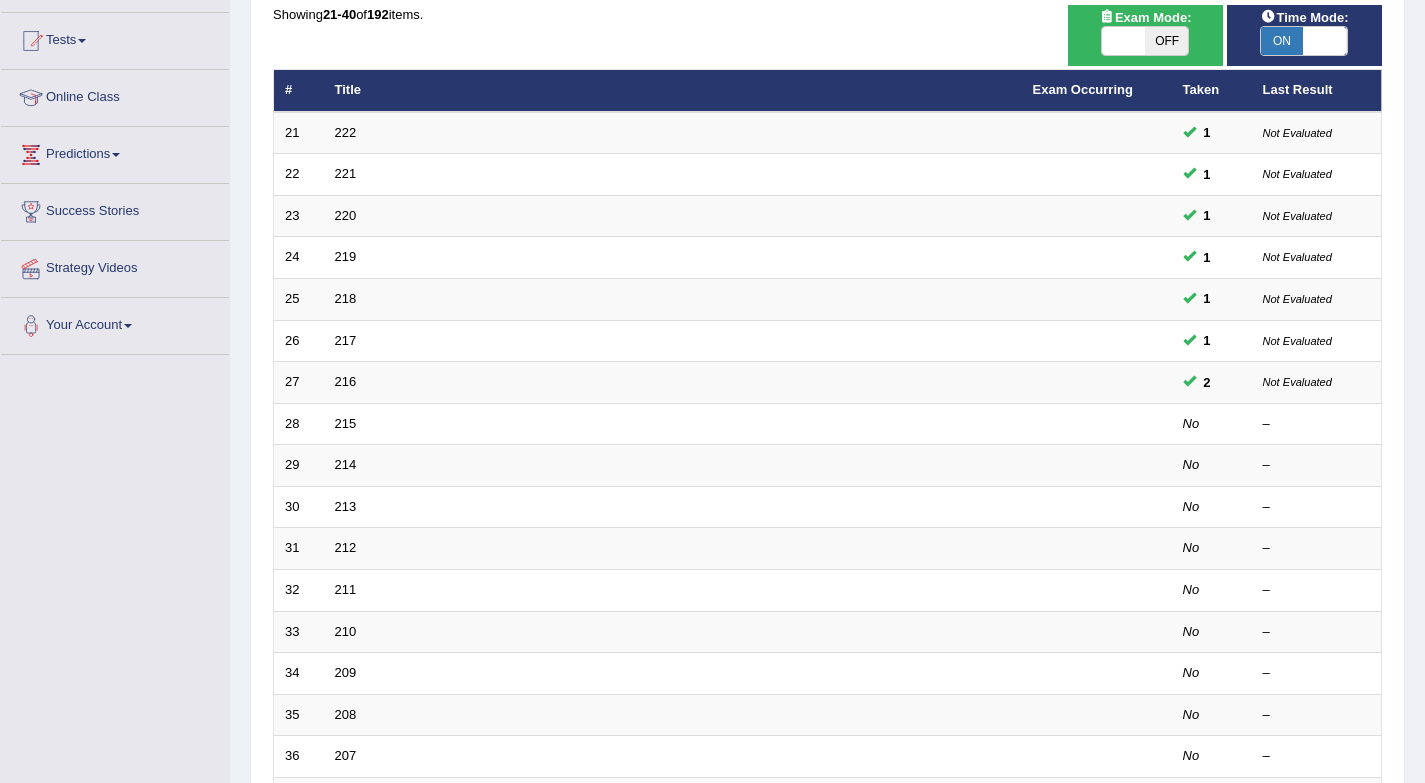 scroll, scrollTop: 0, scrollLeft: 0, axis: both 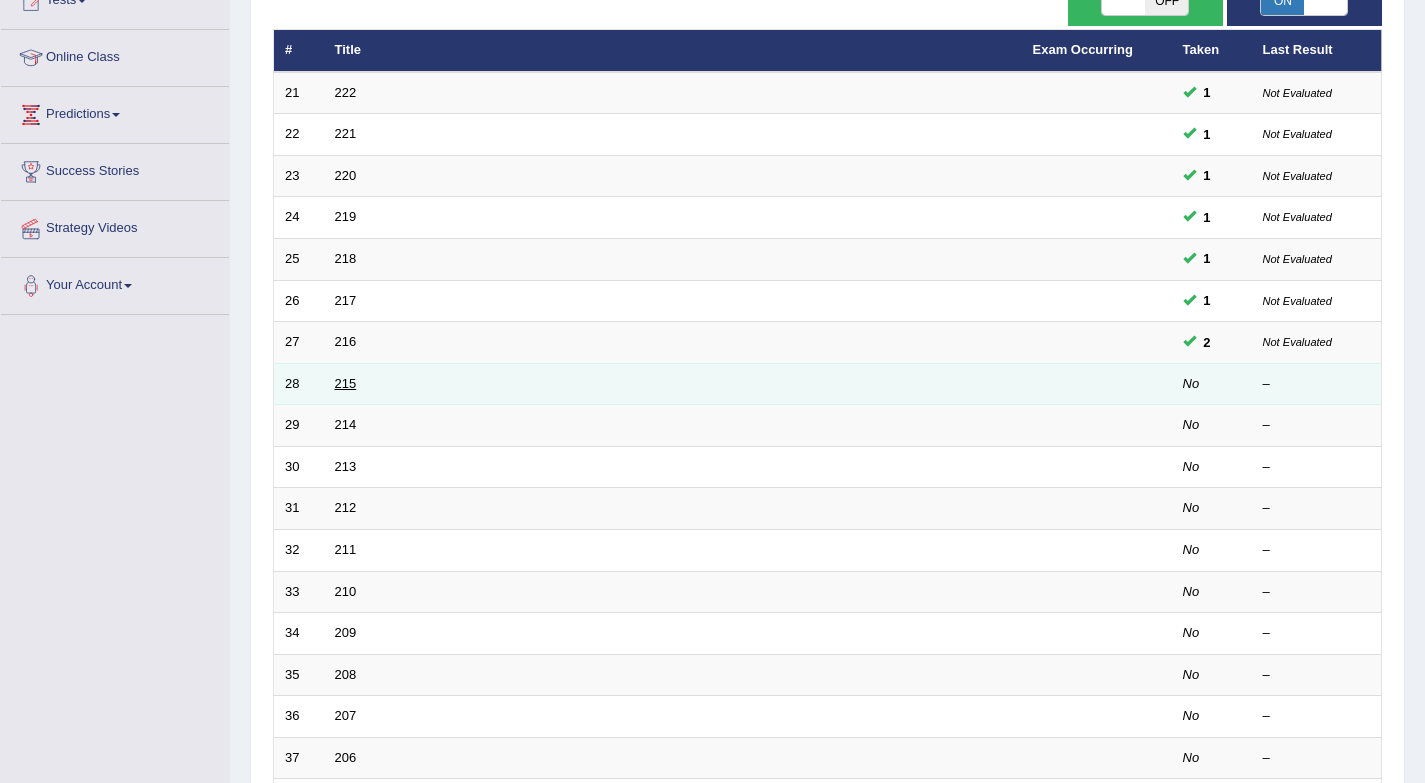 click on "215" at bounding box center [346, 383] 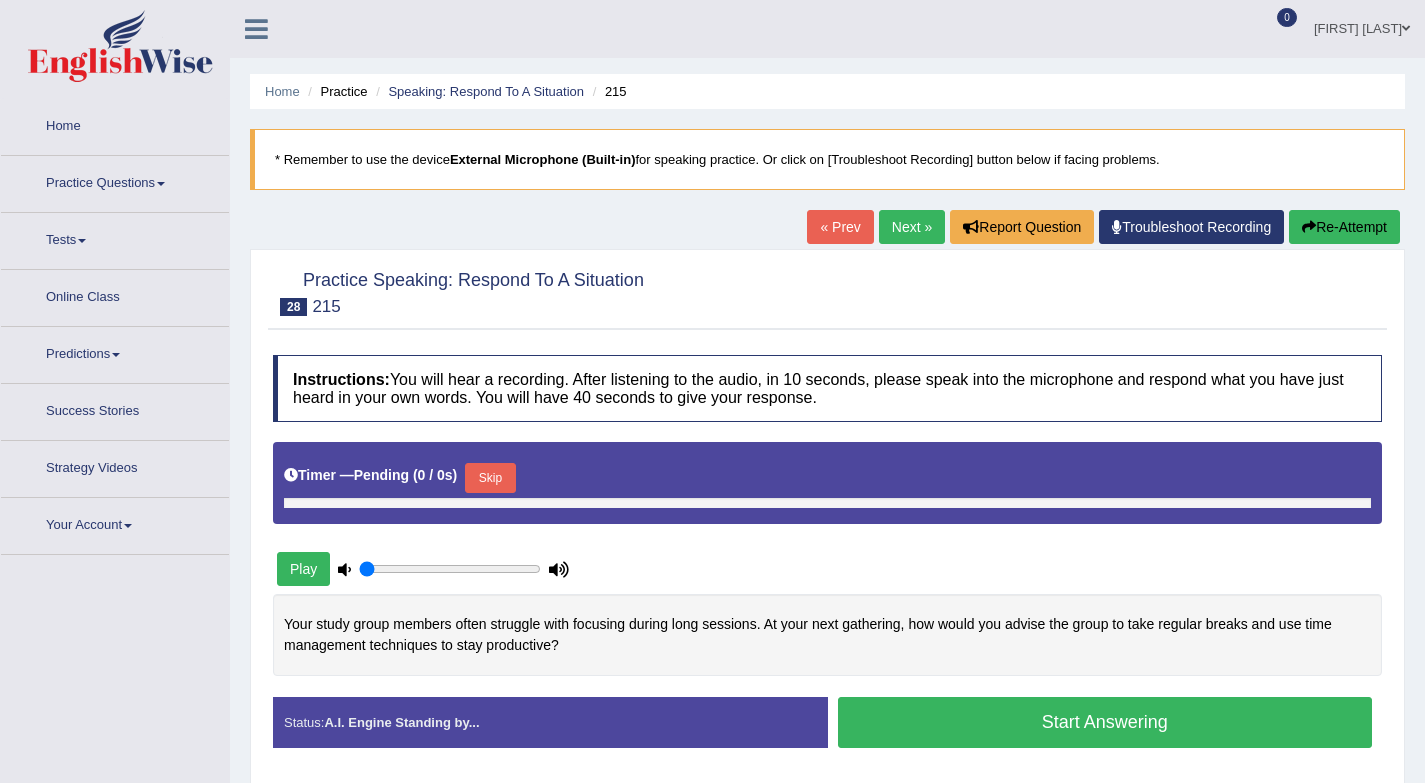 scroll, scrollTop: 0, scrollLeft: 0, axis: both 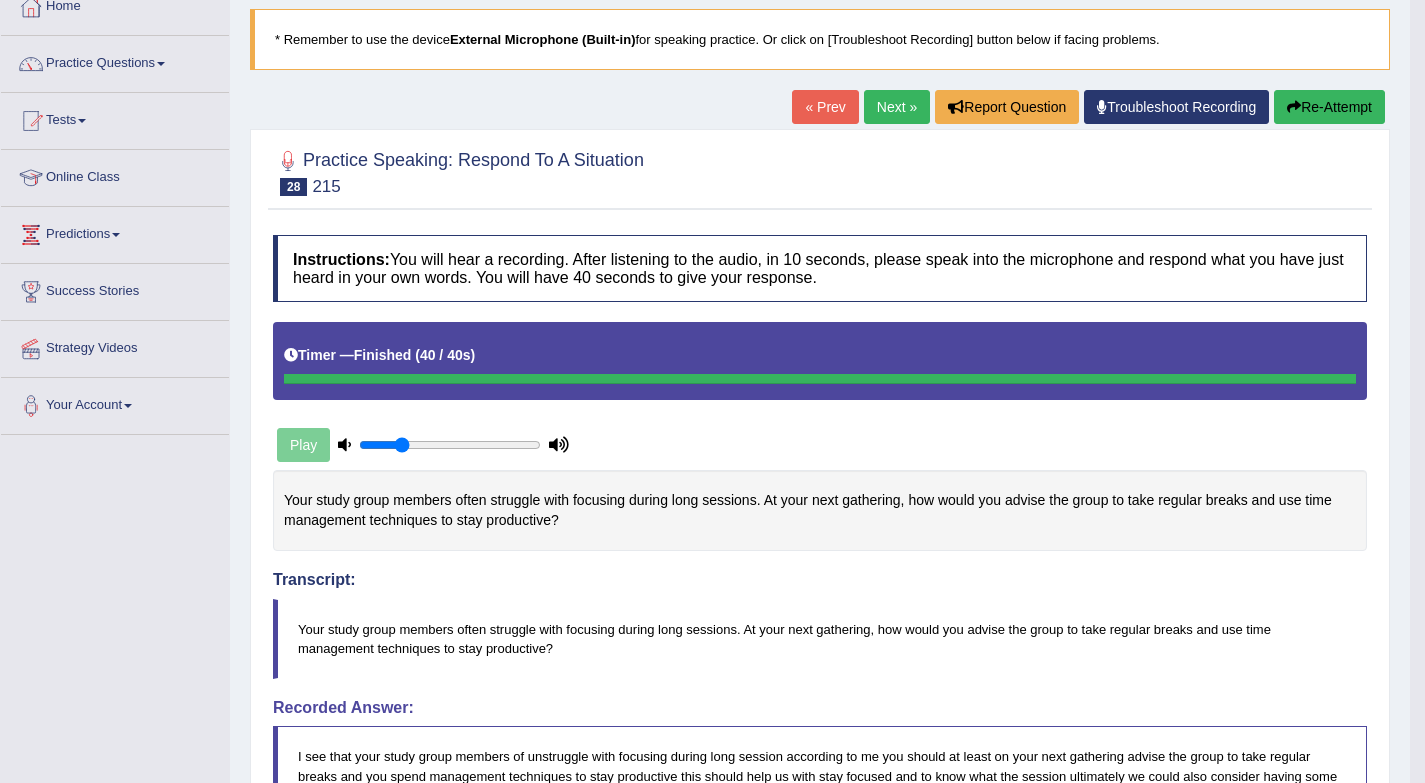 click on "Next »" at bounding box center (897, 107) 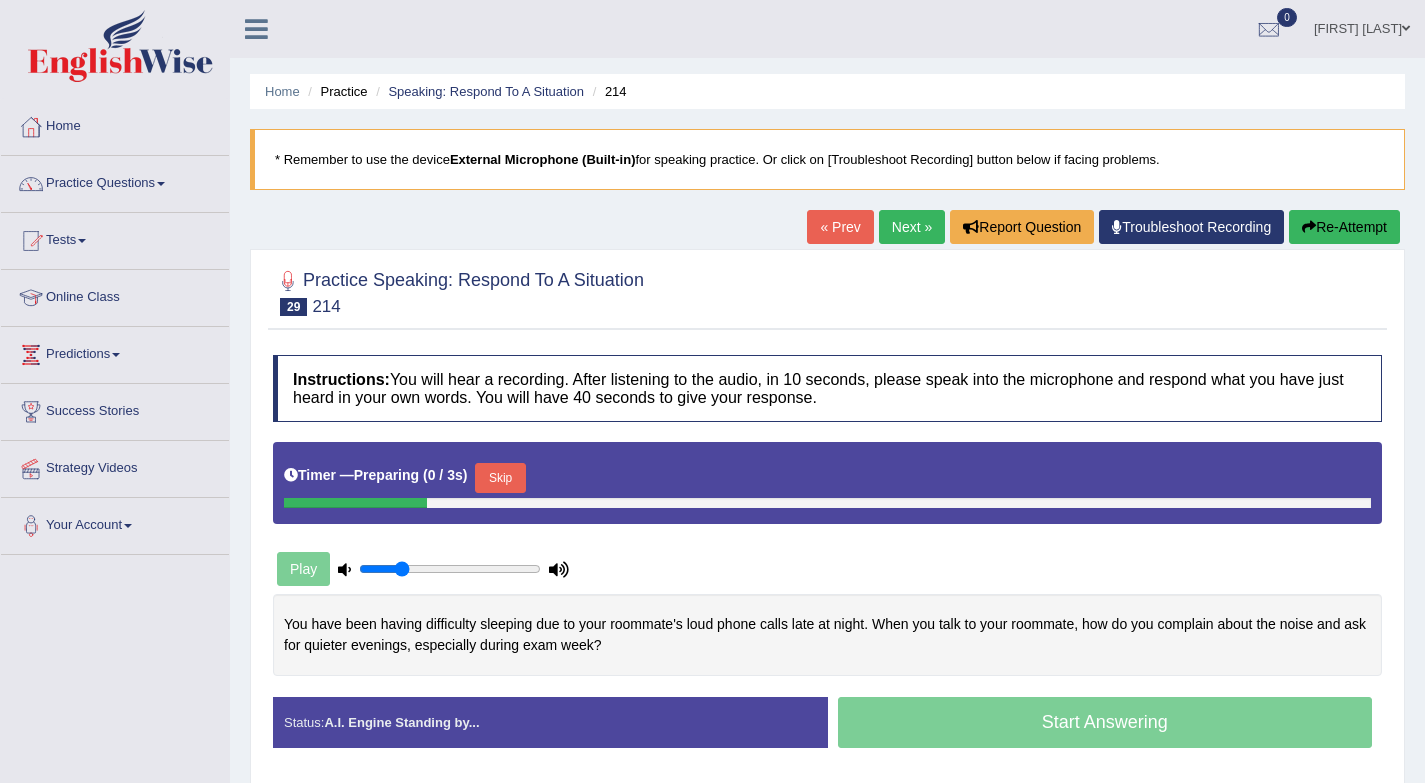 scroll, scrollTop: 0, scrollLeft: 0, axis: both 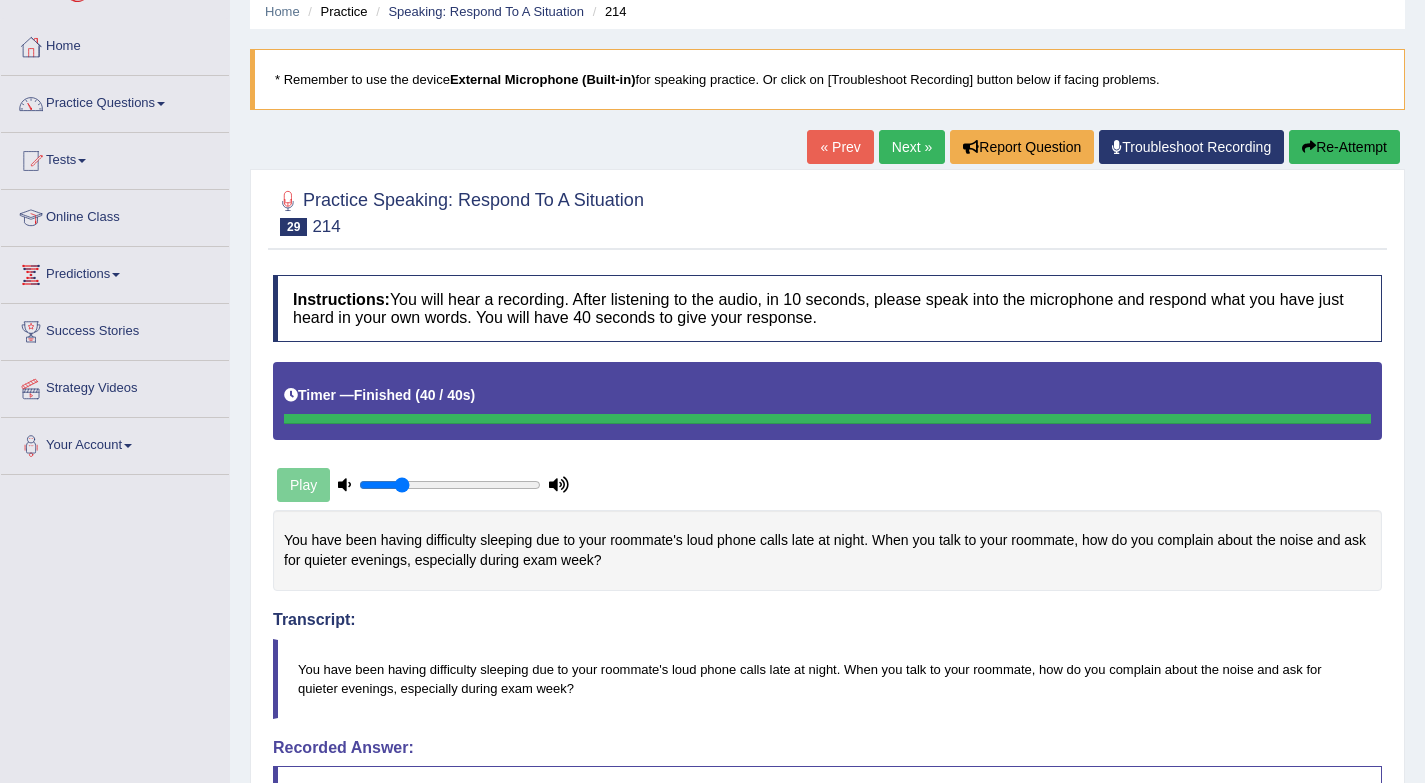 click on "Next »" at bounding box center [912, 147] 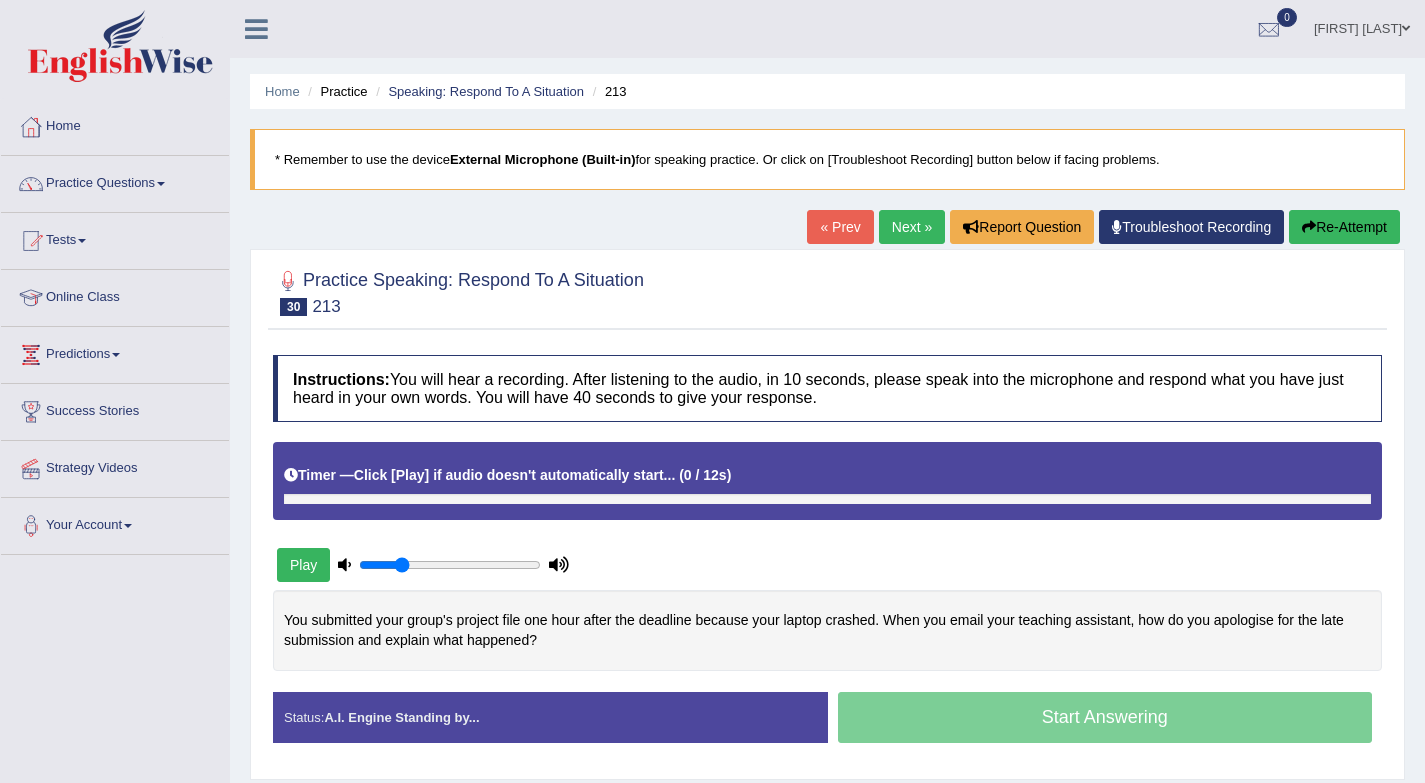 scroll, scrollTop: 0, scrollLeft: 0, axis: both 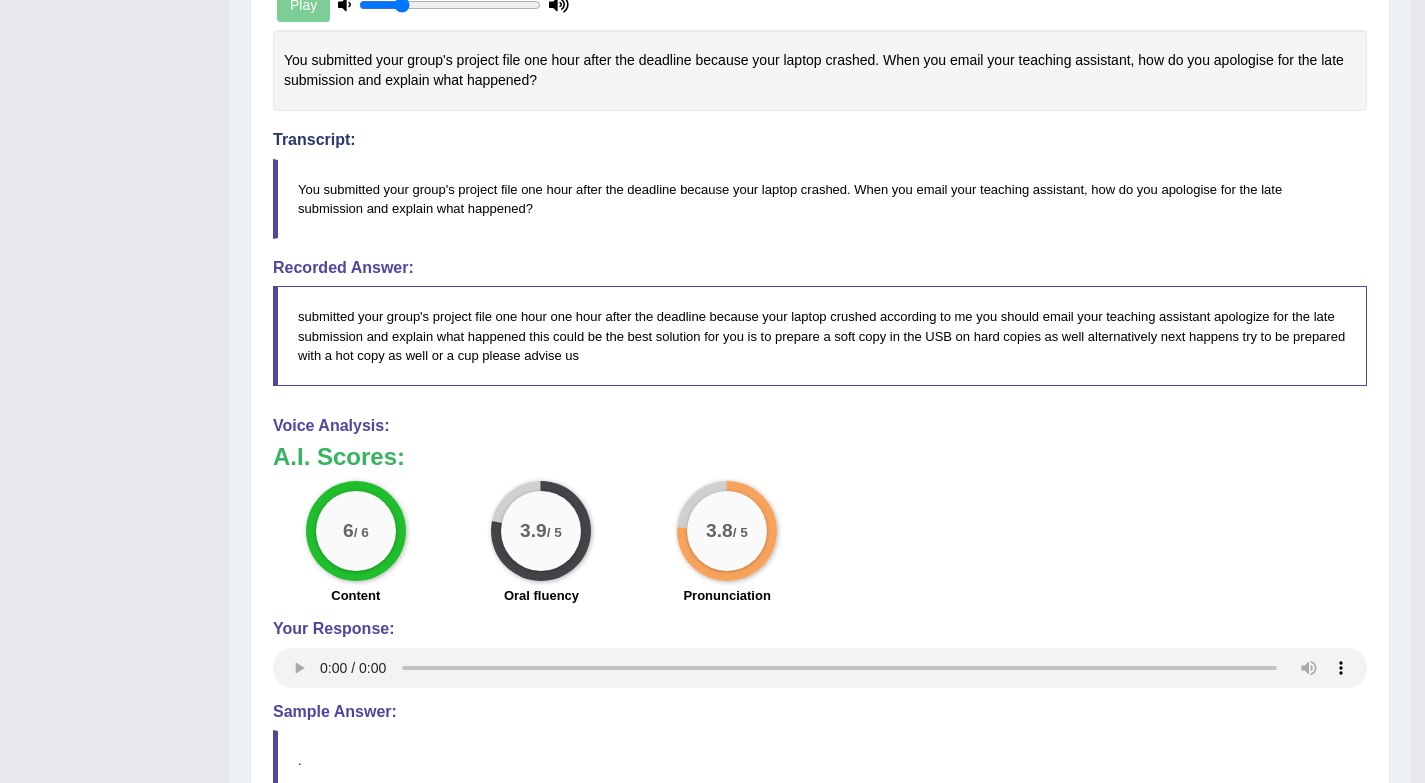 type 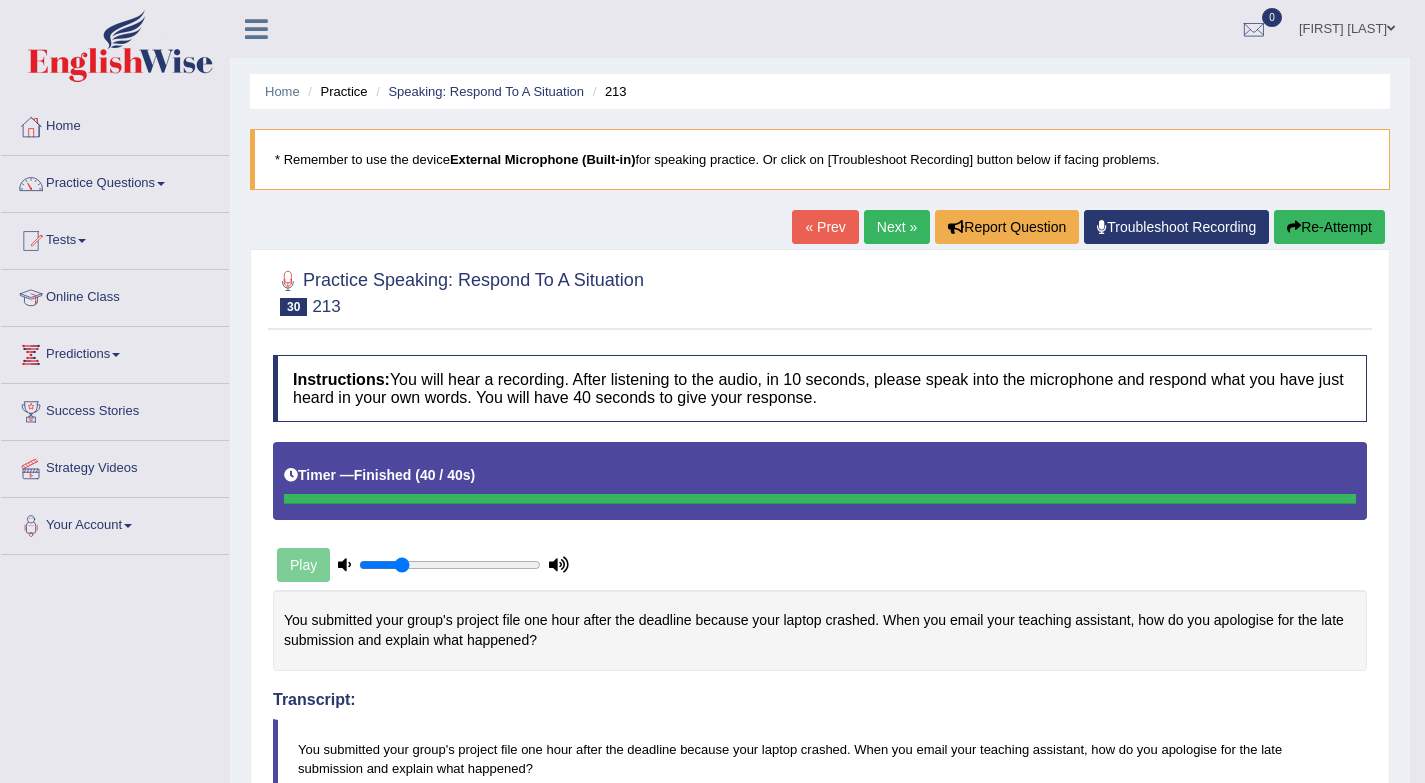 click on "Next »" at bounding box center [897, 227] 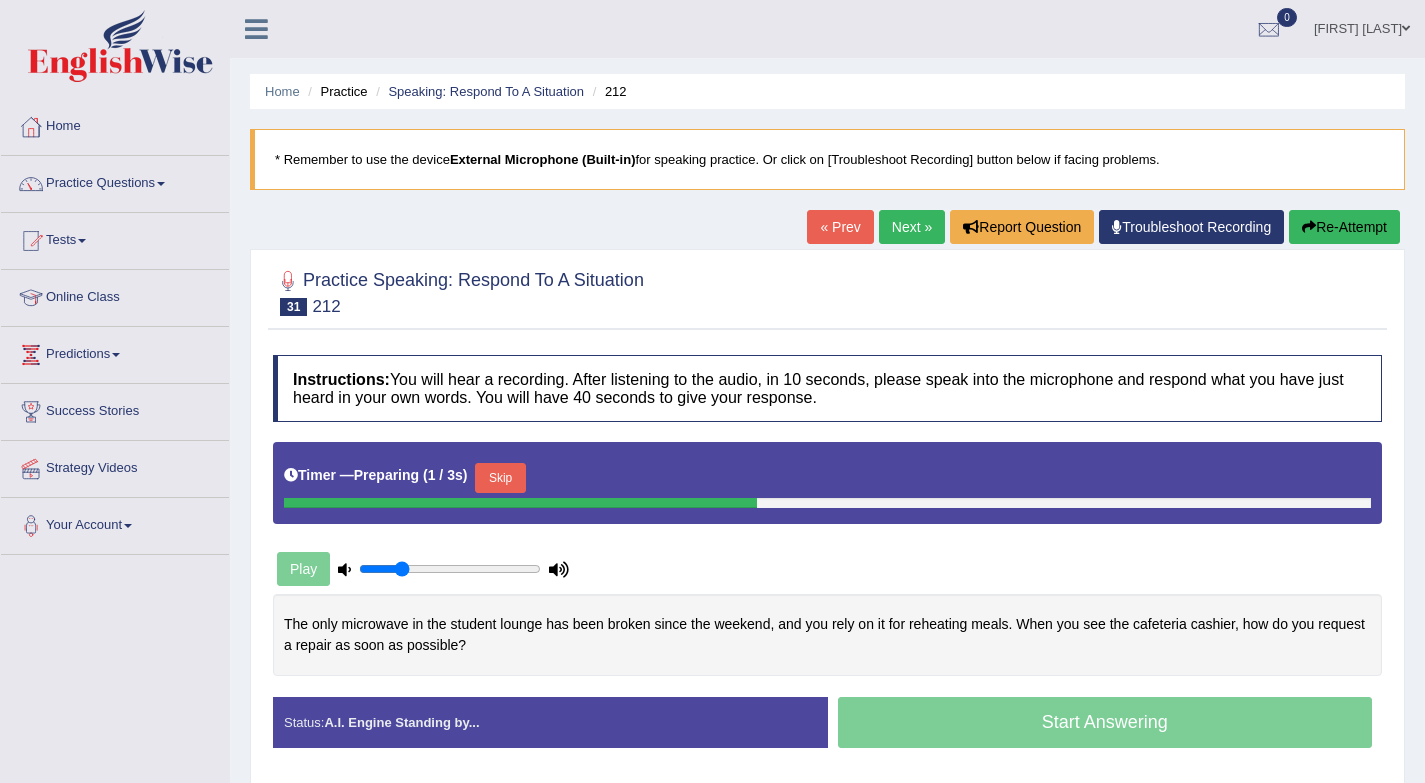 scroll, scrollTop: 0, scrollLeft: 0, axis: both 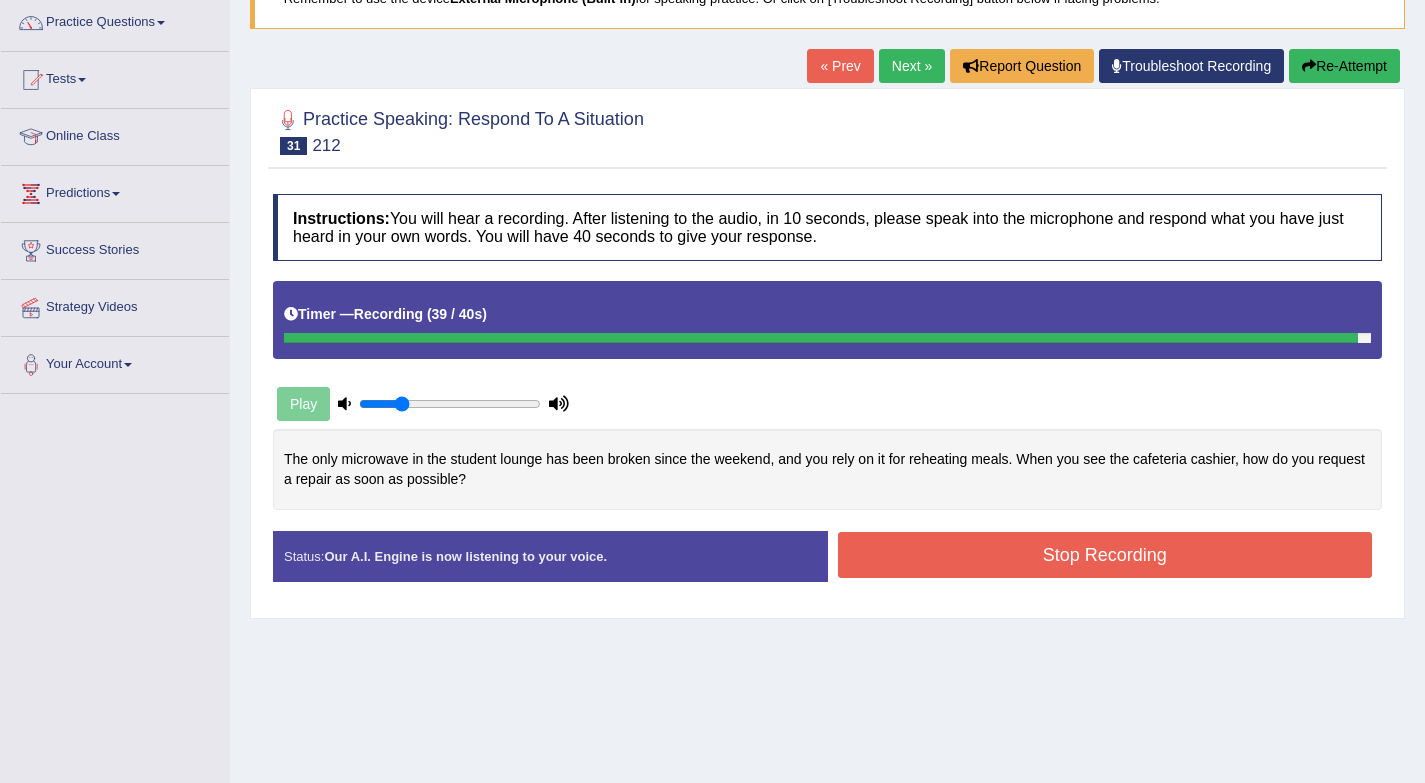 click on "Stop Recording" at bounding box center [1105, 555] 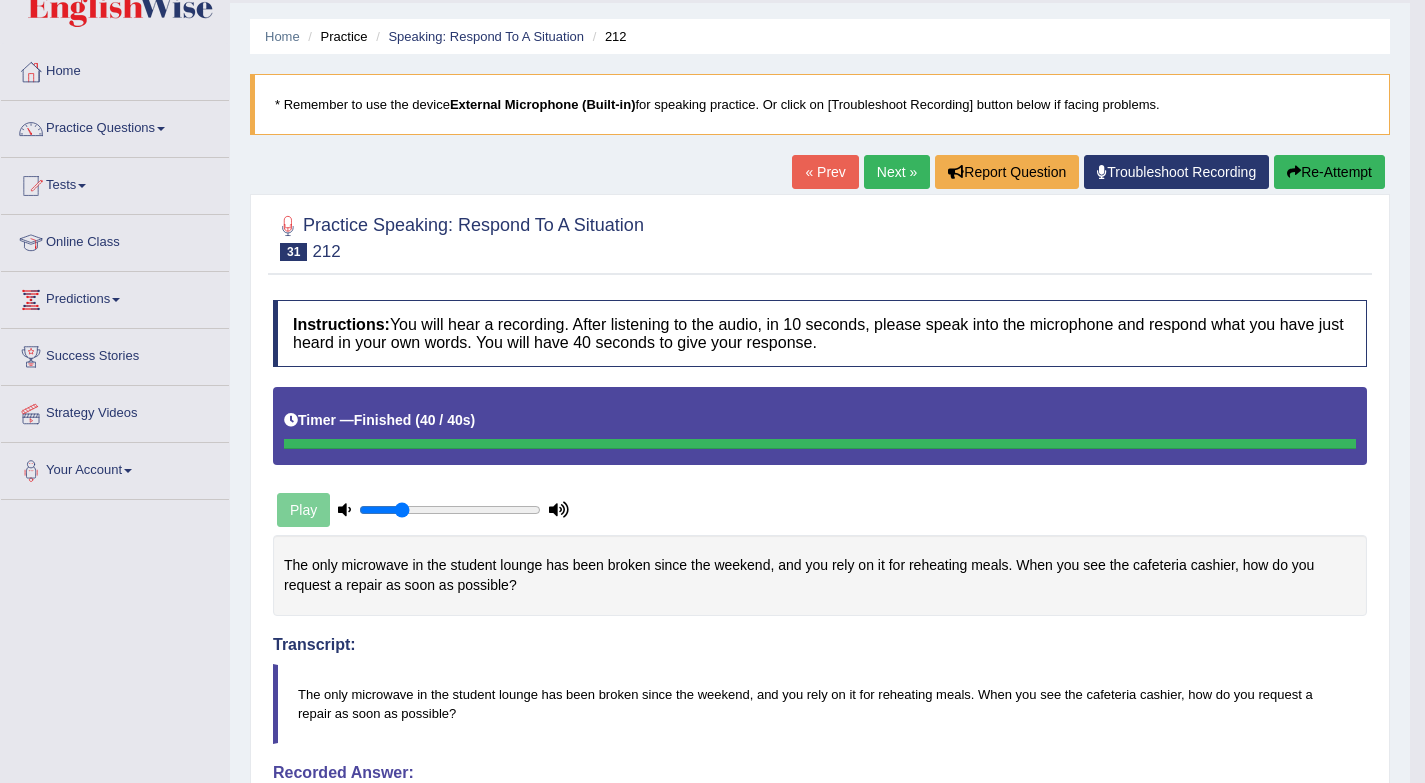 scroll, scrollTop: 0, scrollLeft: 0, axis: both 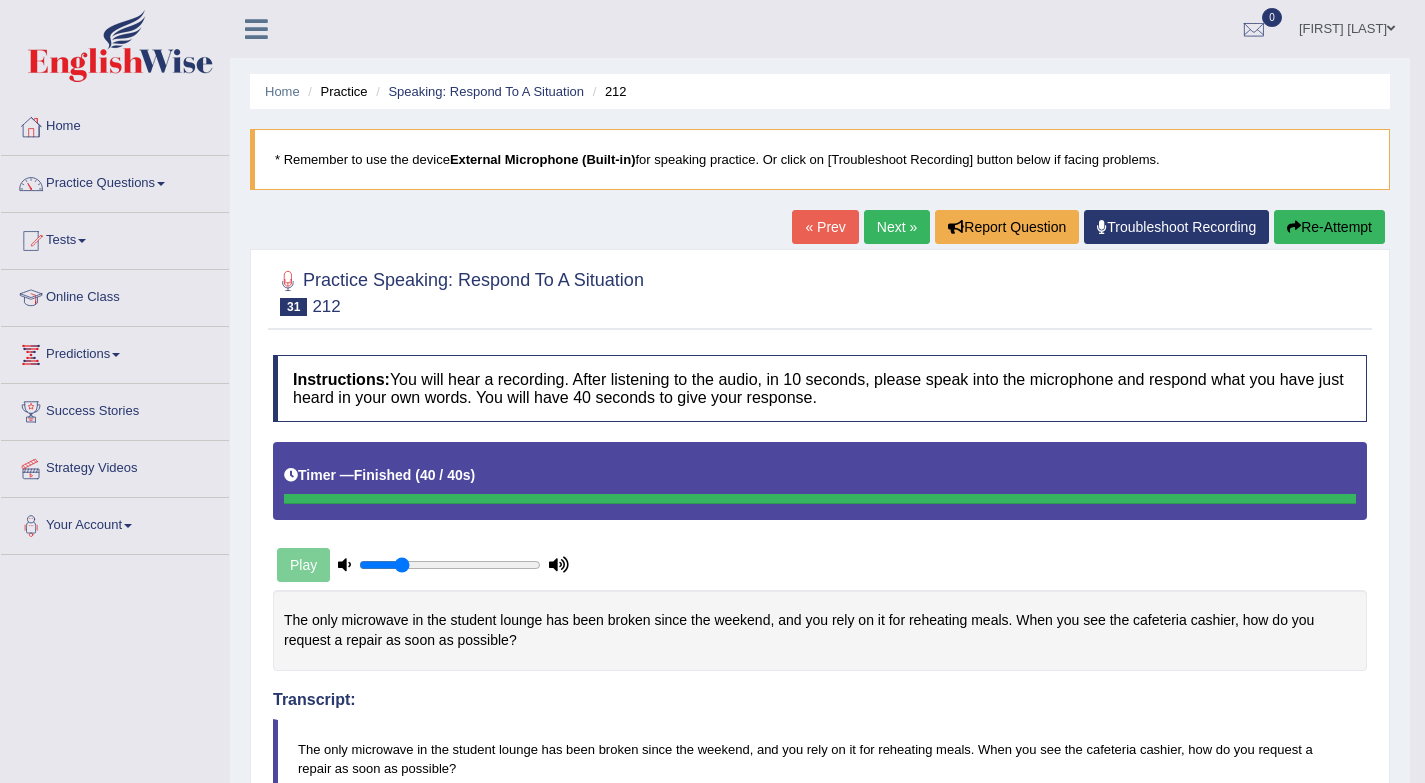 click on "Next »" at bounding box center [897, 227] 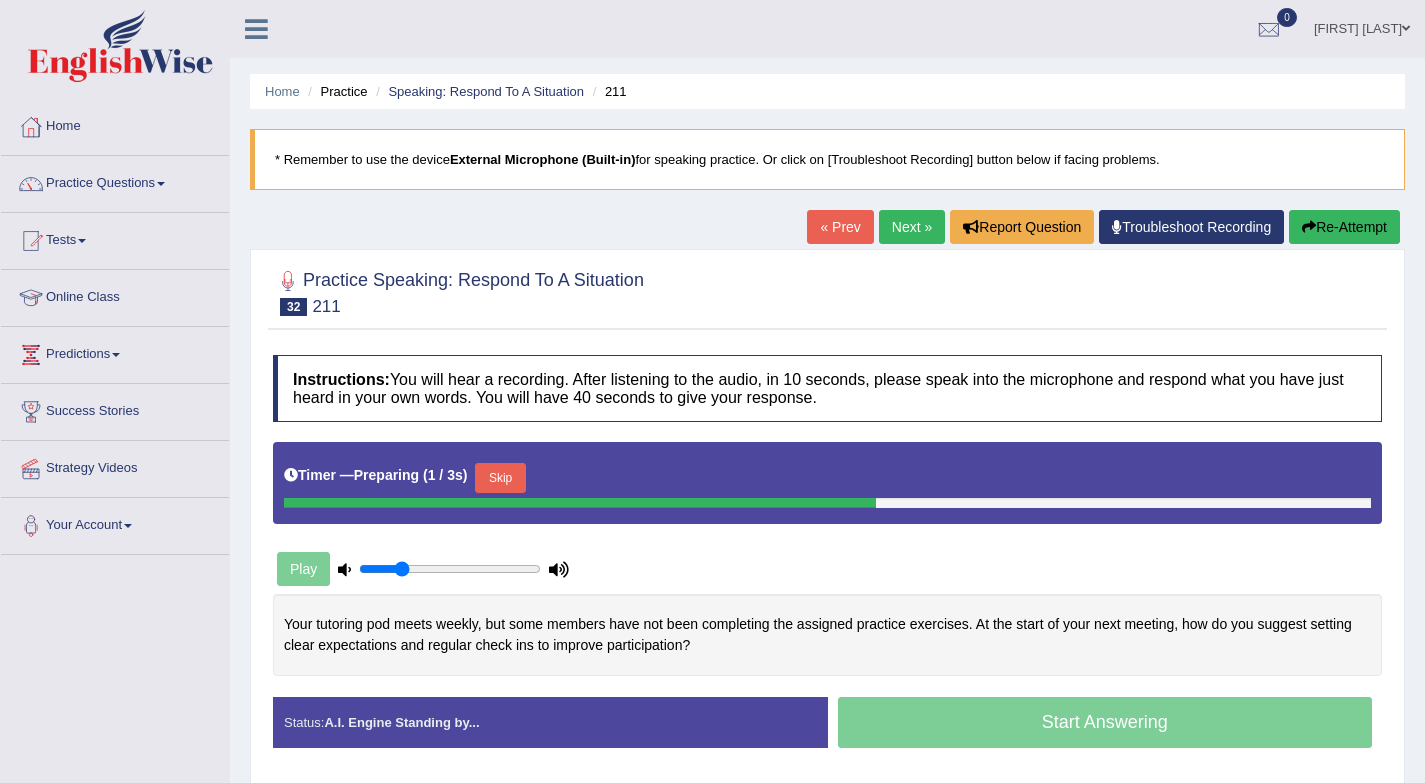scroll, scrollTop: 0, scrollLeft: 0, axis: both 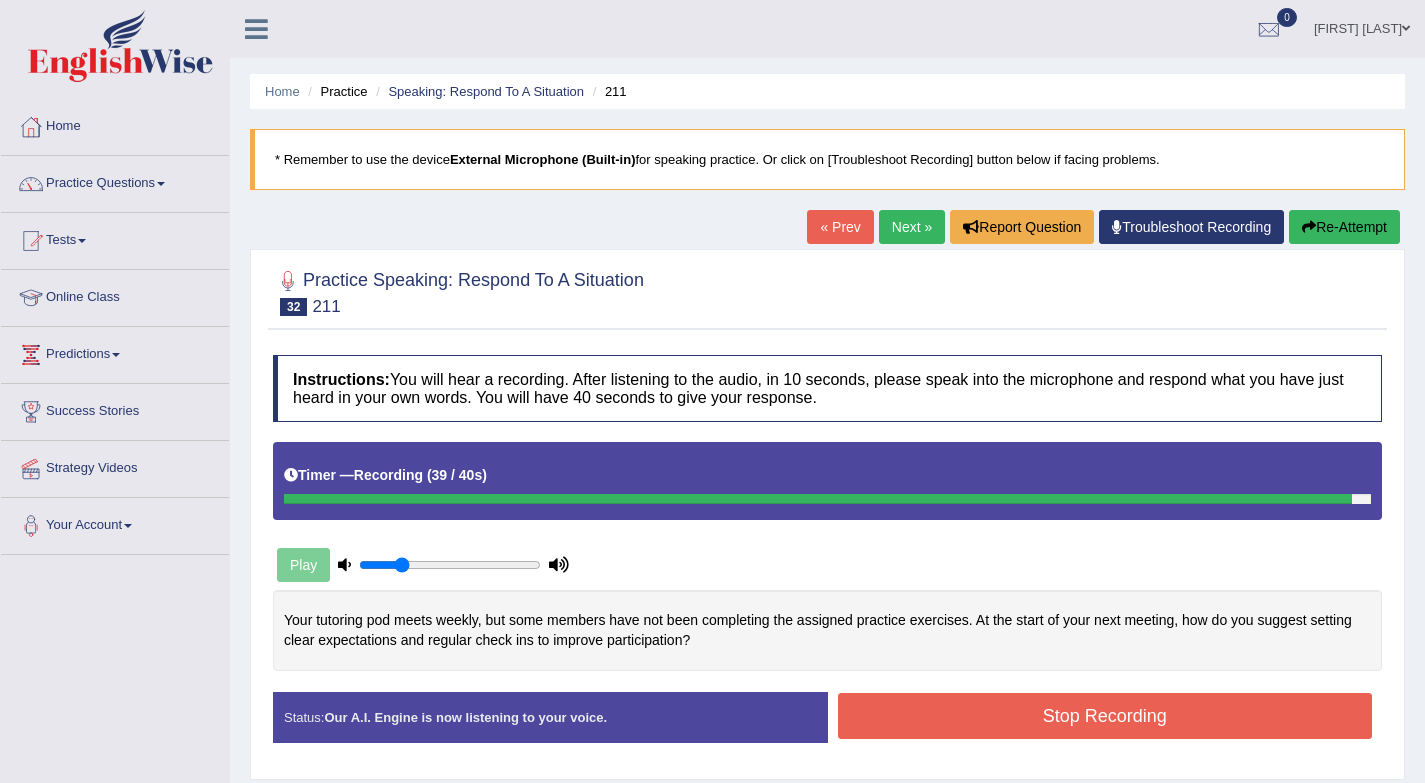 click on "Stop Recording" at bounding box center (1105, 716) 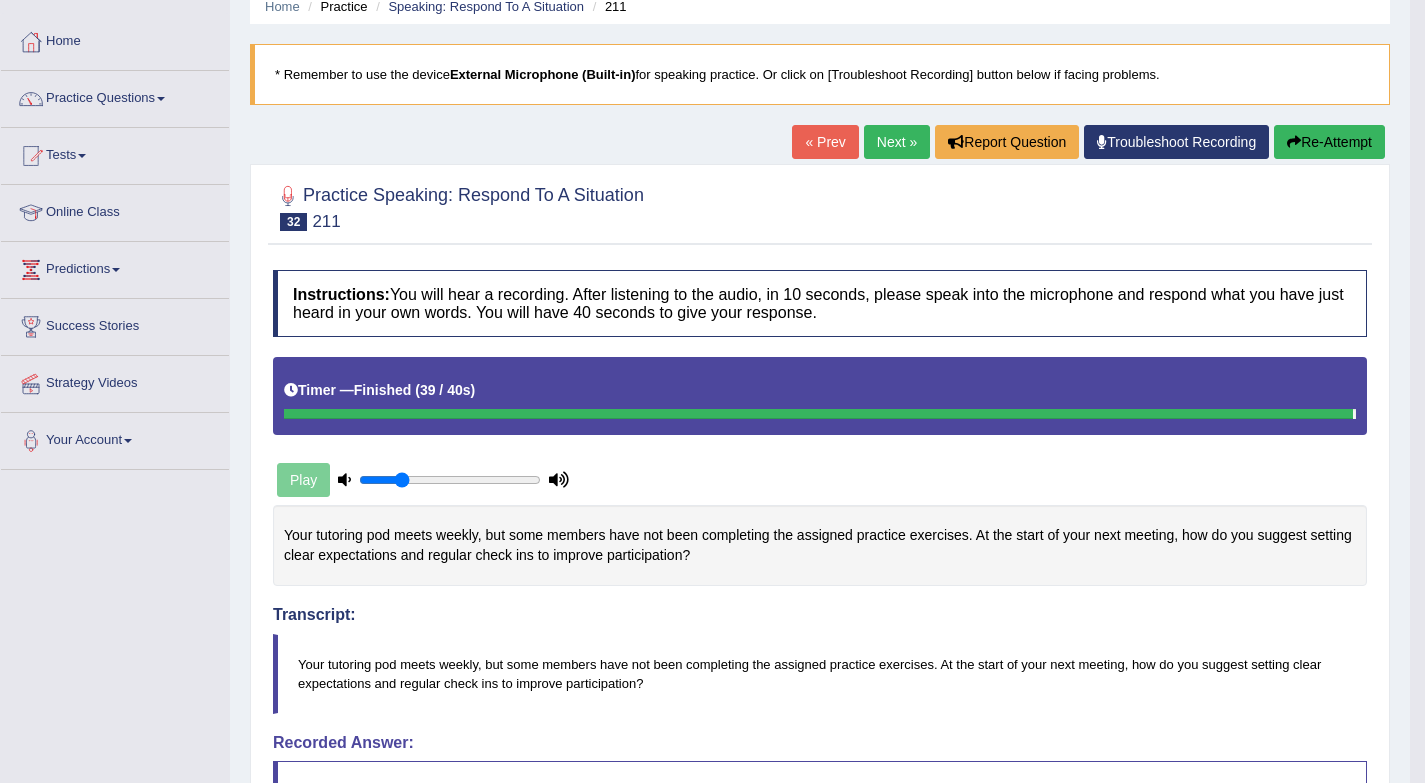 scroll, scrollTop: 80, scrollLeft: 0, axis: vertical 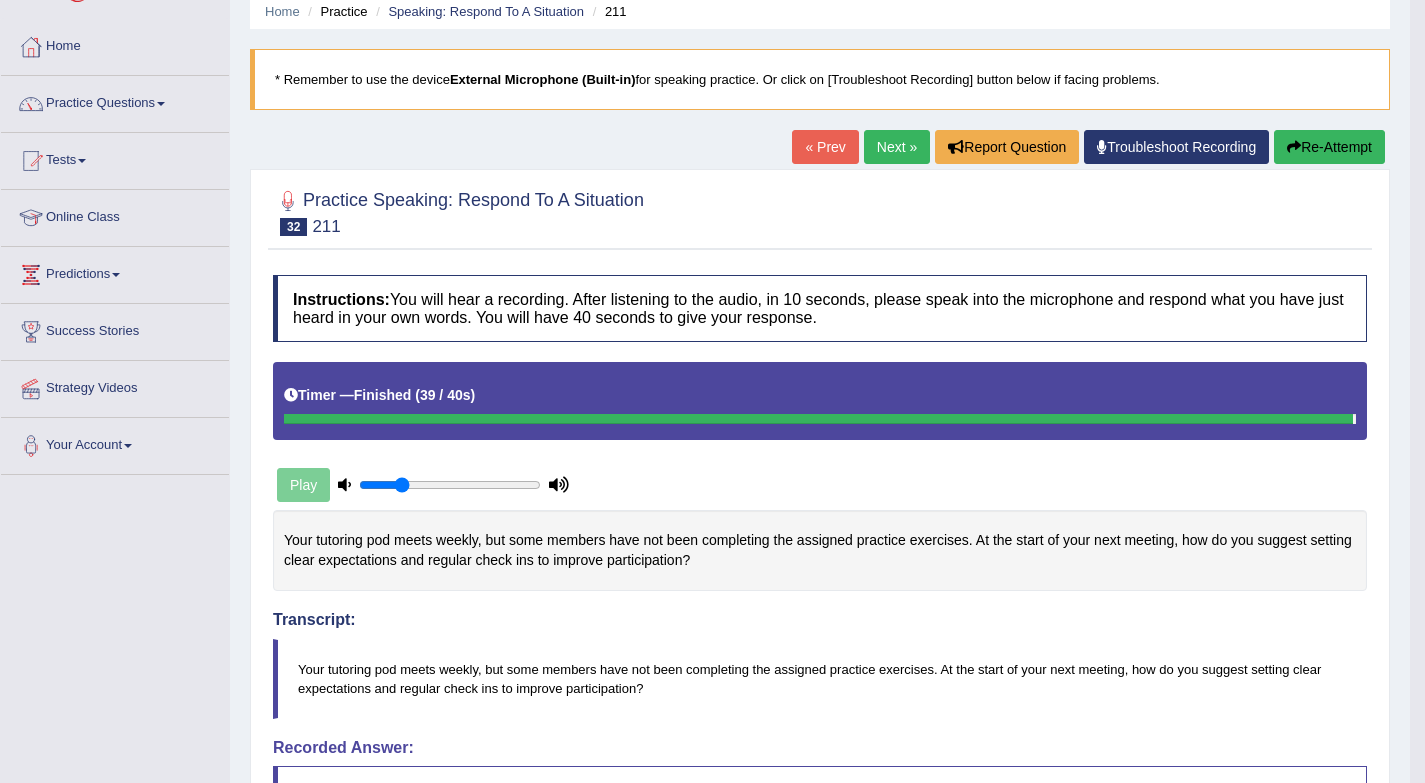 click on "Next »" at bounding box center [897, 147] 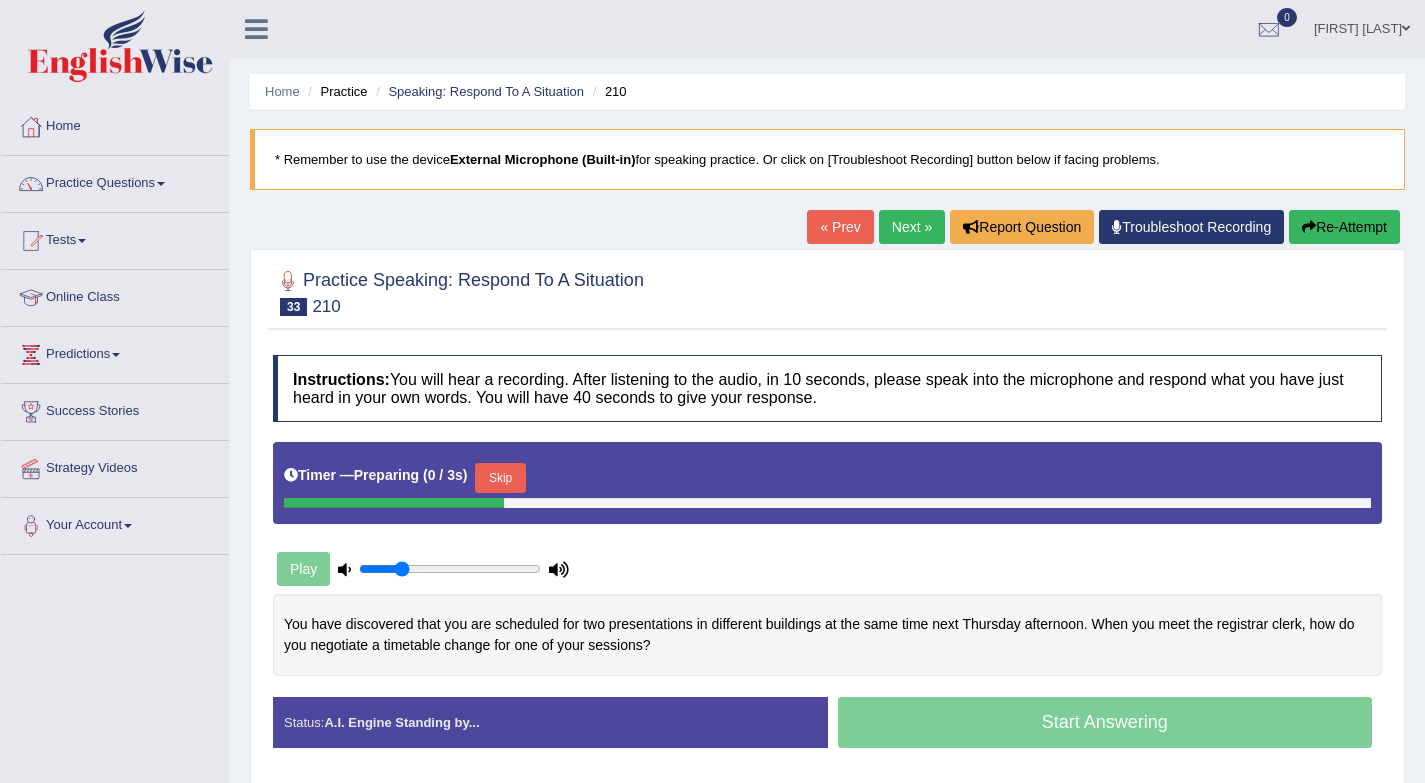 scroll, scrollTop: 0, scrollLeft: 0, axis: both 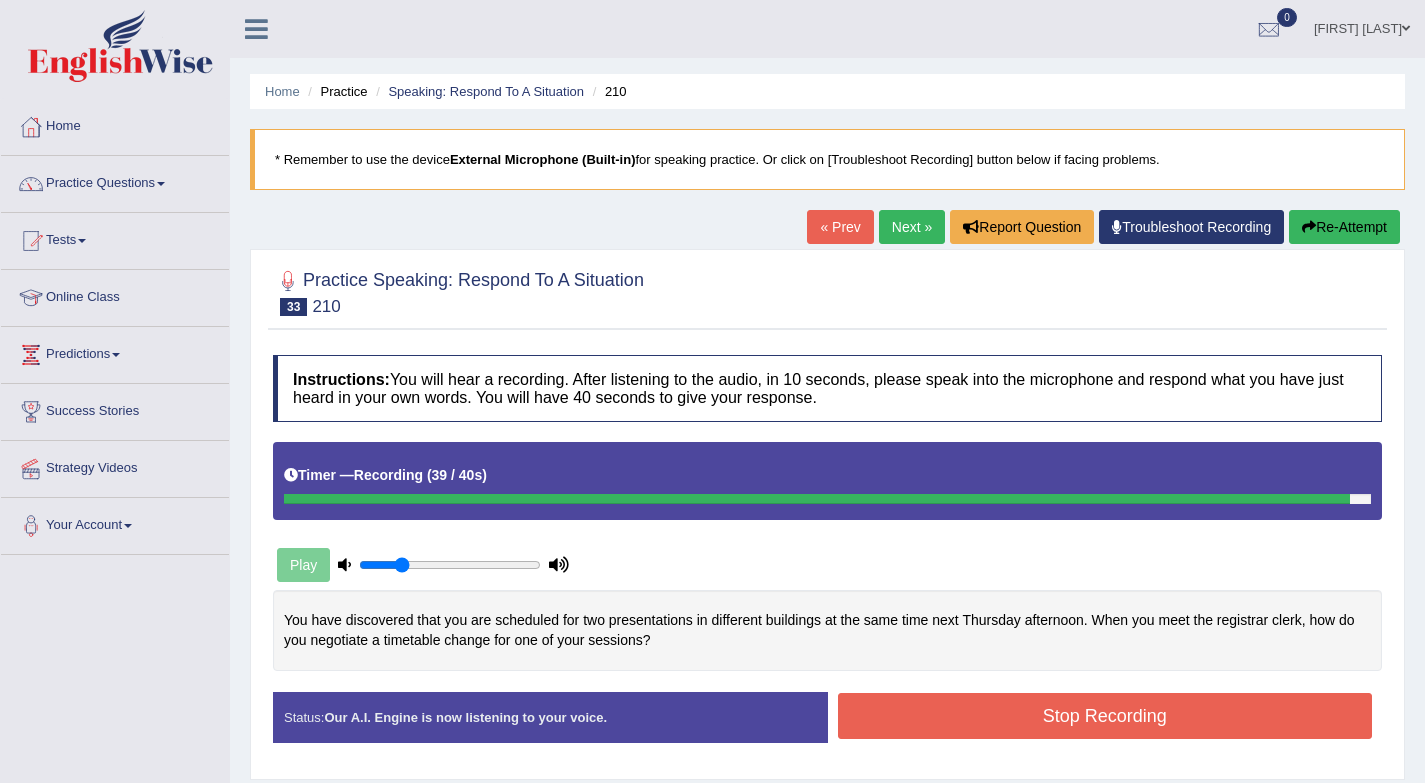 click on "Stop Recording" at bounding box center [1105, 716] 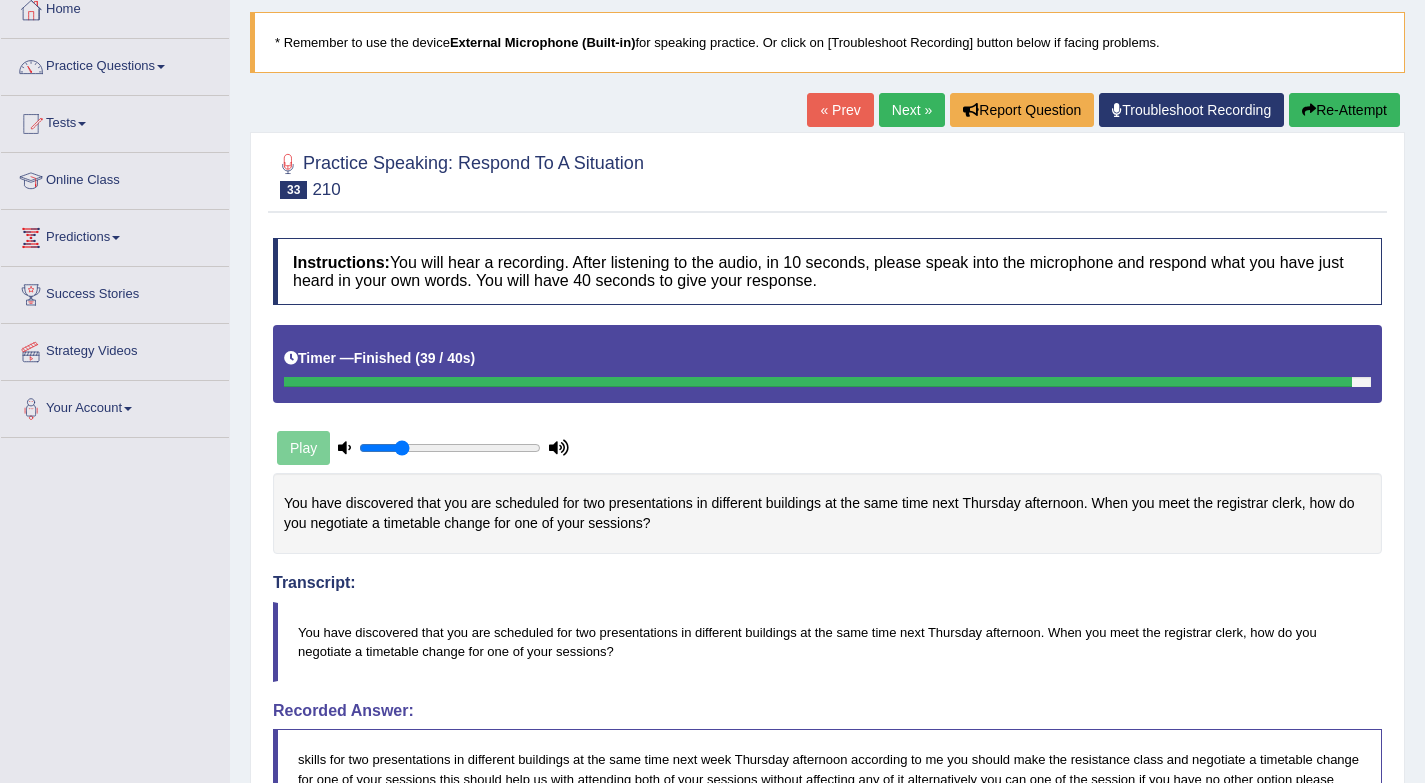 scroll, scrollTop: 80, scrollLeft: 0, axis: vertical 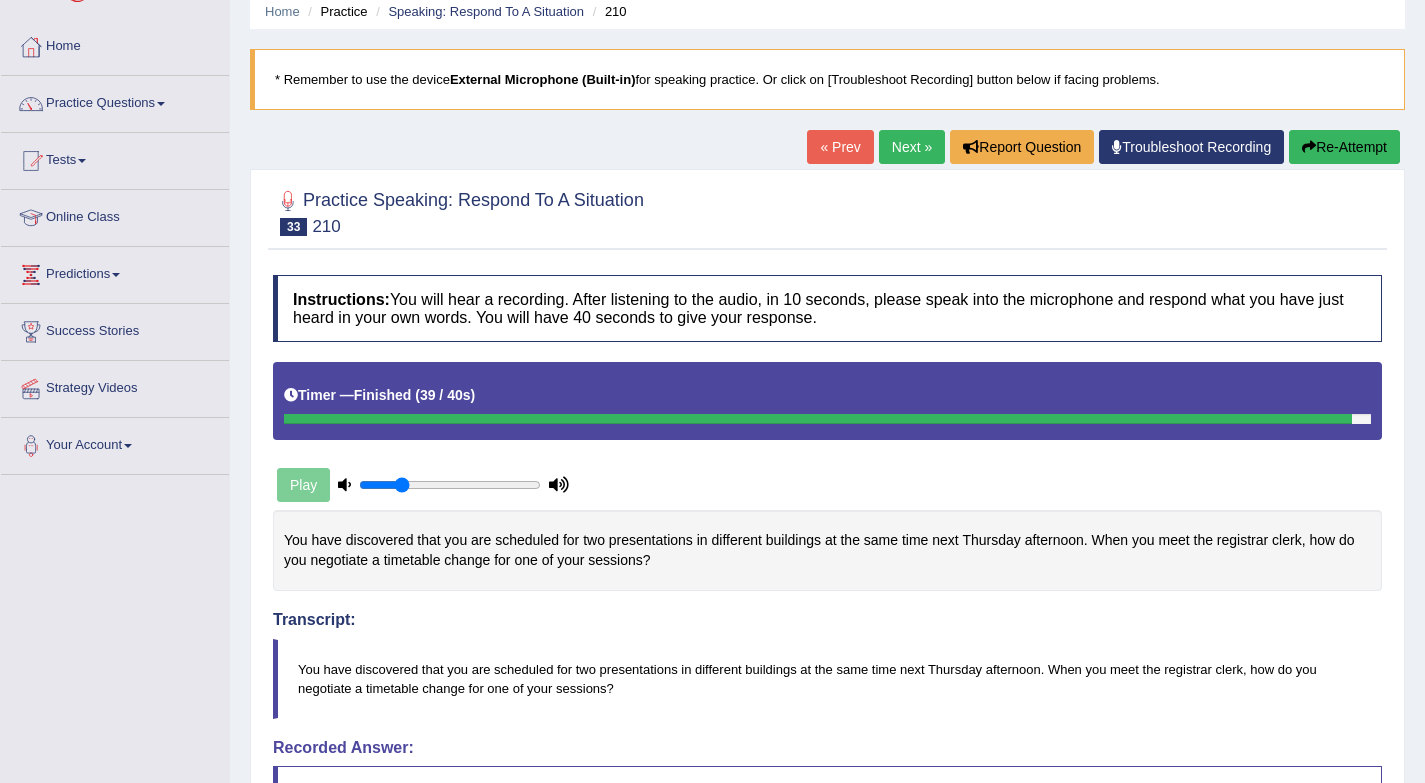 click on "Next »" at bounding box center [912, 147] 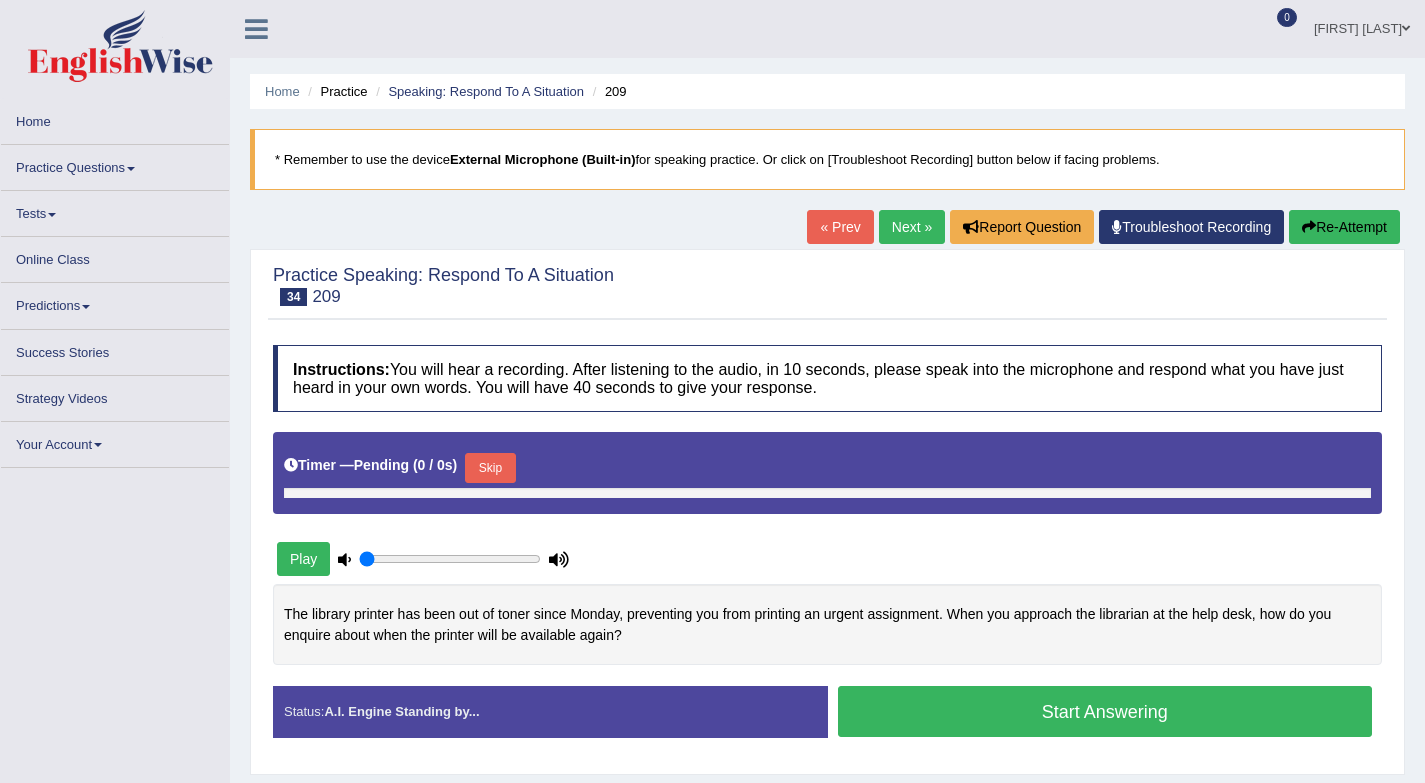 scroll, scrollTop: 0, scrollLeft: 0, axis: both 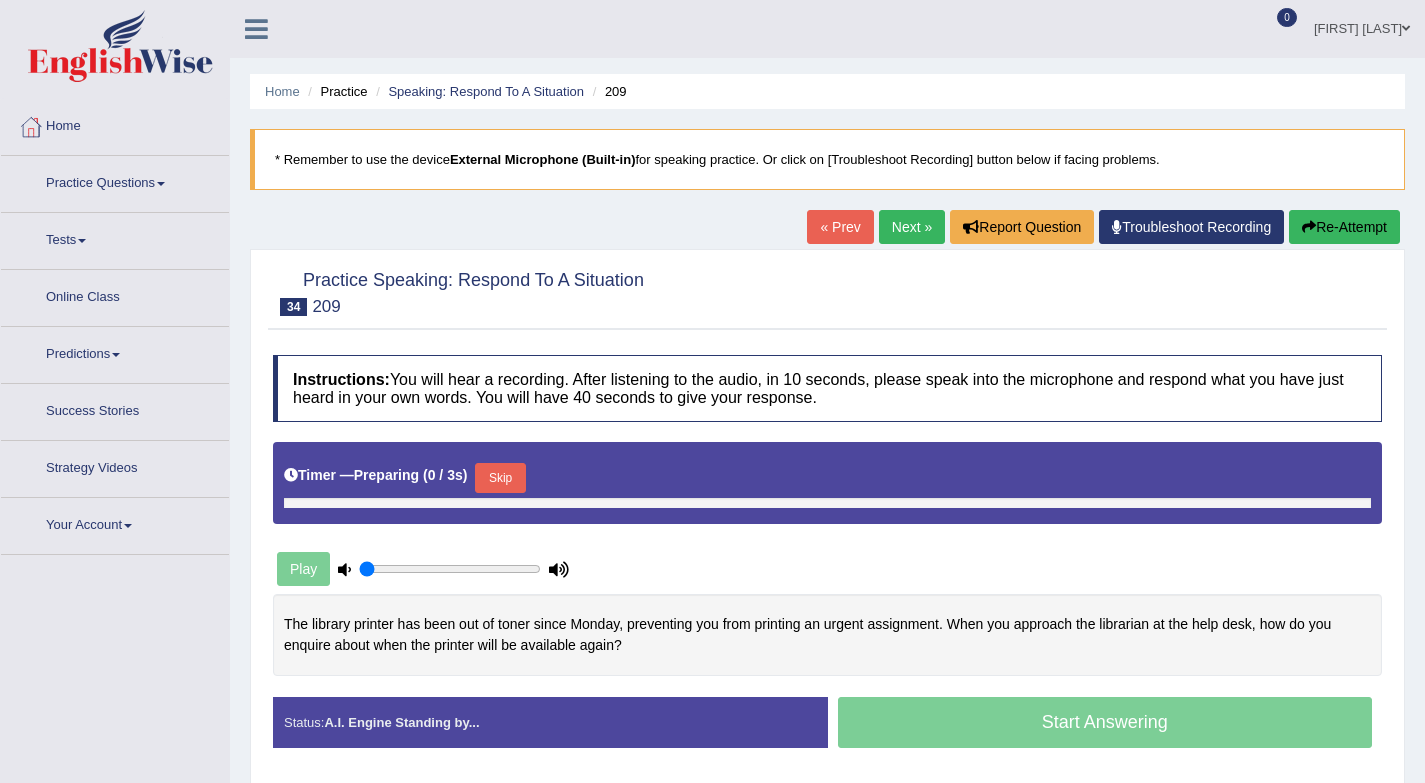 type on "0.25" 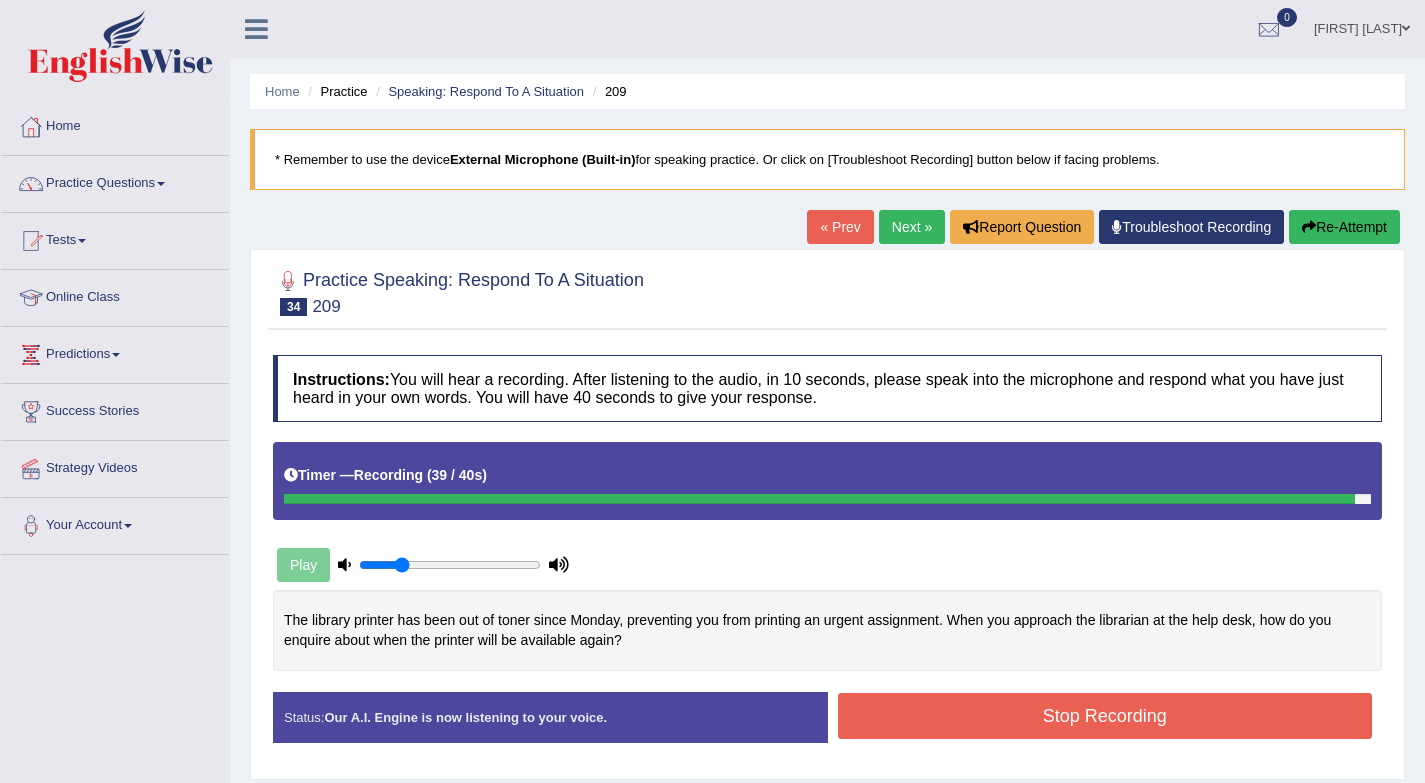click on "Stop Recording" at bounding box center [1105, 716] 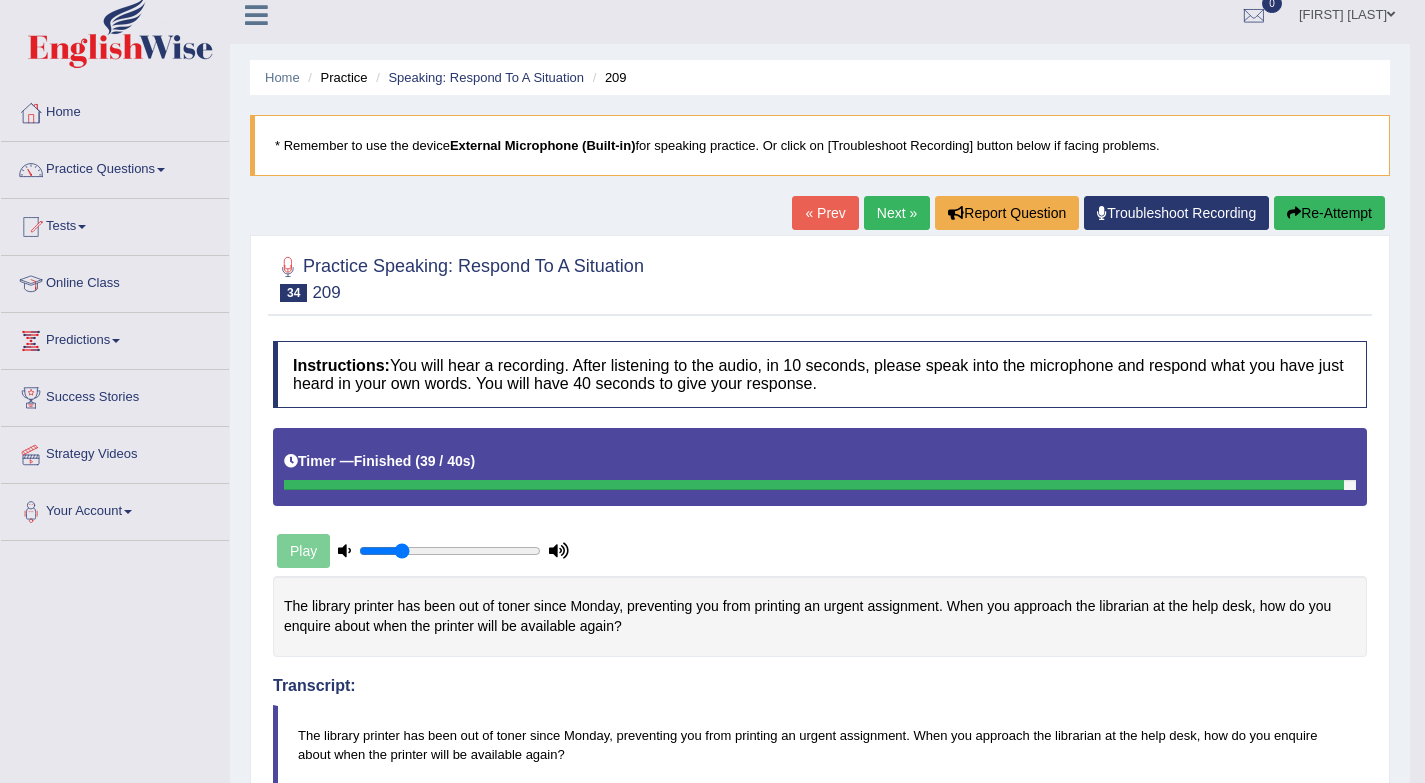 scroll, scrollTop: 0, scrollLeft: 0, axis: both 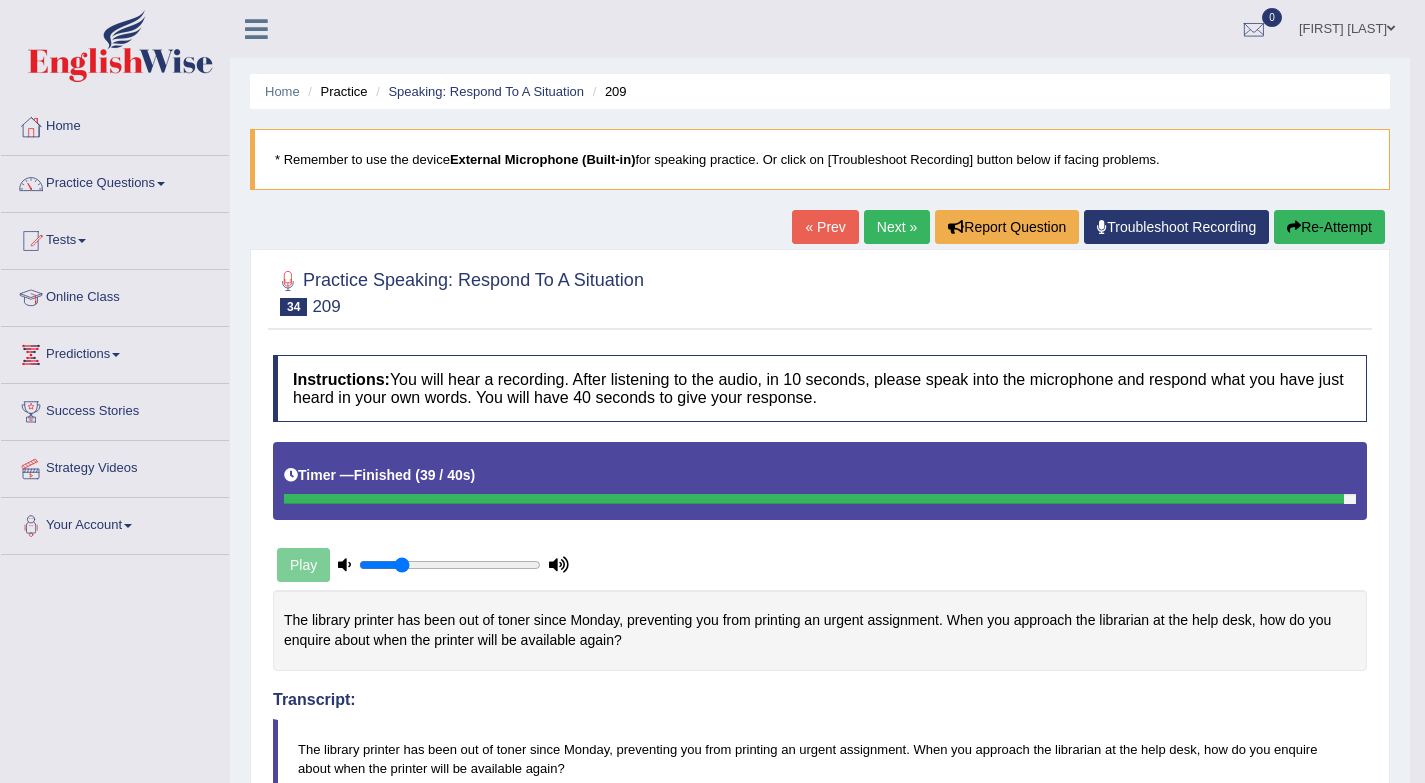 click on "Next »" at bounding box center (897, 227) 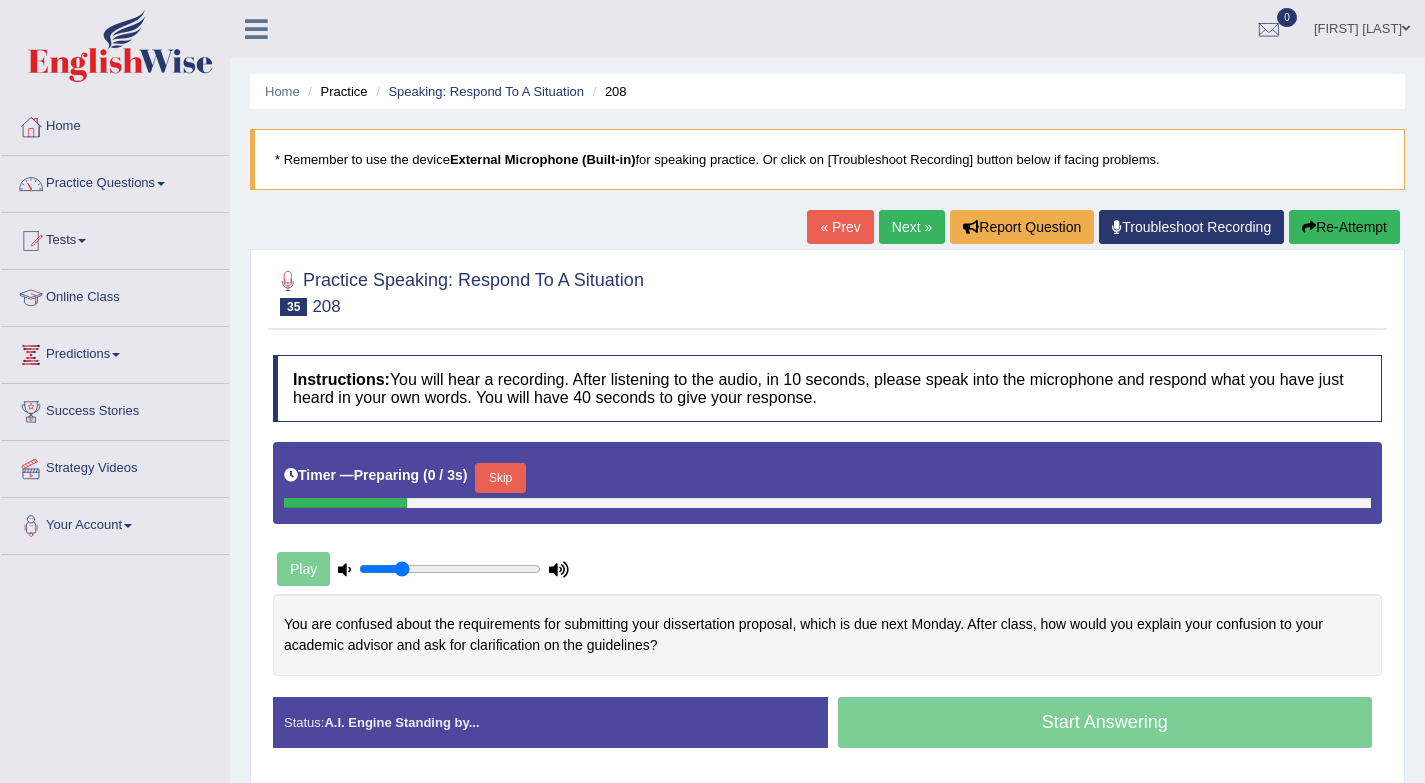 scroll, scrollTop: 0, scrollLeft: 0, axis: both 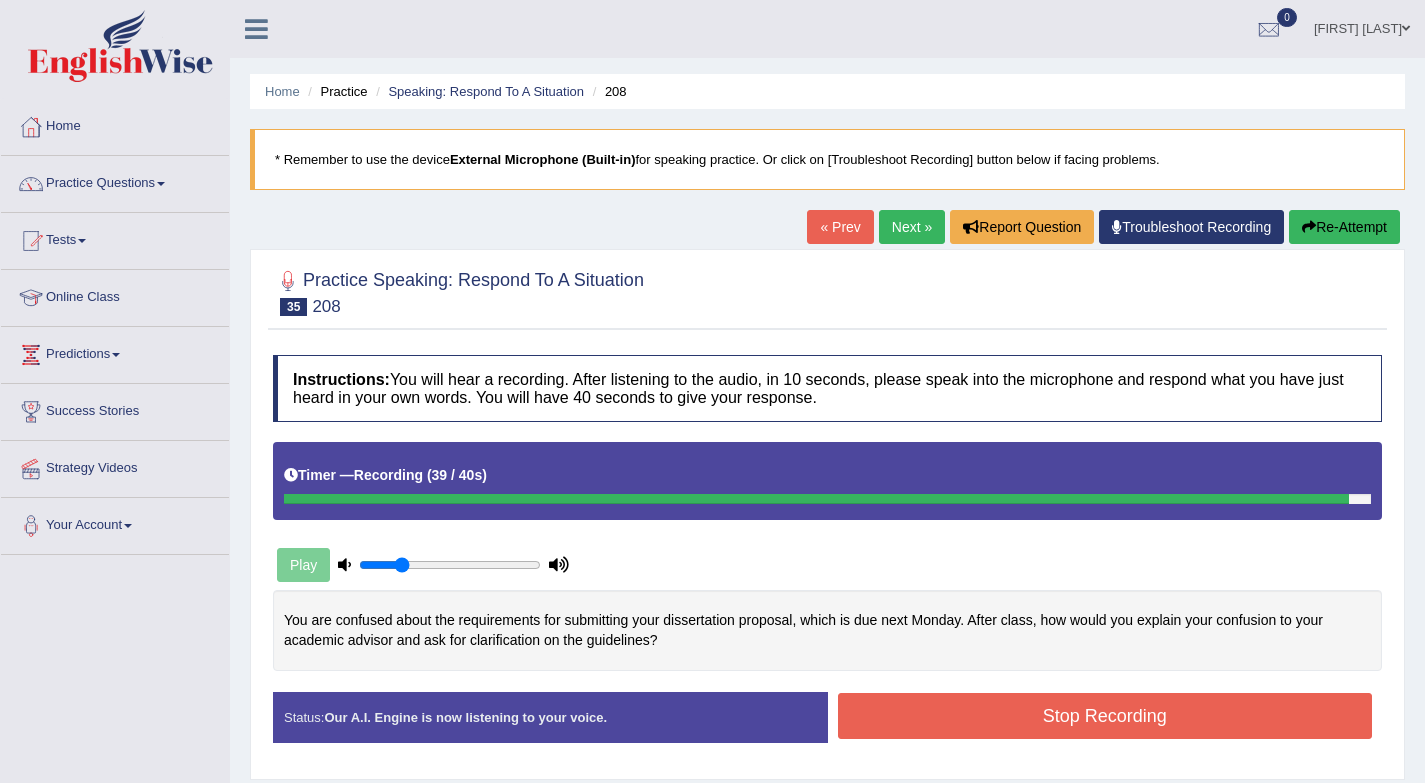 click on "Stop Recording" at bounding box center [1105, 716] 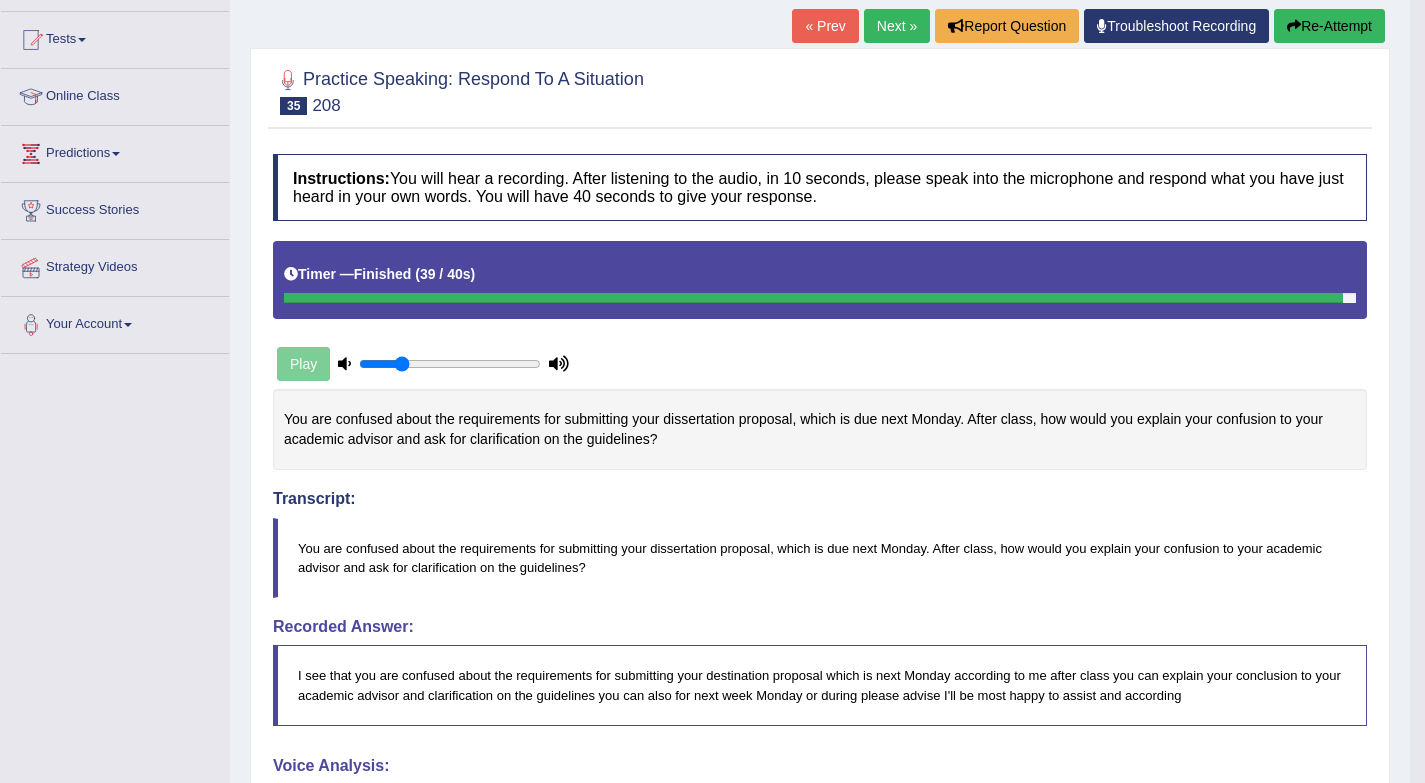 scroll, scrollTop: 200, scrollLeft: 0, axis: vertical 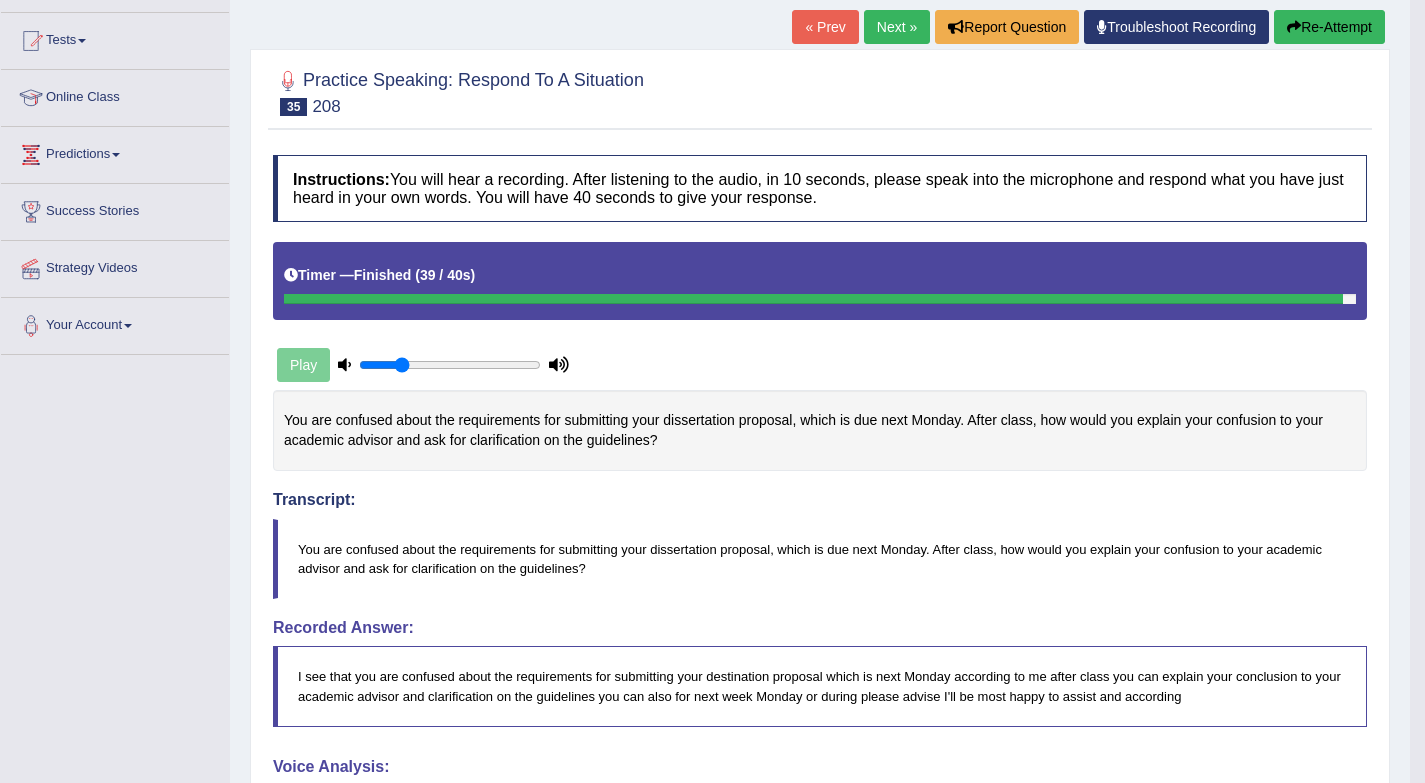 click on "Next »" at bounding box center (897, 27) 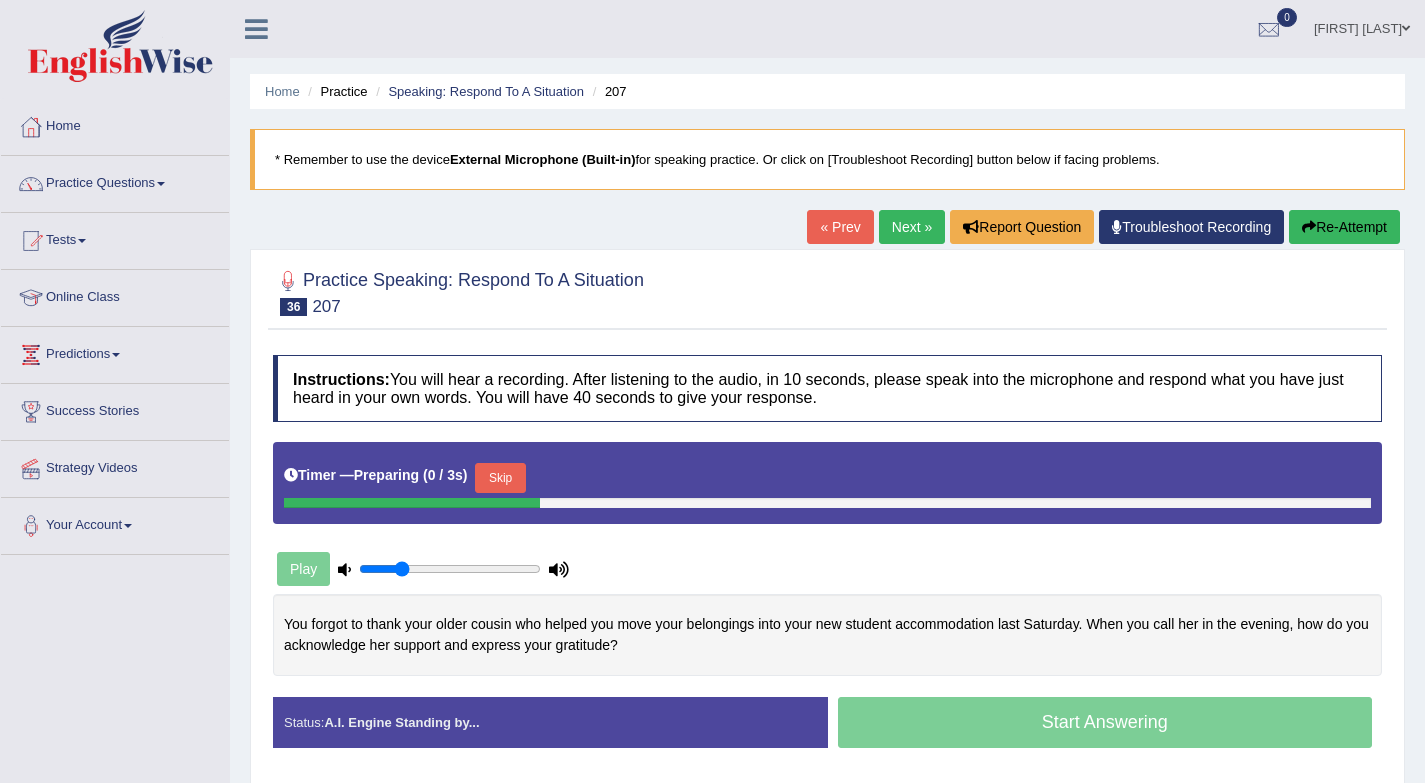 scroll, scrollTop: 0, scrollLeft: 0, axis: both 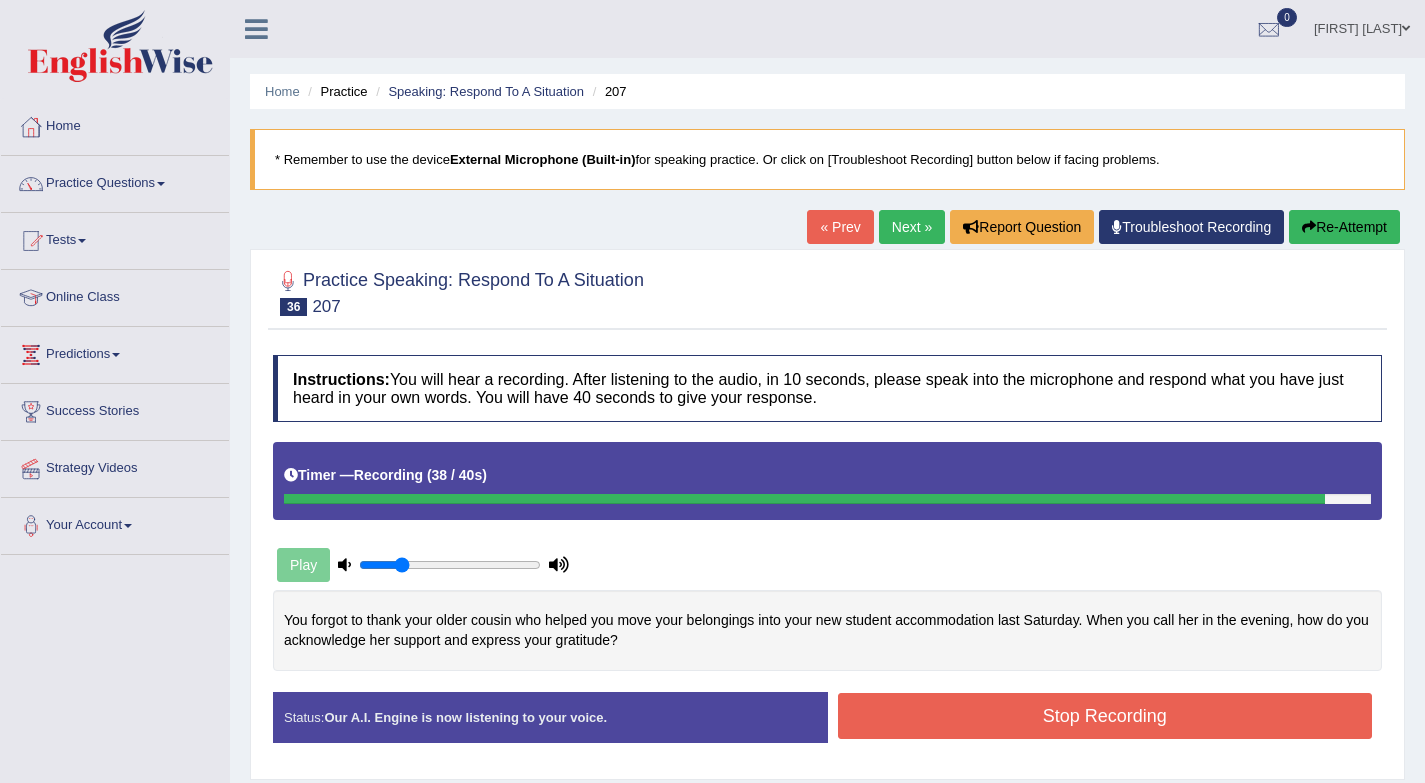 click on "Stop Recording" at bounding box center (1105, 716) 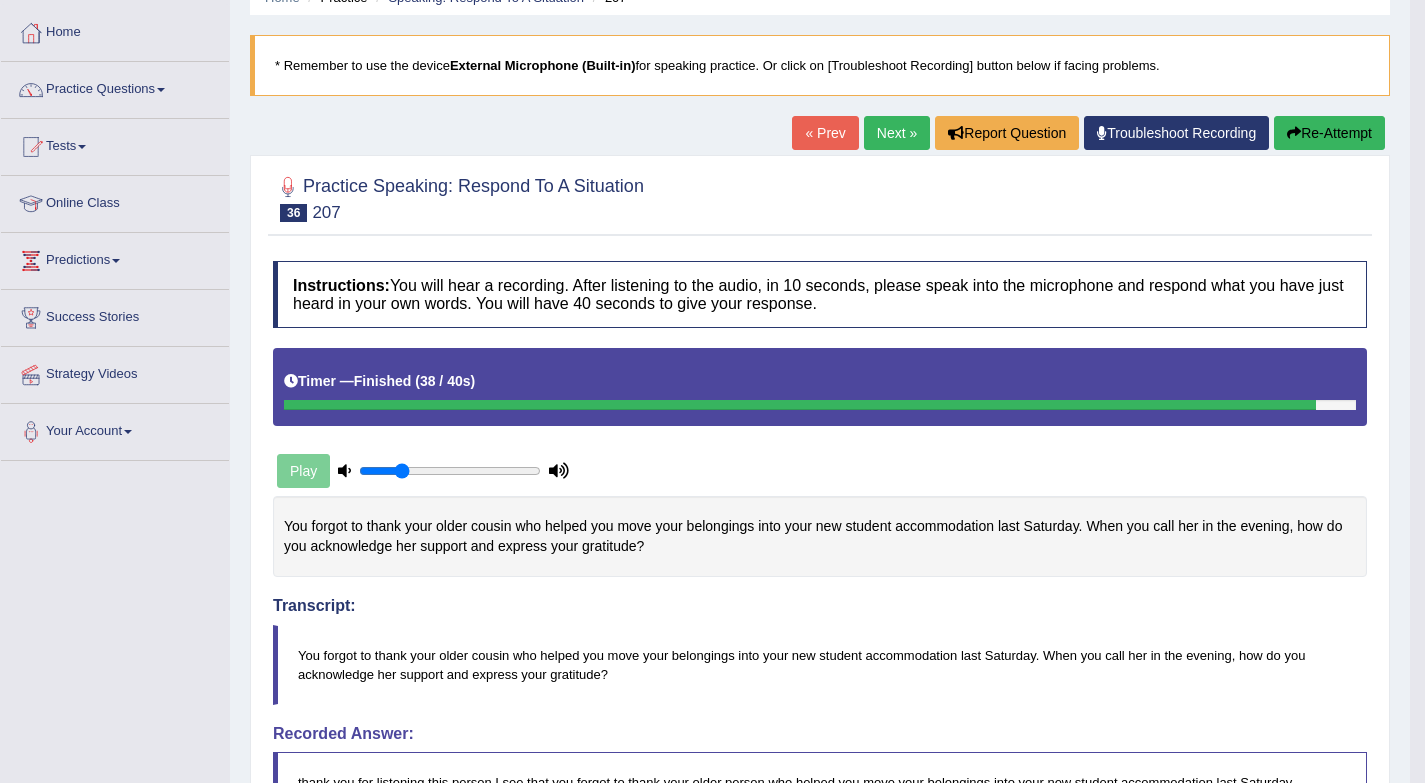 scroll, scrollTop: 40, scrollLeft: 0, axis: vertical 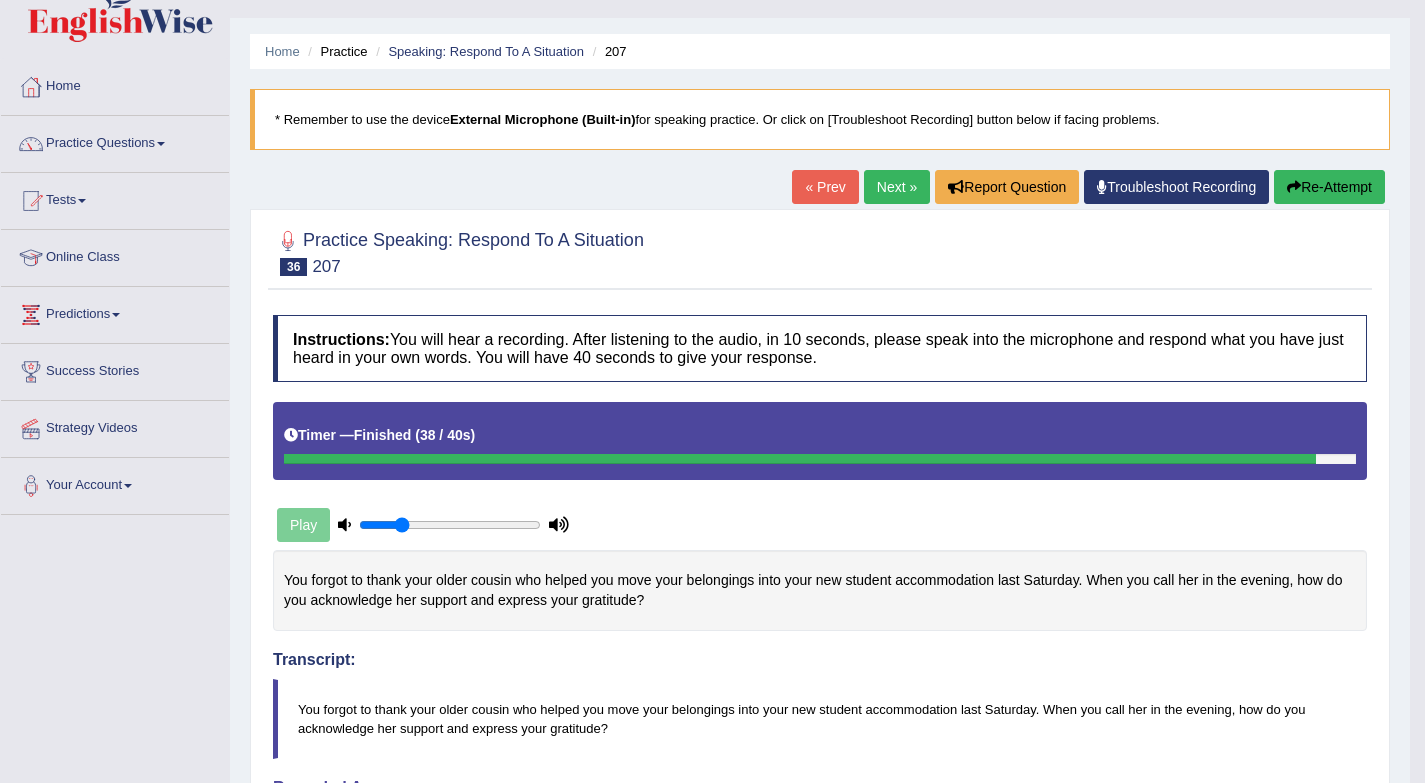 click on "Next »" at bounding box center [897, 187] 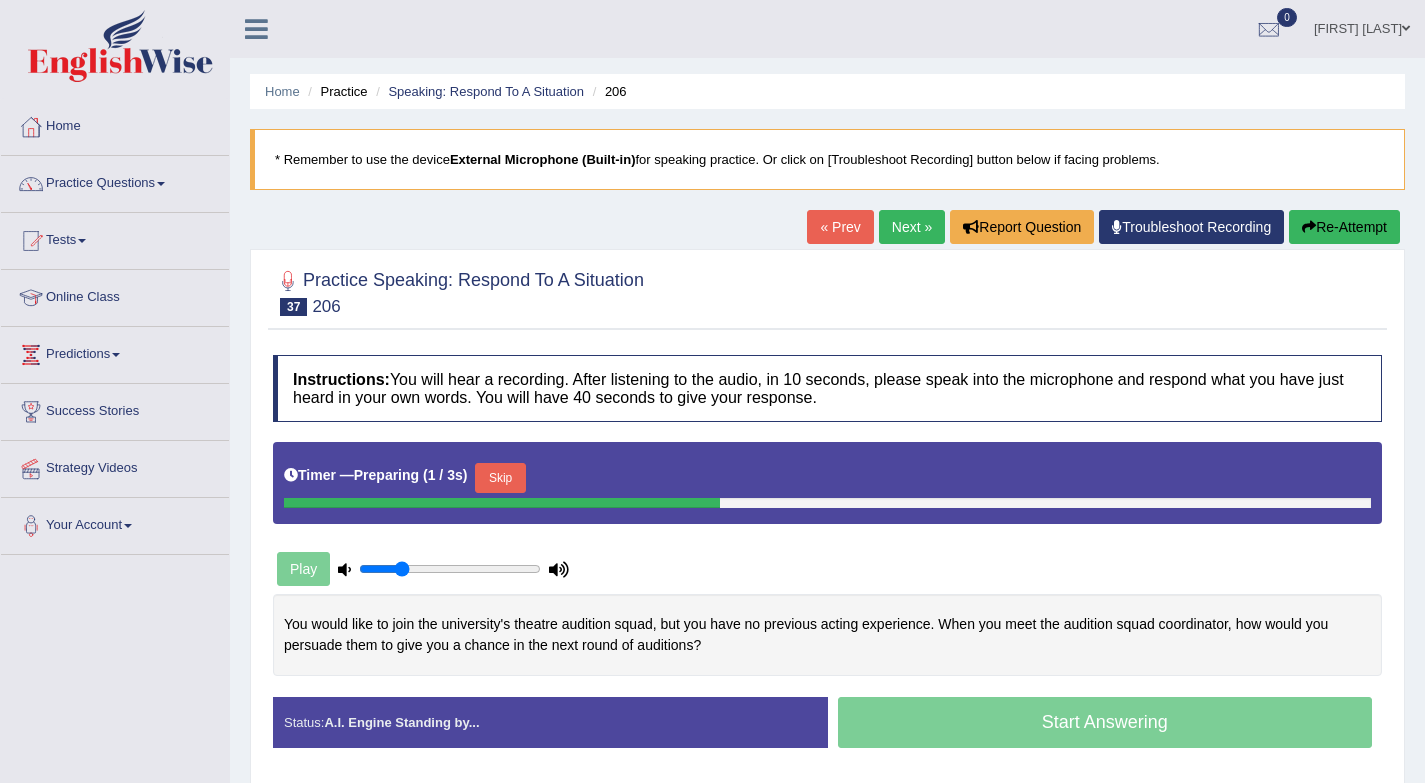 scroll, scrollTop: 0, scrollLeft: 0, axis: both 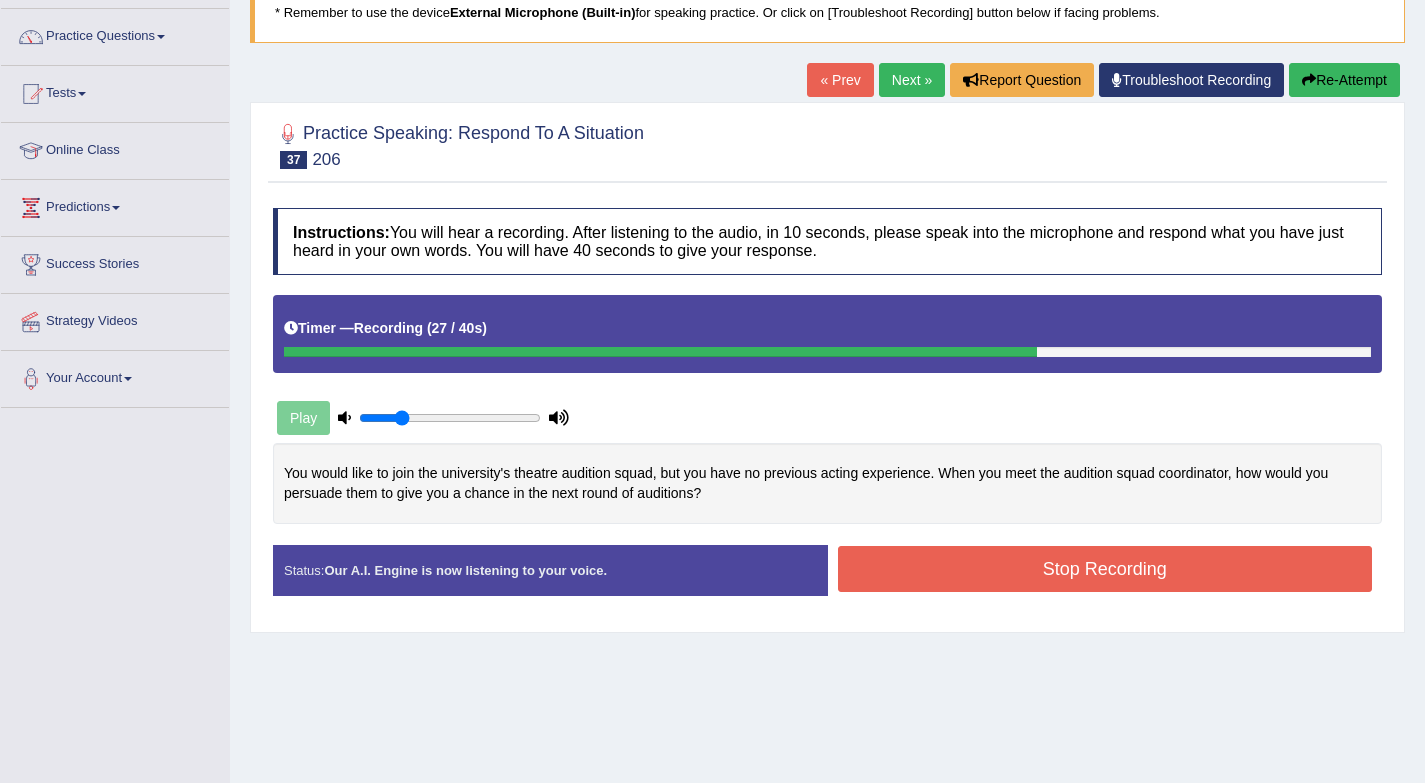 click on "Re-Attempt" at bounding box center (1344, 80) 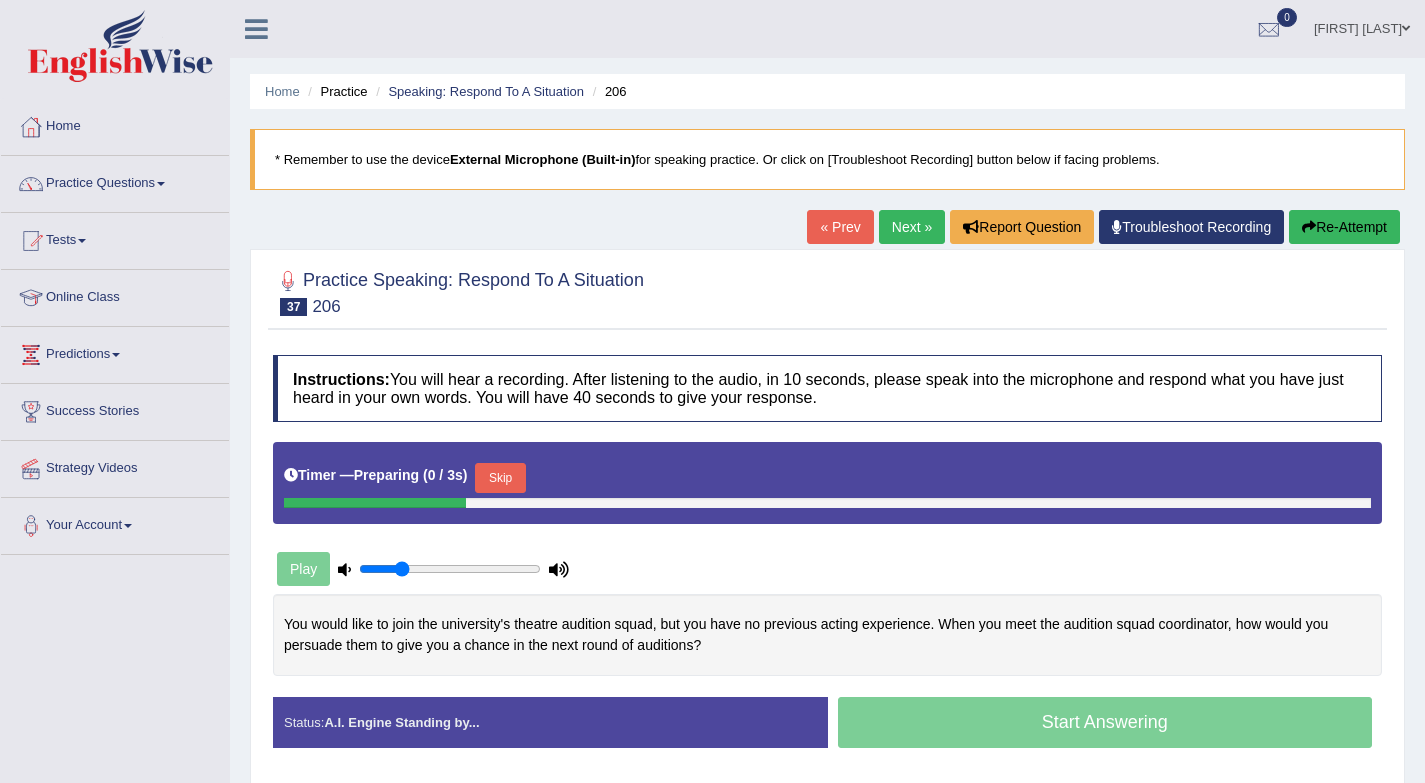 scroll, scrollTop: 162, scrollLeft: 0, axis: vertical 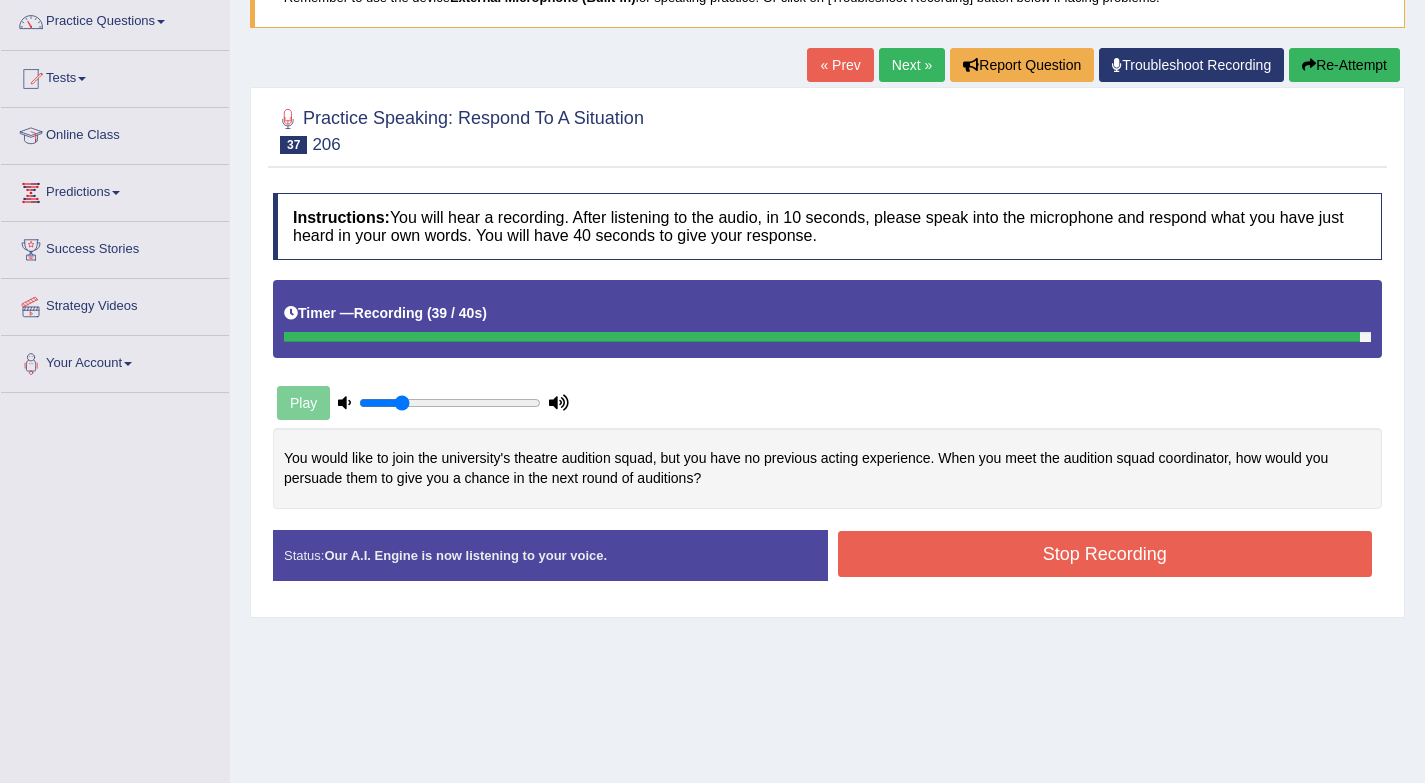 click on "Stop Recording" at bounding box center [1105, 554] 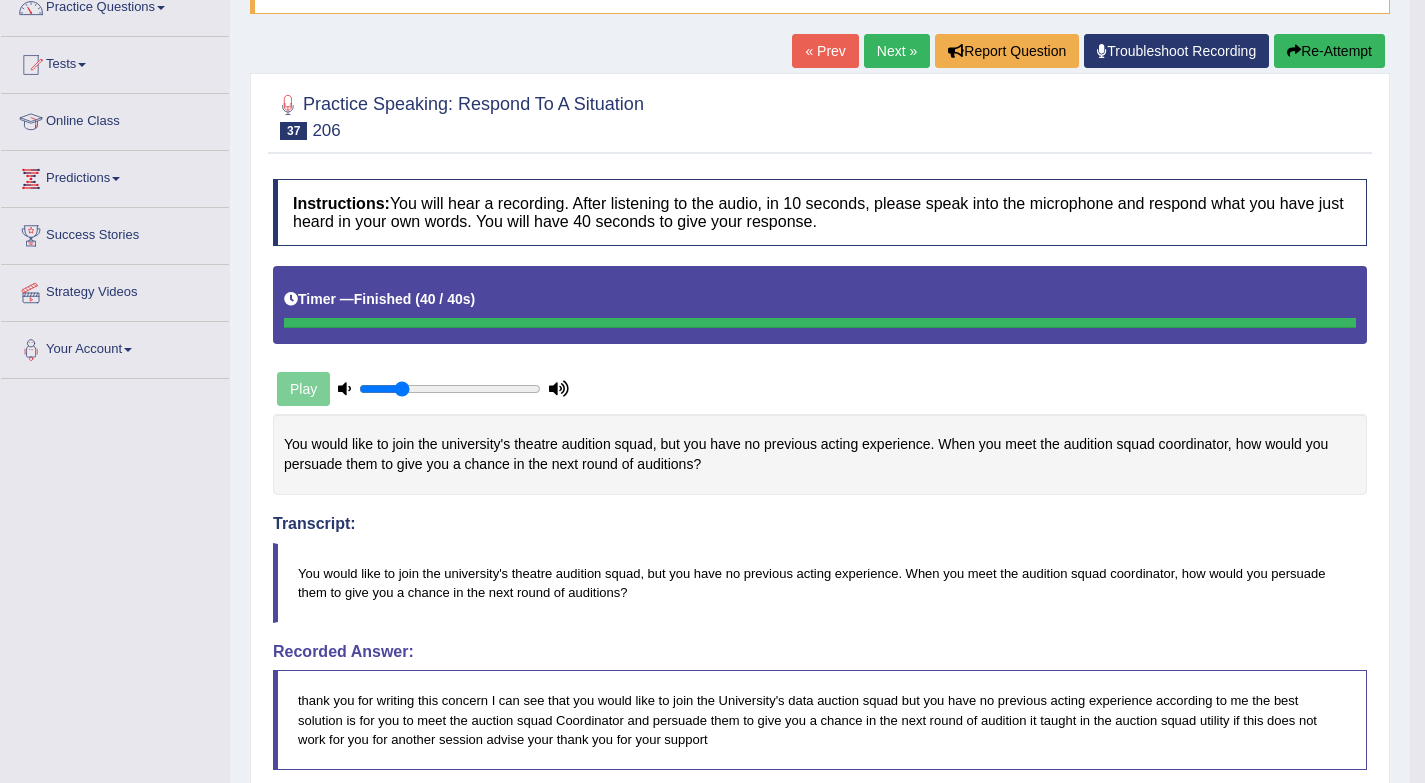scroll, scrollTop: 162, scrollLeft: 0, axis: vertical 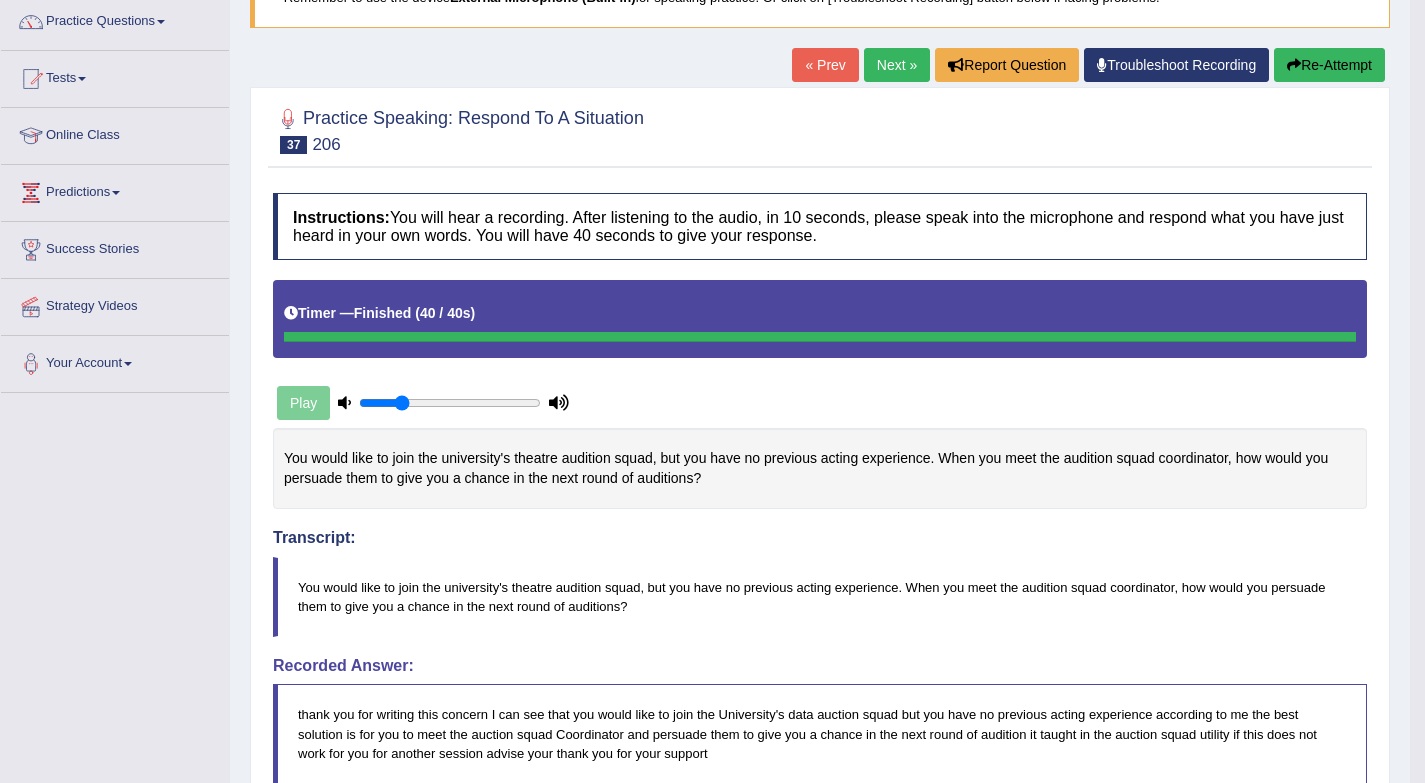 click on "Next »" at bounding box center (897, 65) 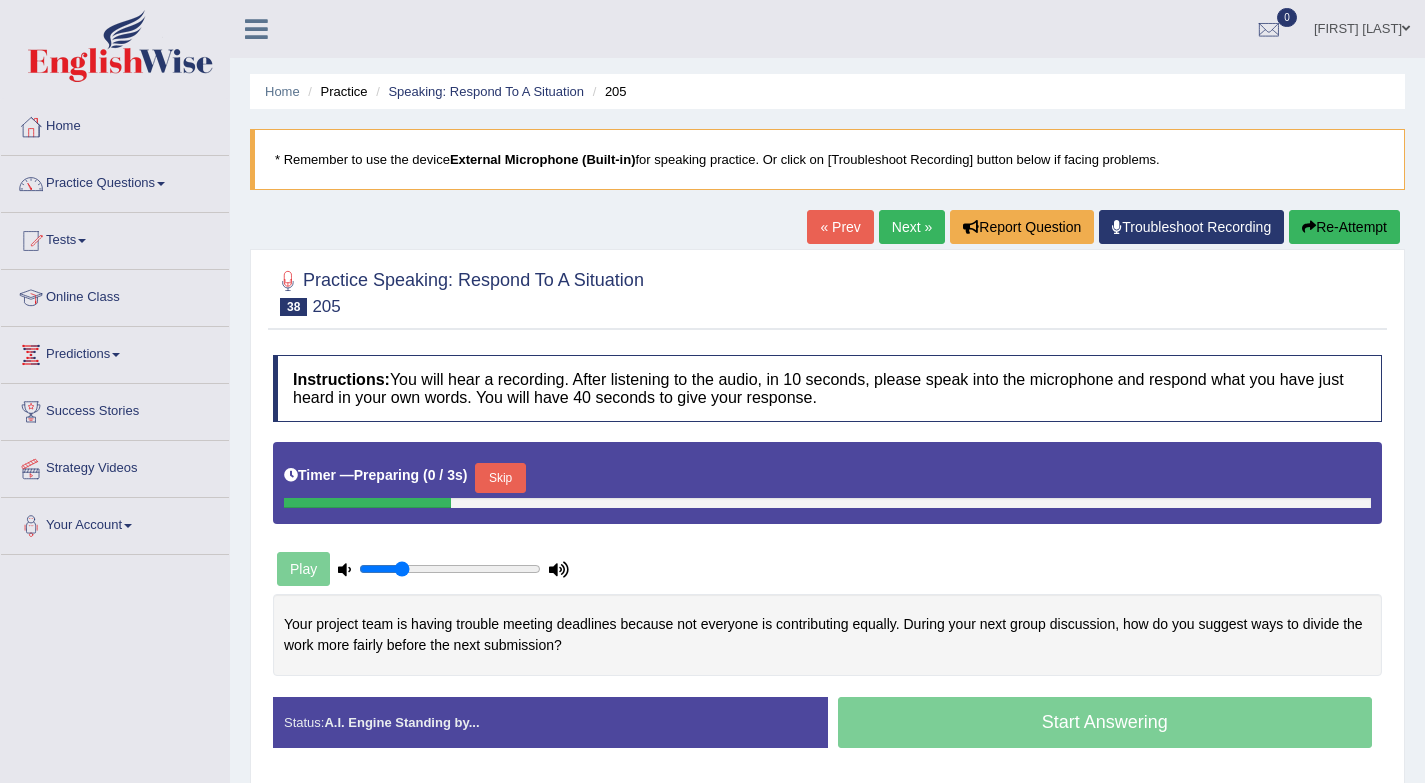 scroll, scrollTop: 0, scrollLeft: 0, axis: both 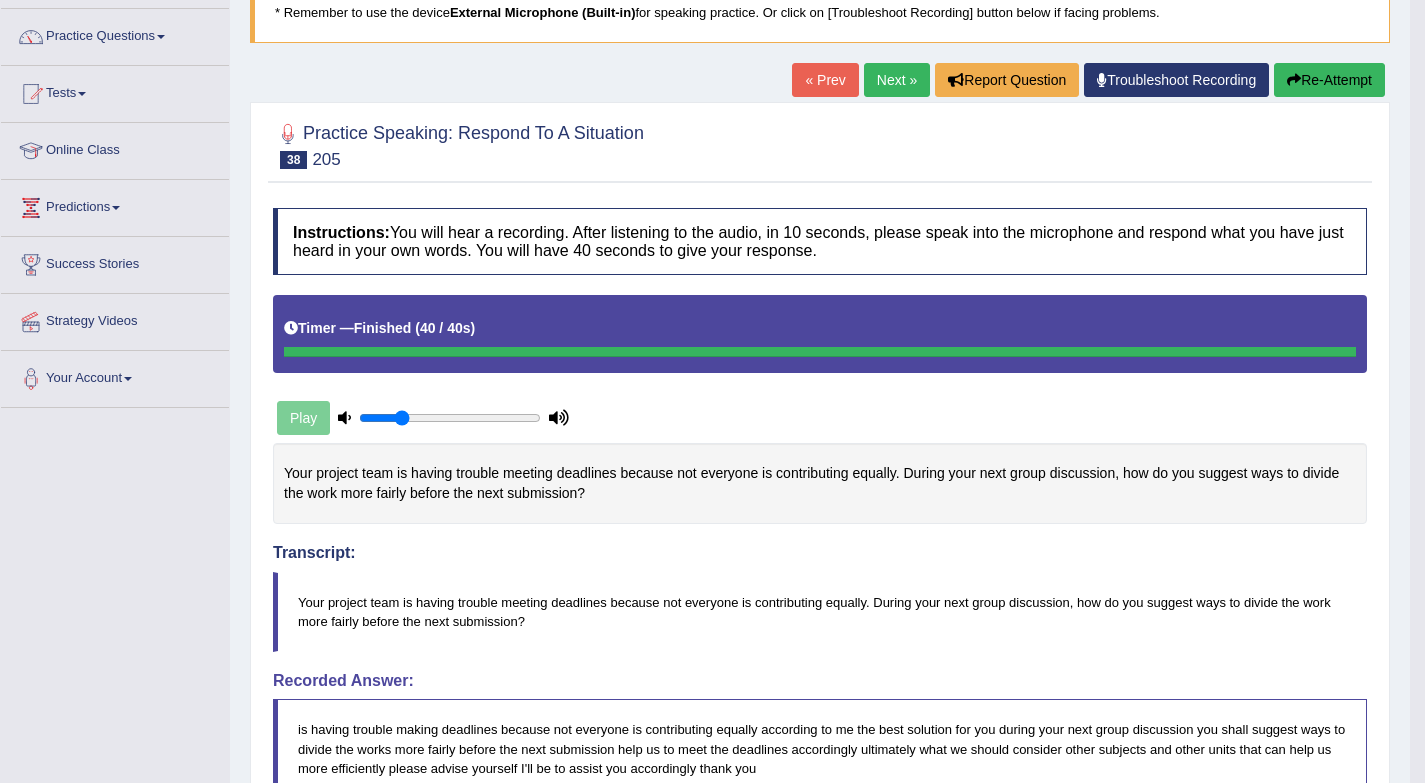 click on "Next »" at bounding box center [897, 80] 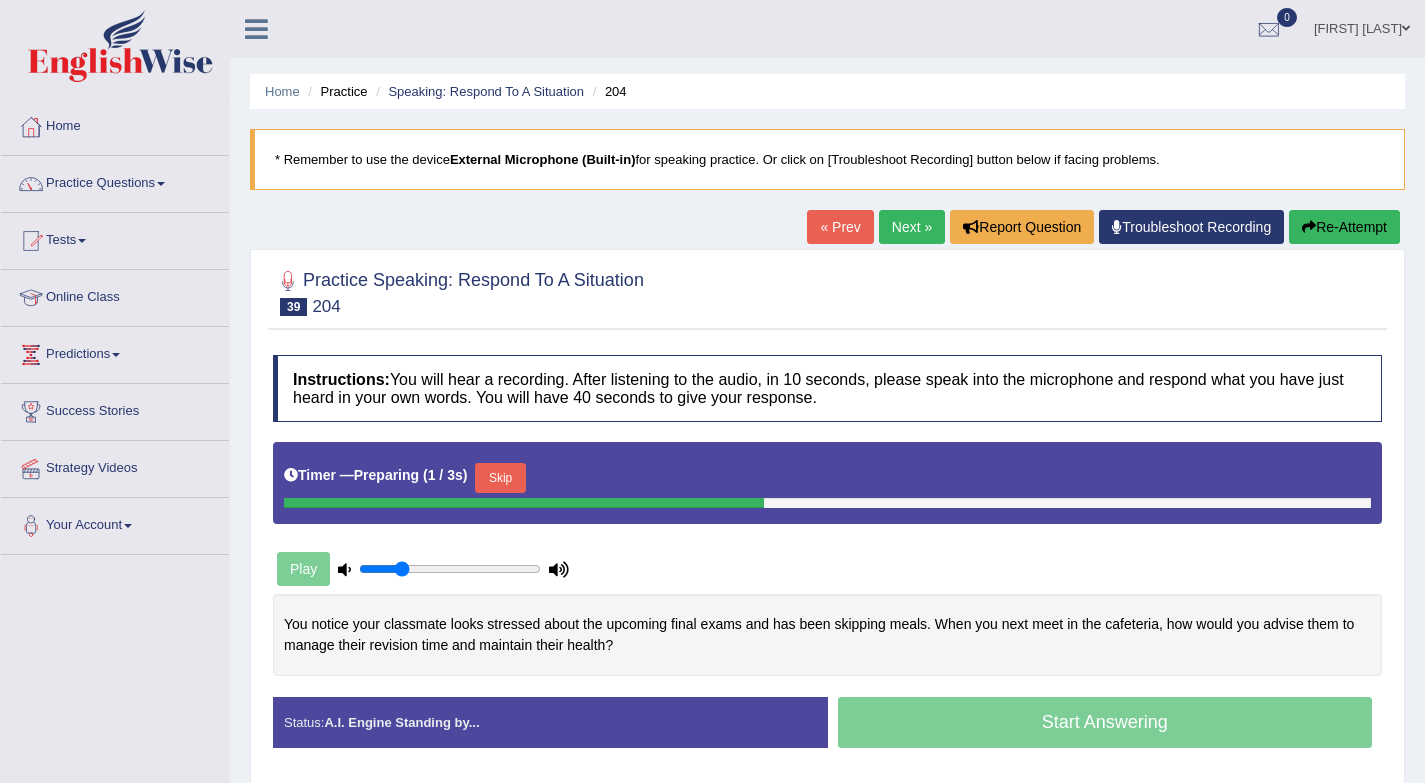 scroll, scrollTop: 0, scrollLeft: 0, axis: both 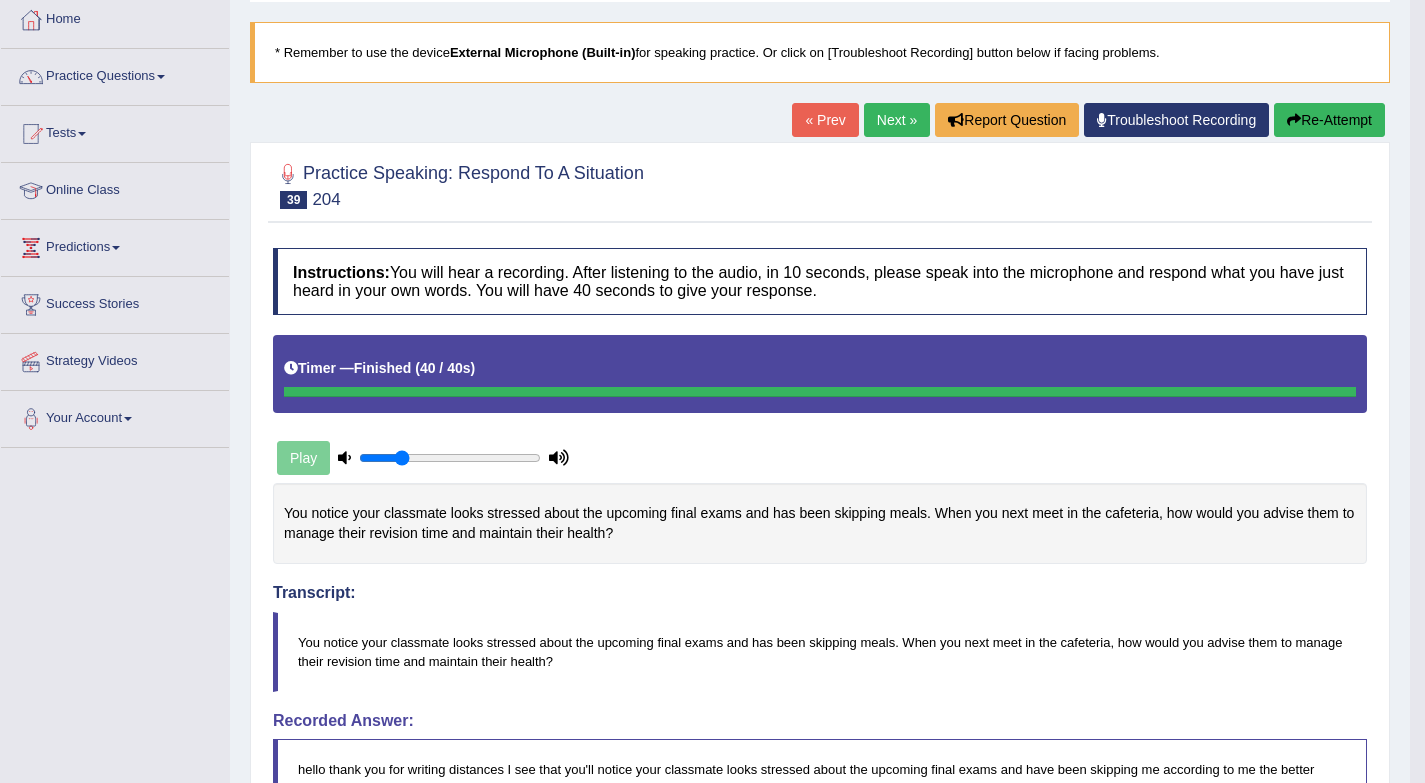 click on "Next »" at bounding box center [897, 120] 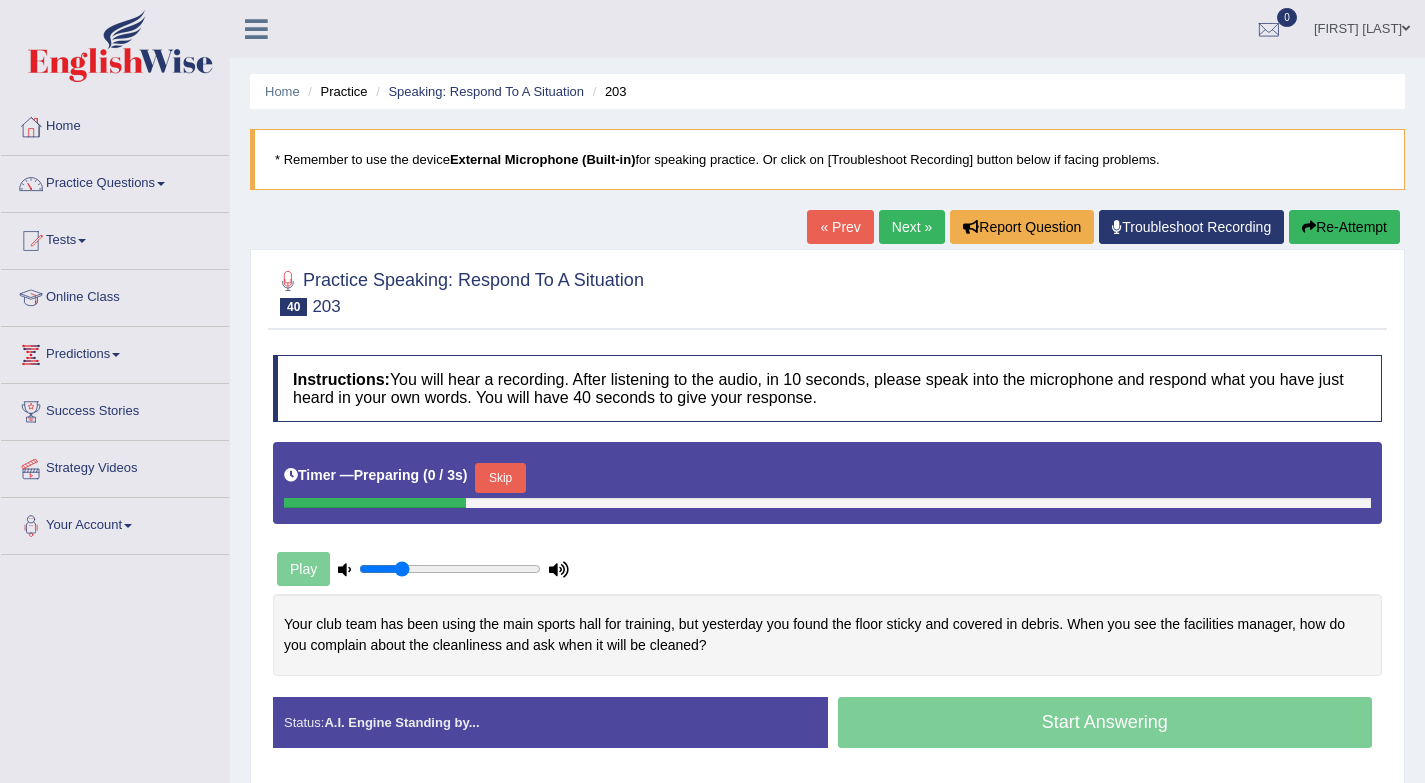 scroll, scrollTop: 0, scrollLeft: 0, axis: both 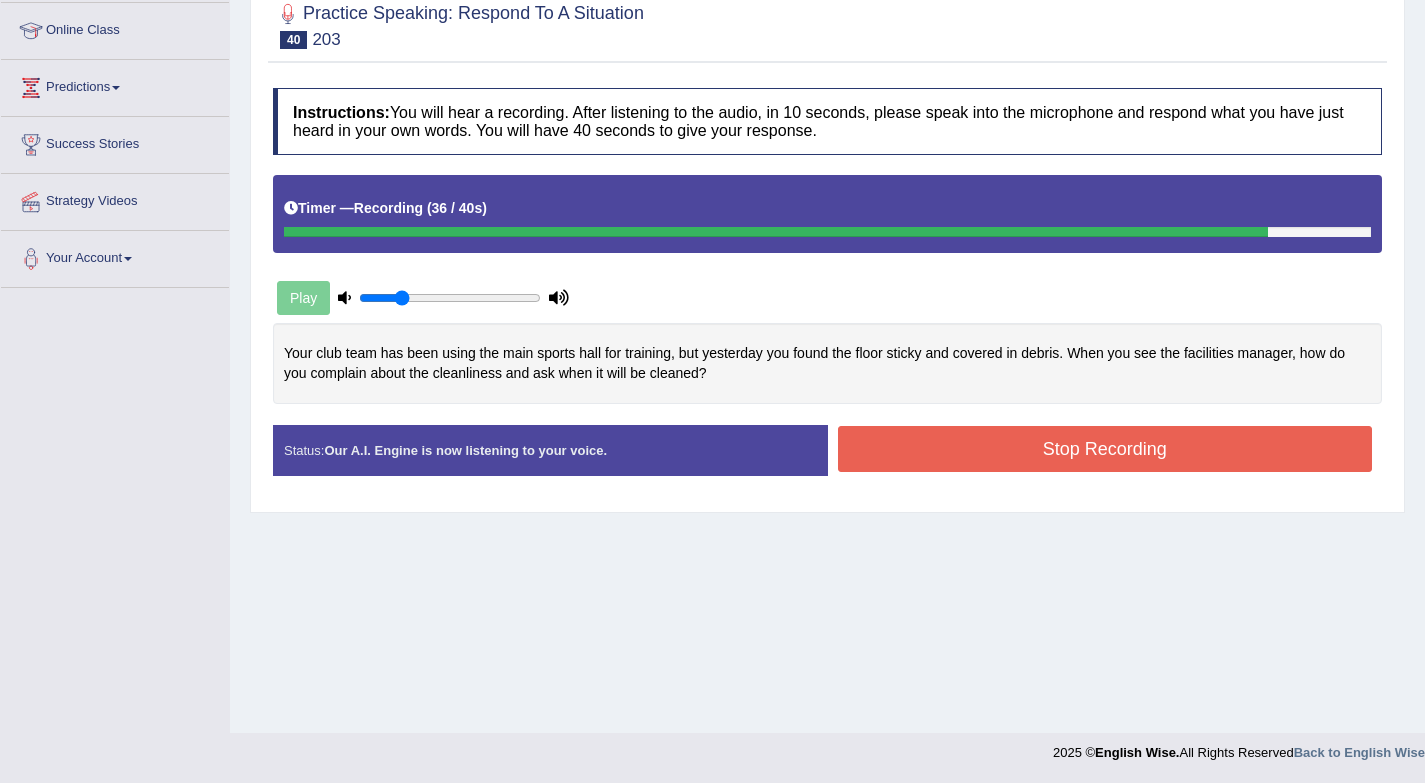 click on "Stop Recording" at bounding box center (1105, 449) 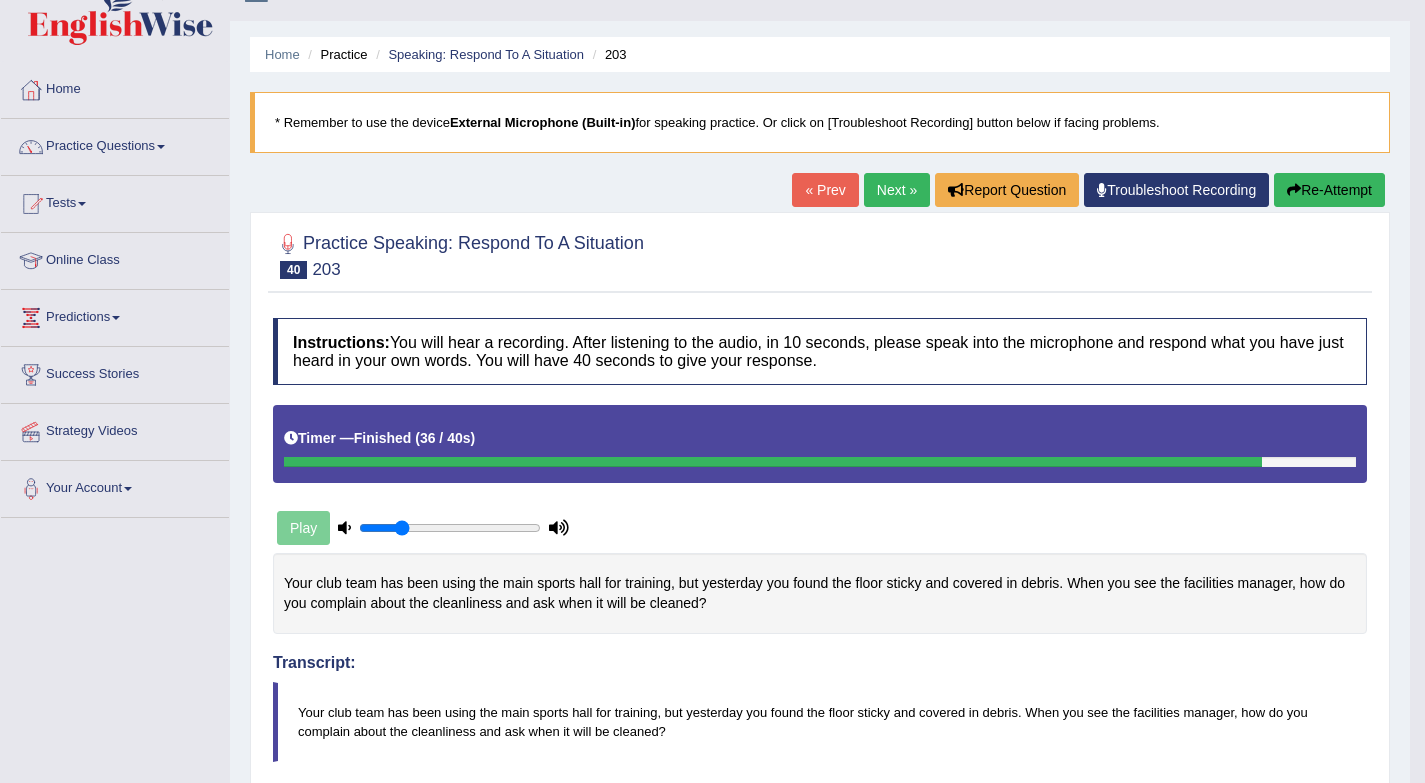 scroll, scrollTop: 27, scrollLeft: 0, axis: vertical 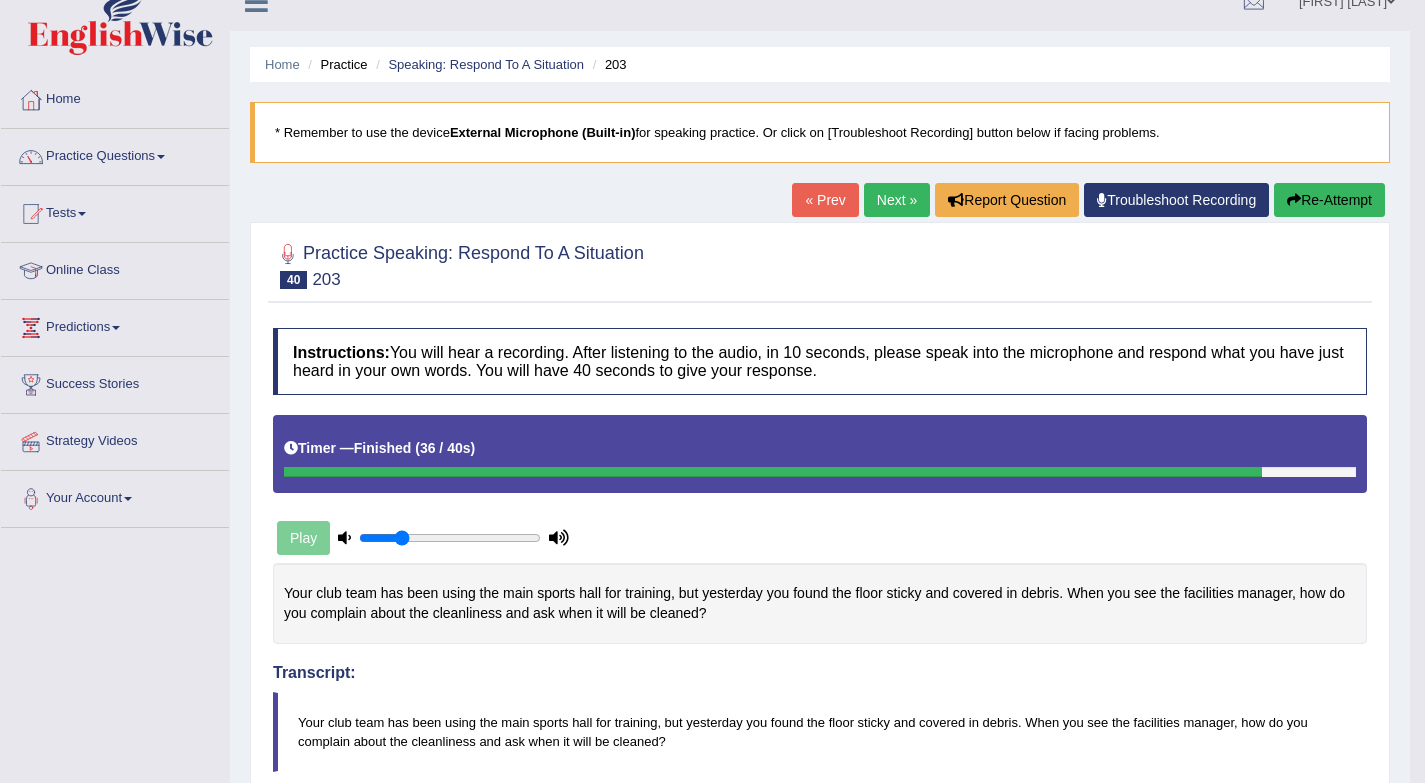 click on "Next »" at bounding box center [897, 200] 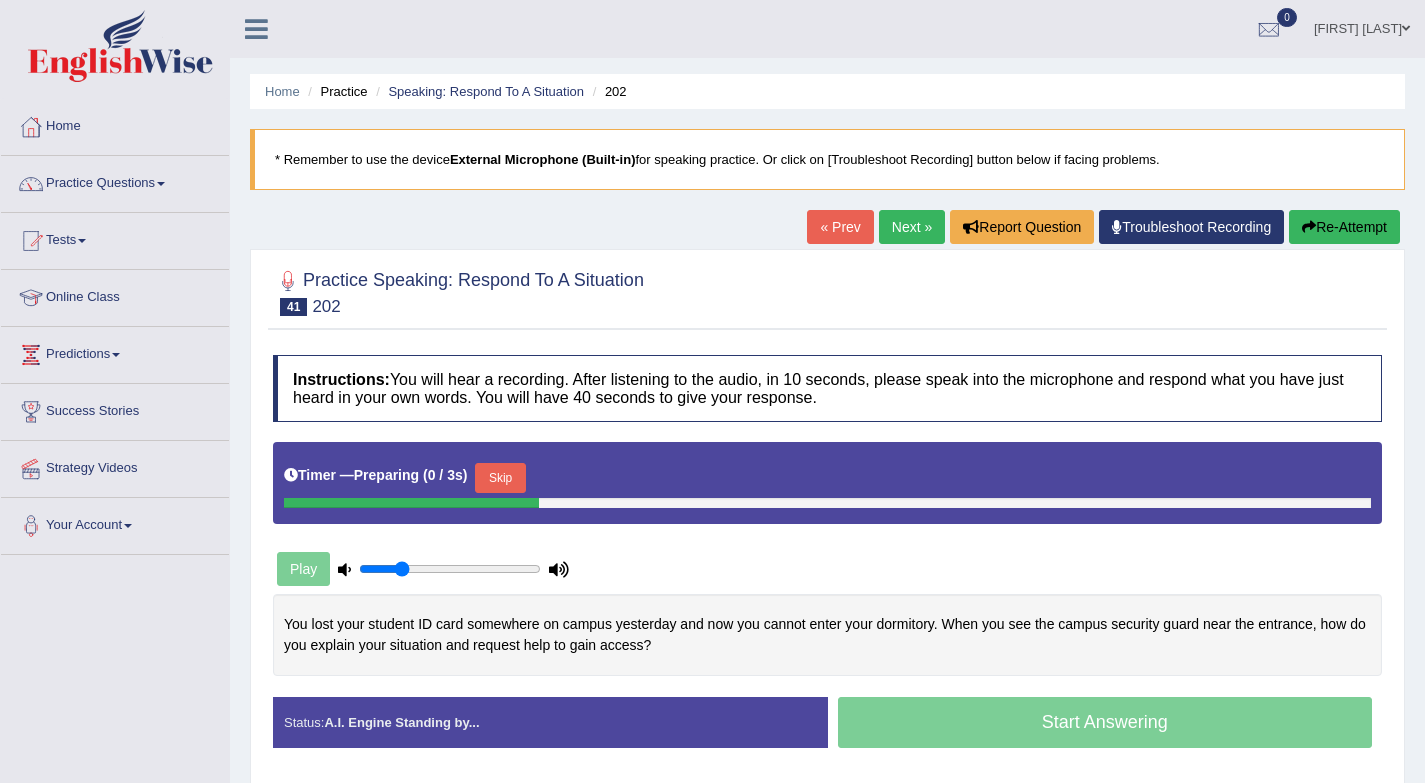 scroll, scrollTop: 0, scrollLeft: 0, axis: both 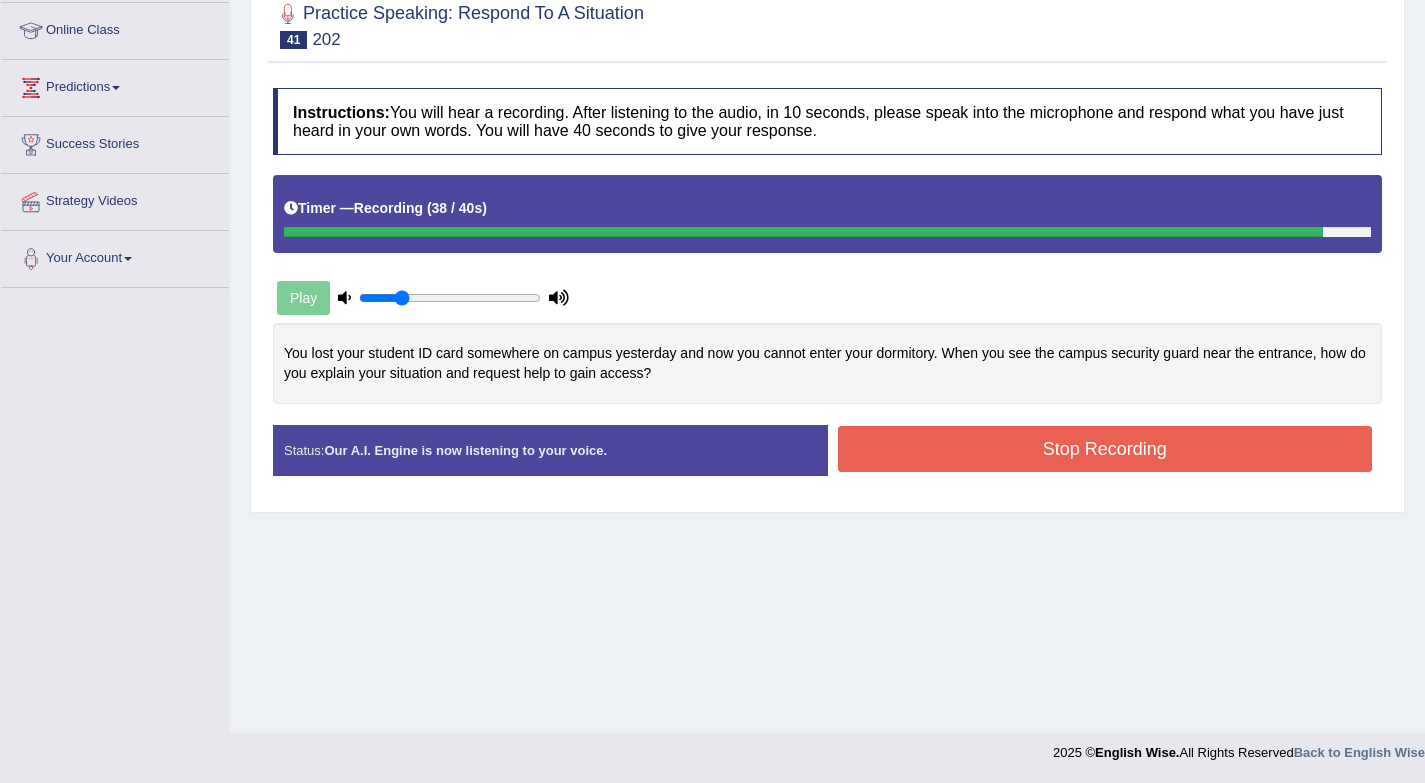 click on "Stop Recording" at bounding box center [1105, 449] 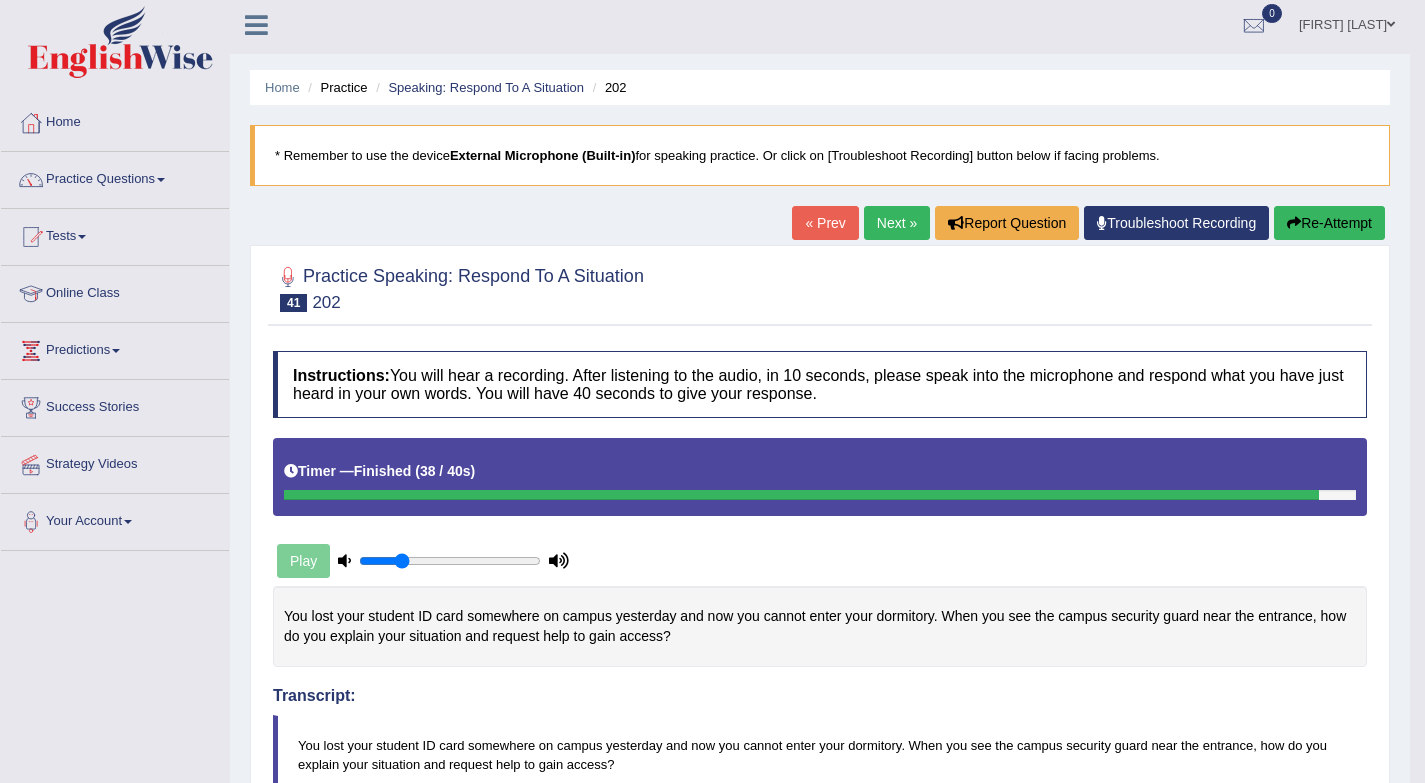scroll, scrollTop: 0, scrollLeft: 0, axis: both 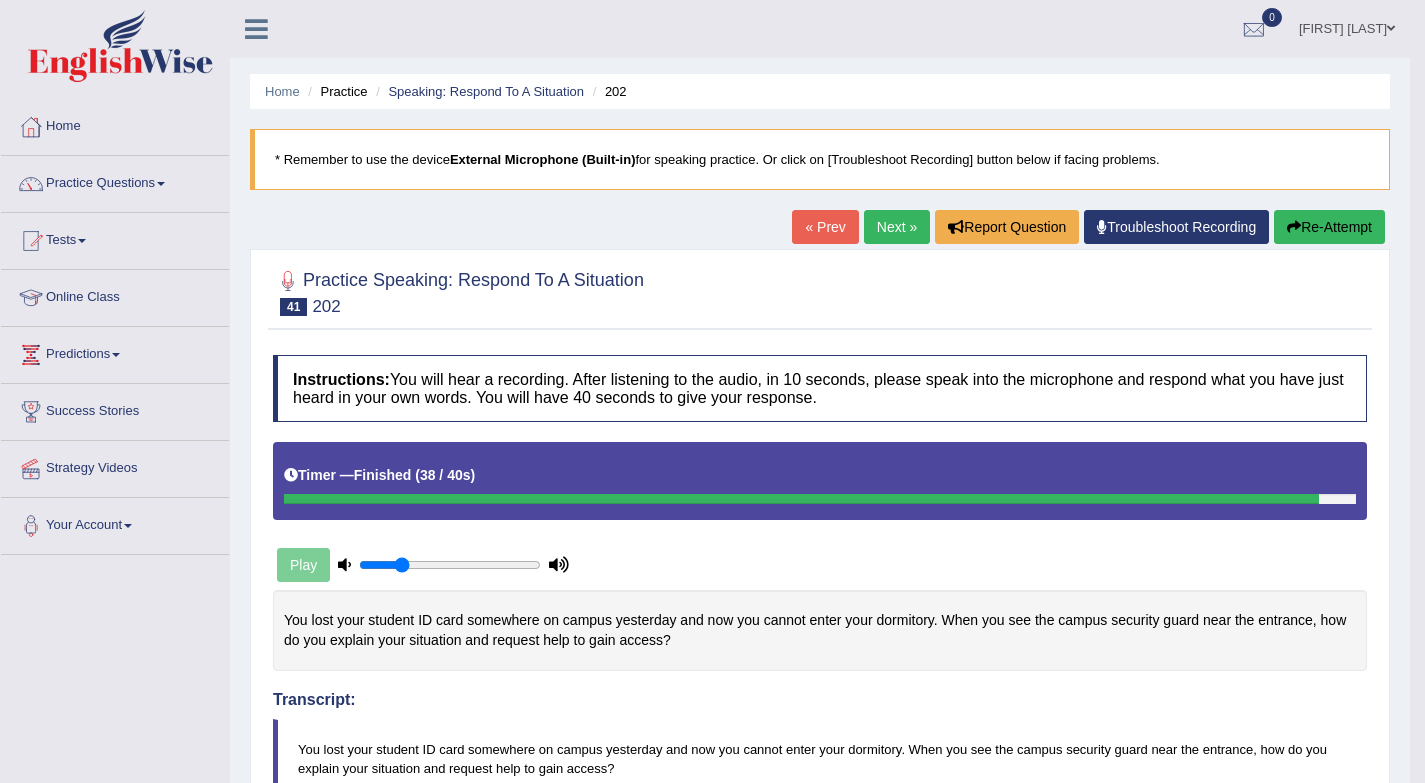 click on "Next »" at bounding box center [897, 227] 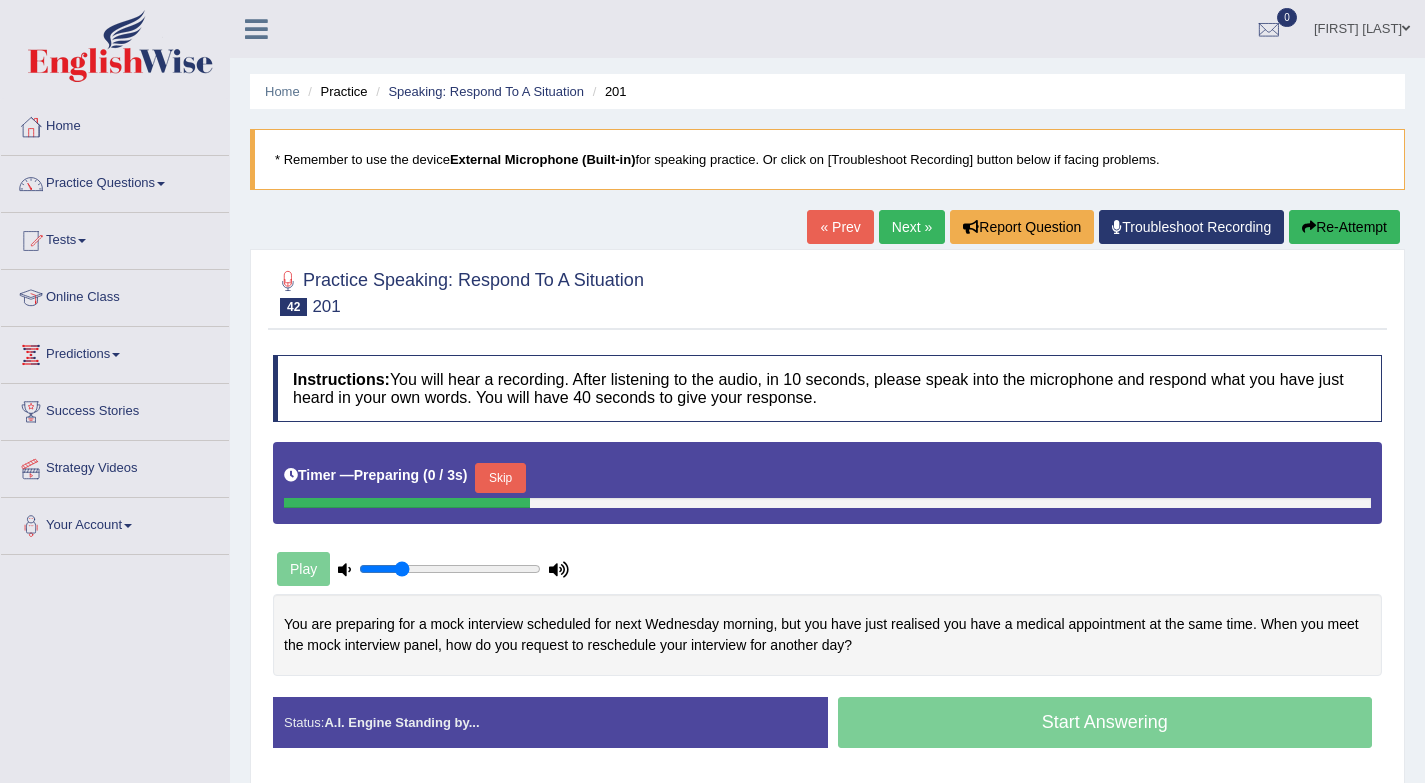 scroll, scrollTop: 0, scrollLeft: 0, axis: both 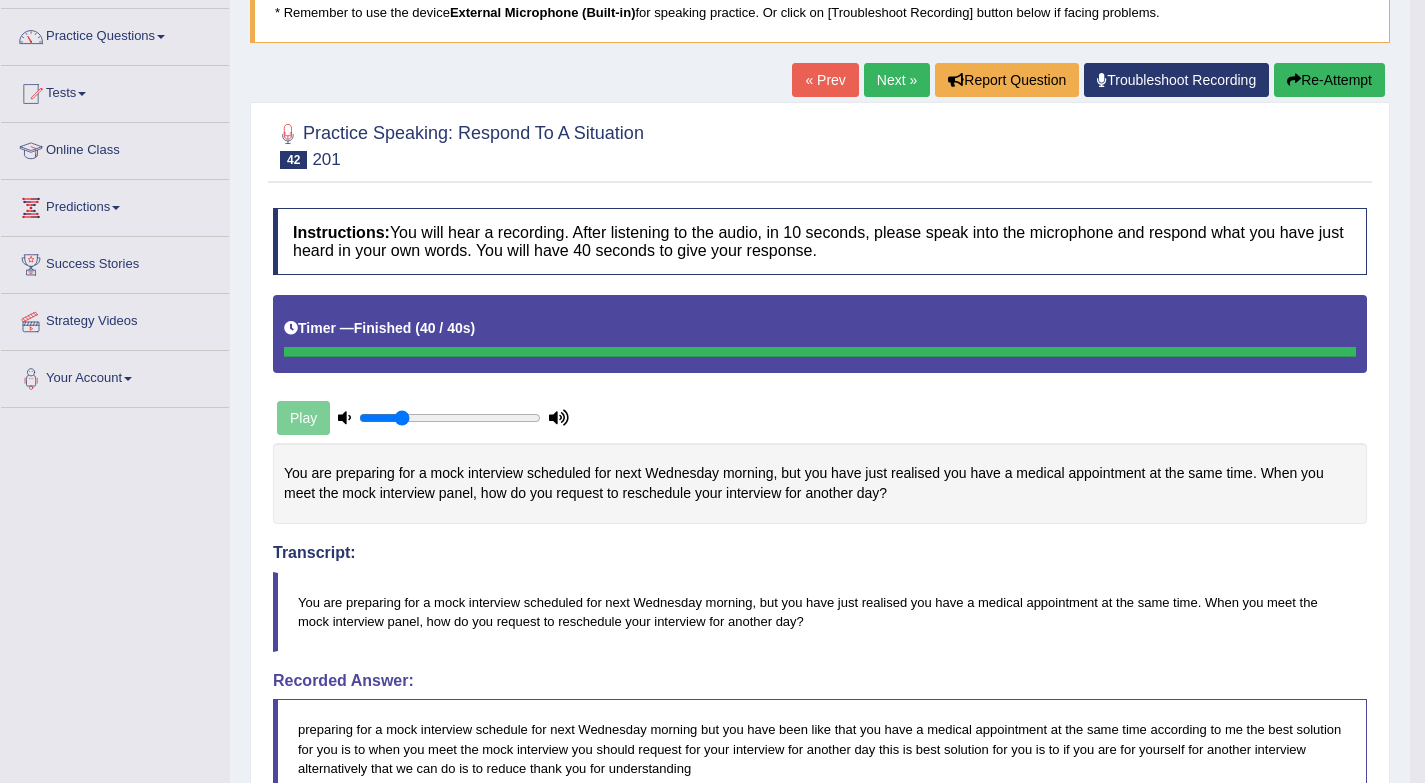 click on "Next »" at bounding box center [897, 80] 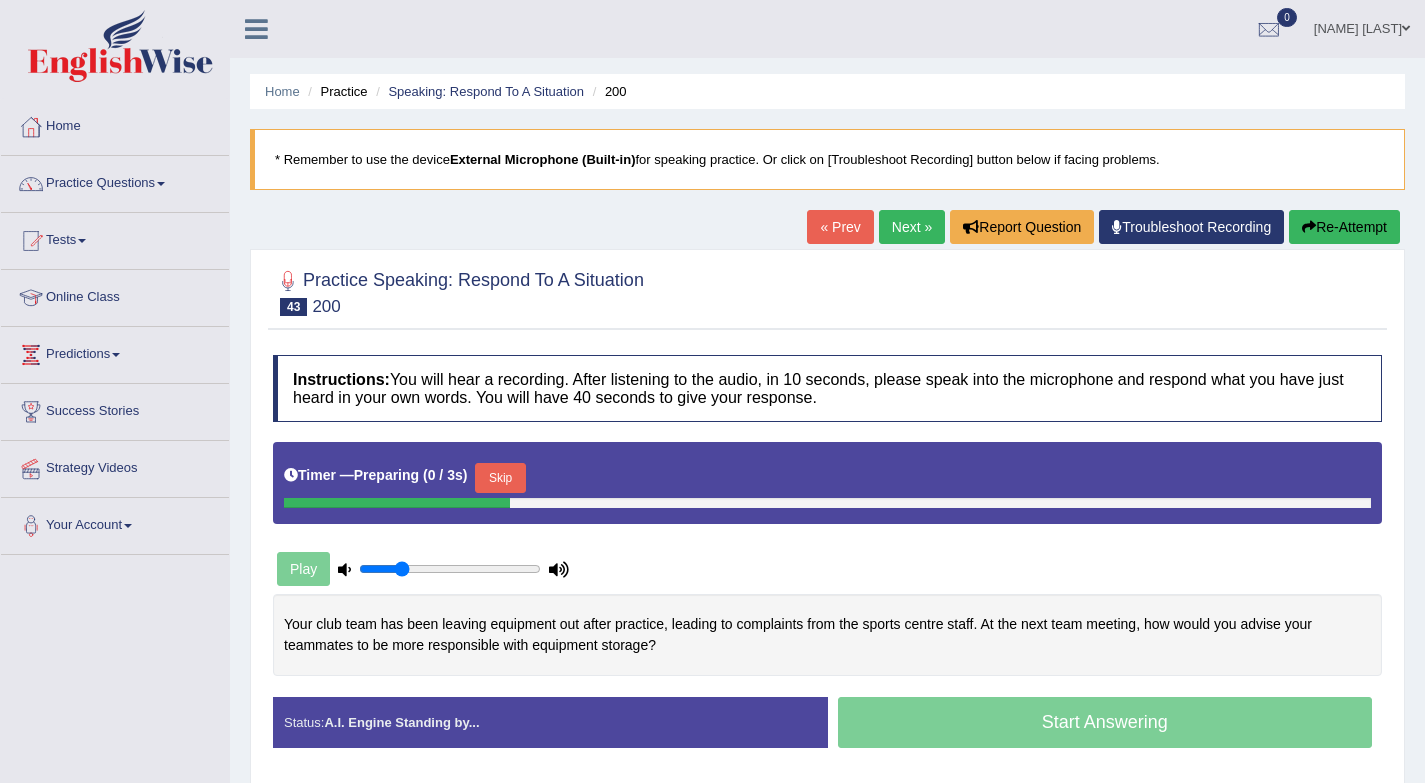scroll, scrollTop: 0, scrollLeft: 0, axis: both 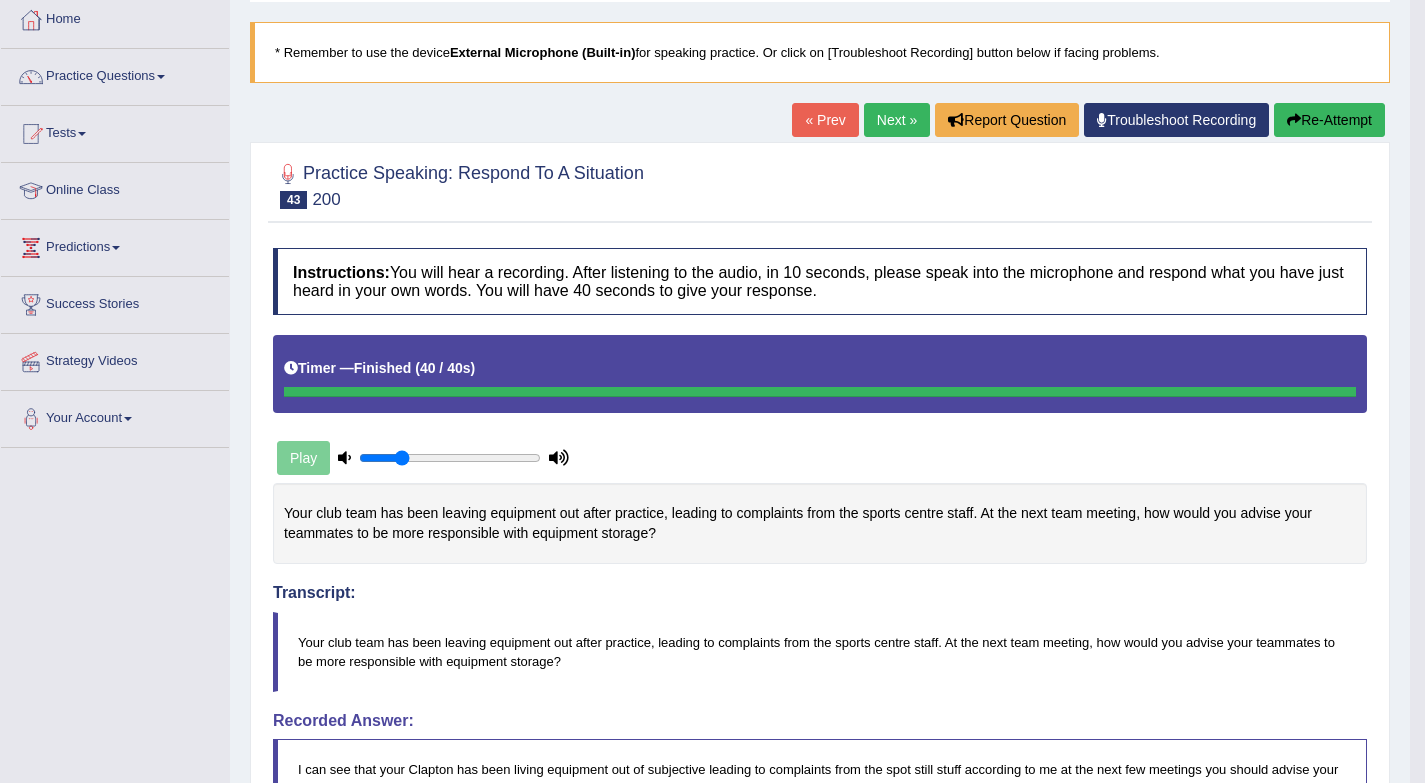 click on "Next »" at bounding box center (897, 120) 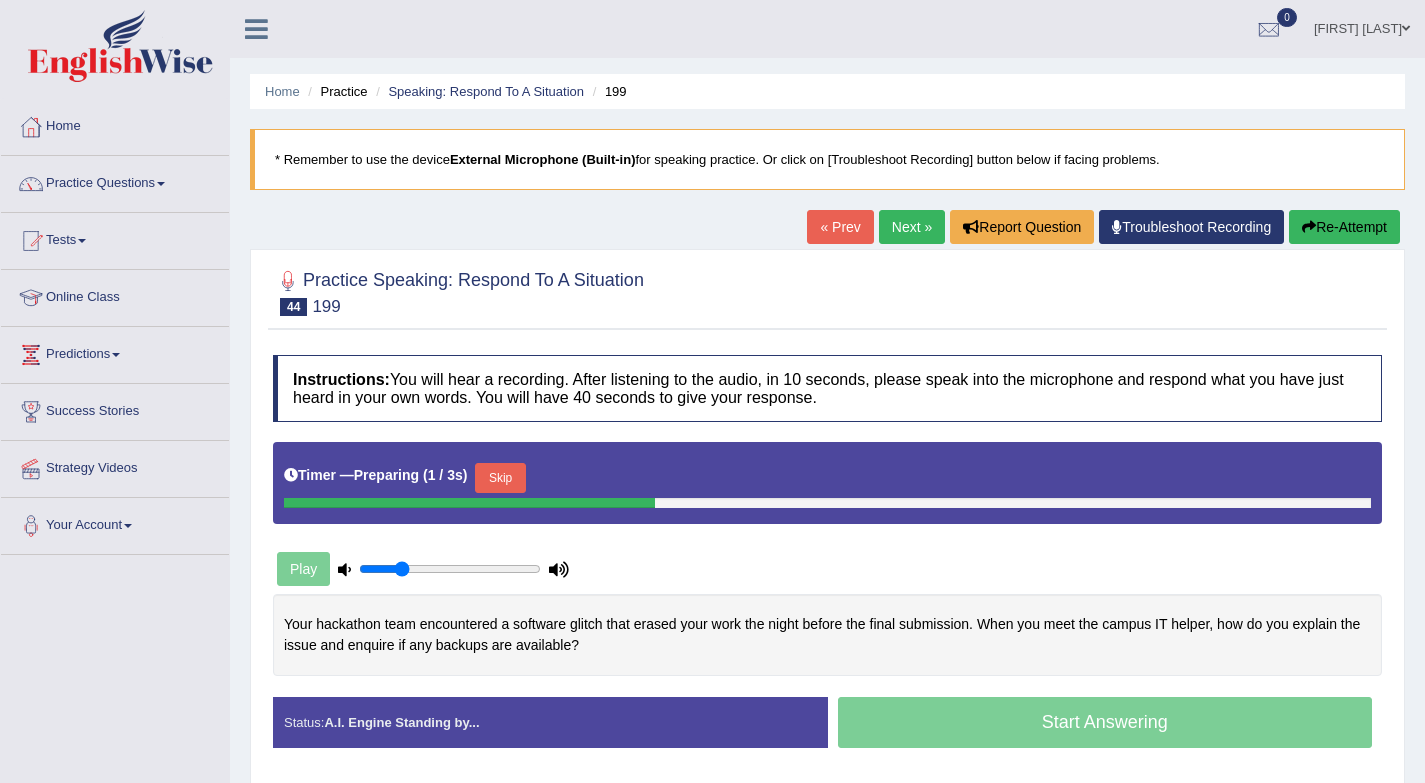 scroll, scrollTop: 80, scrollLeft: 0, axis: vertical 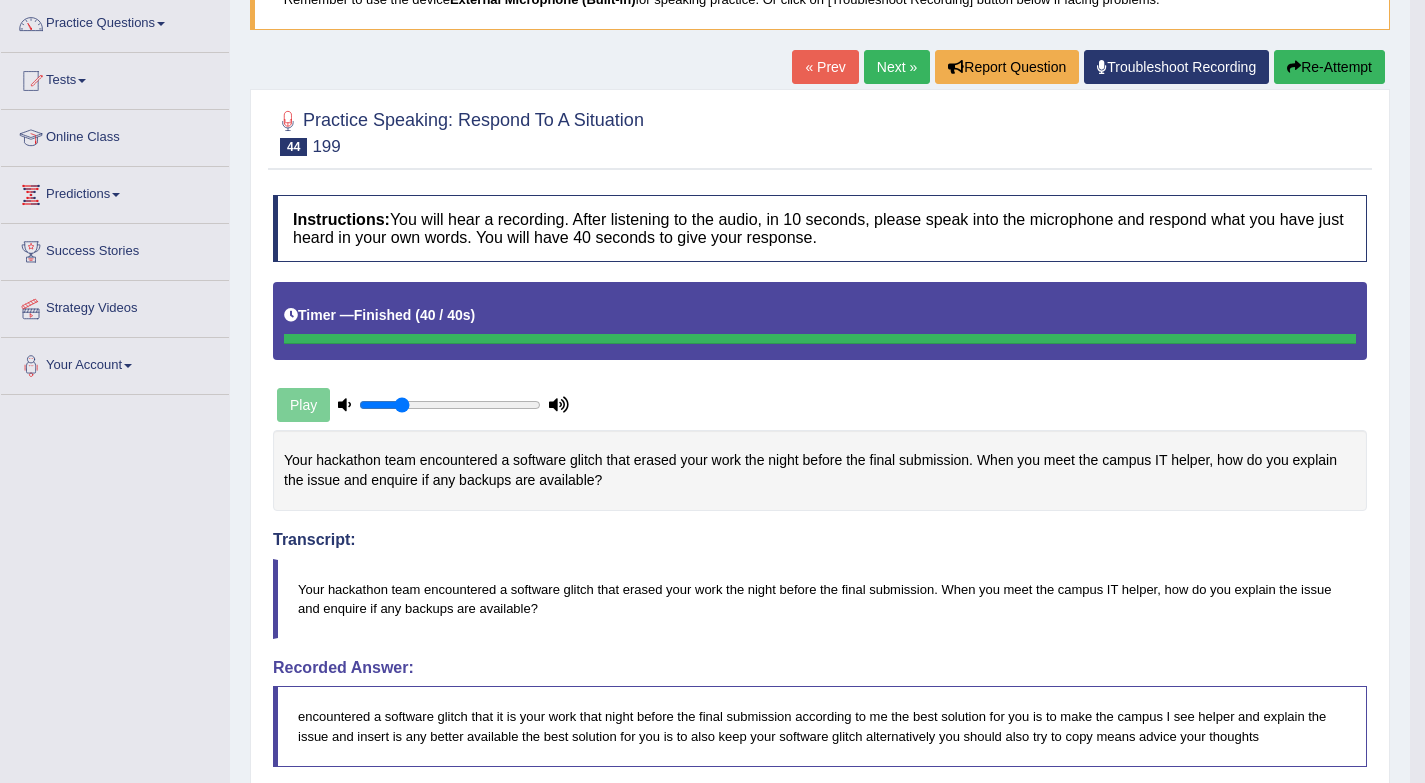click on "Next »" at bounding box center (897, 67) 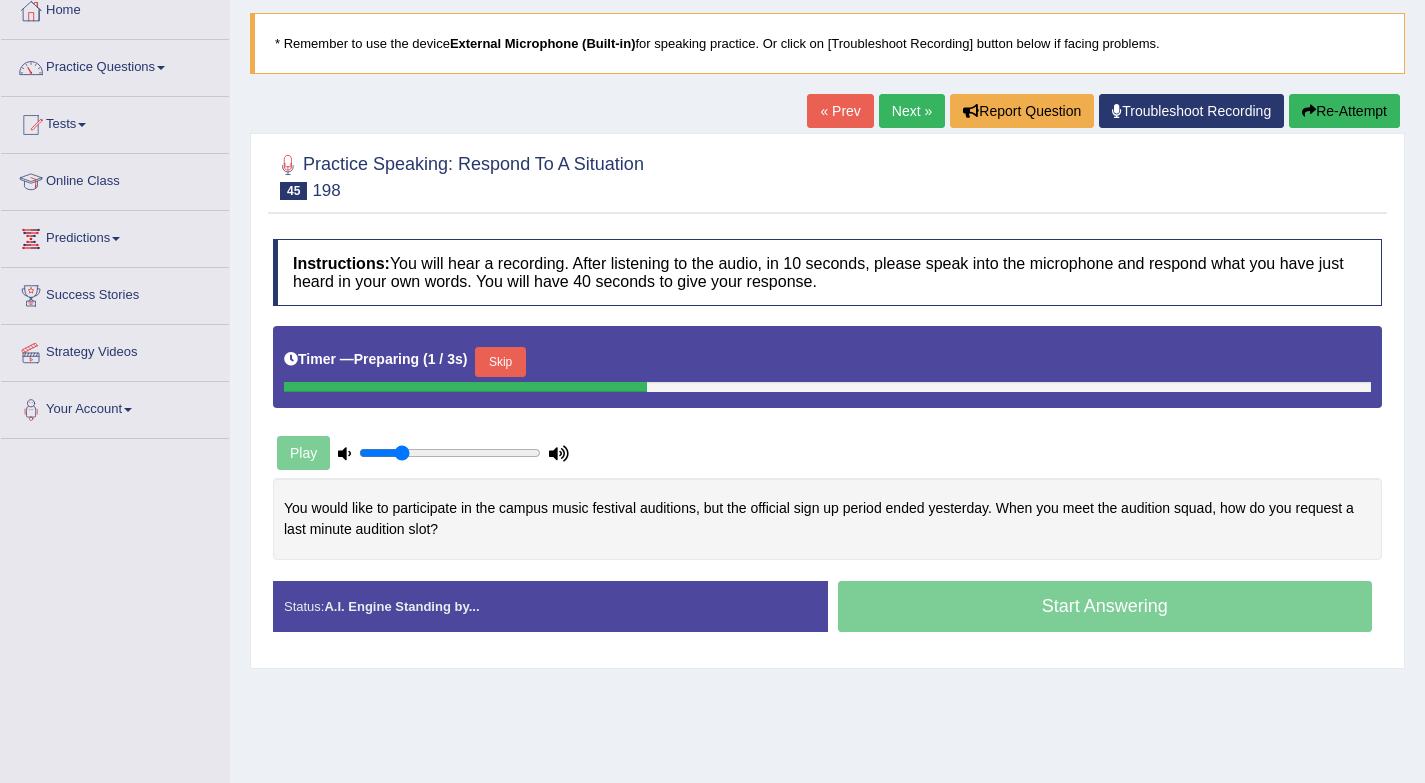scroll, scrollTop: 0, scrollLeft: 0, axis: both 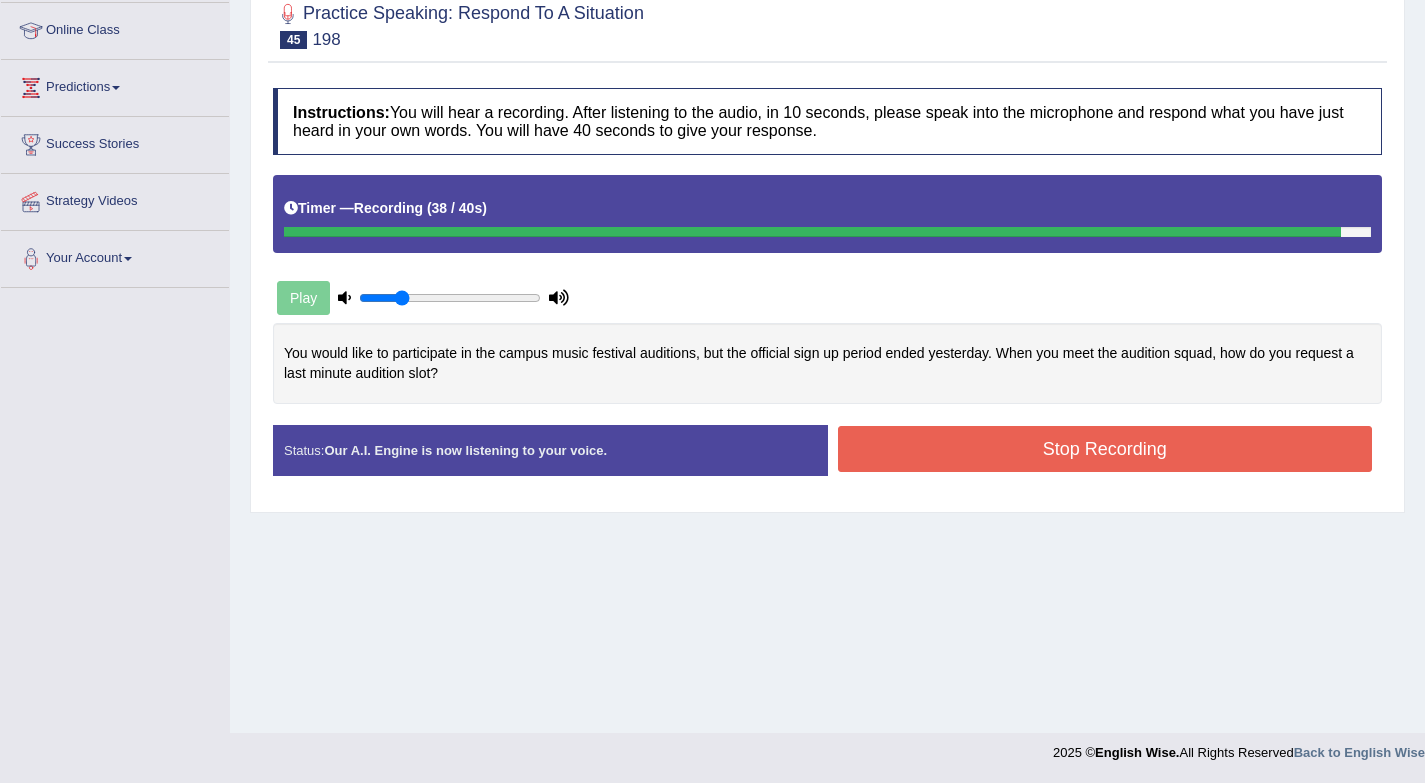 click on "Stop Recording" at bounding box center (1105, 449) 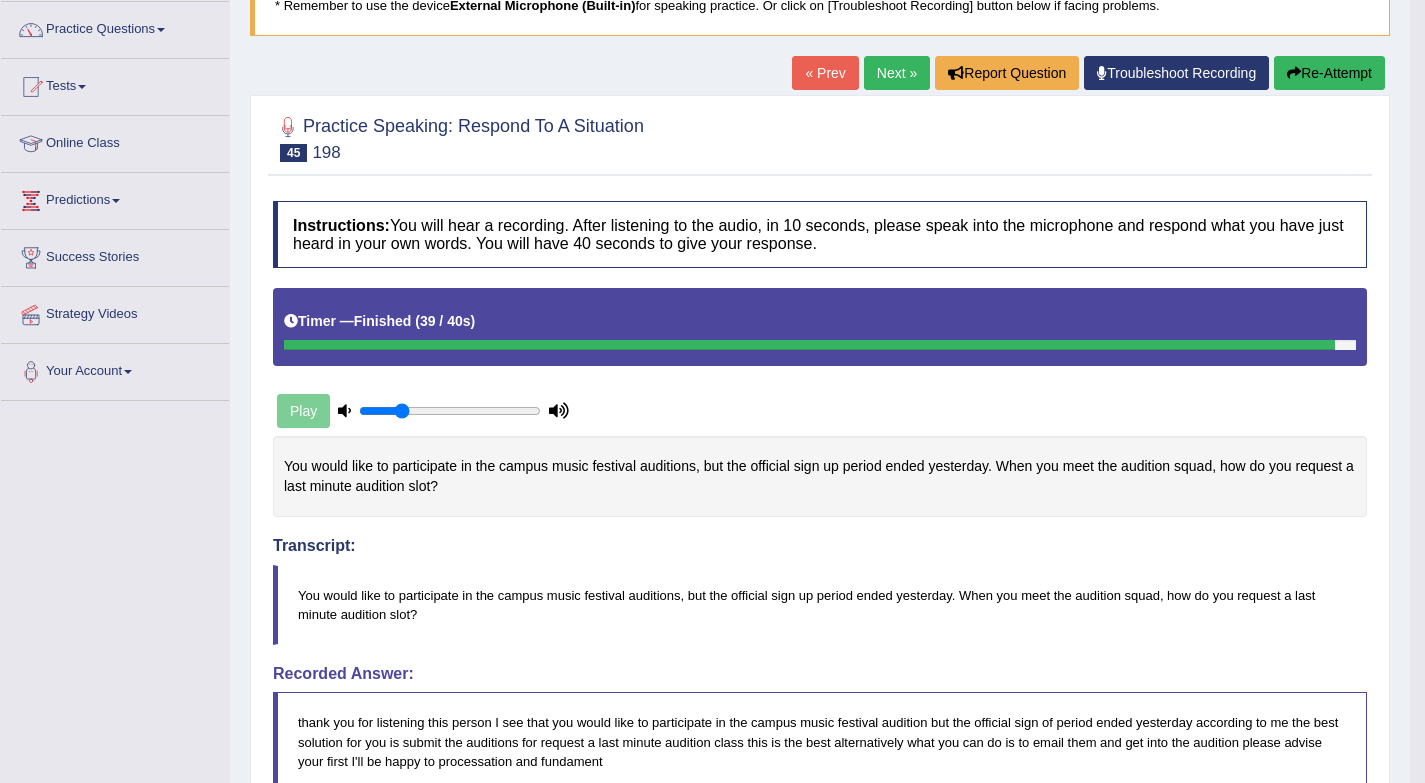 scroll, scrollTop: 147, scrollLeft: 0, axis: vertical 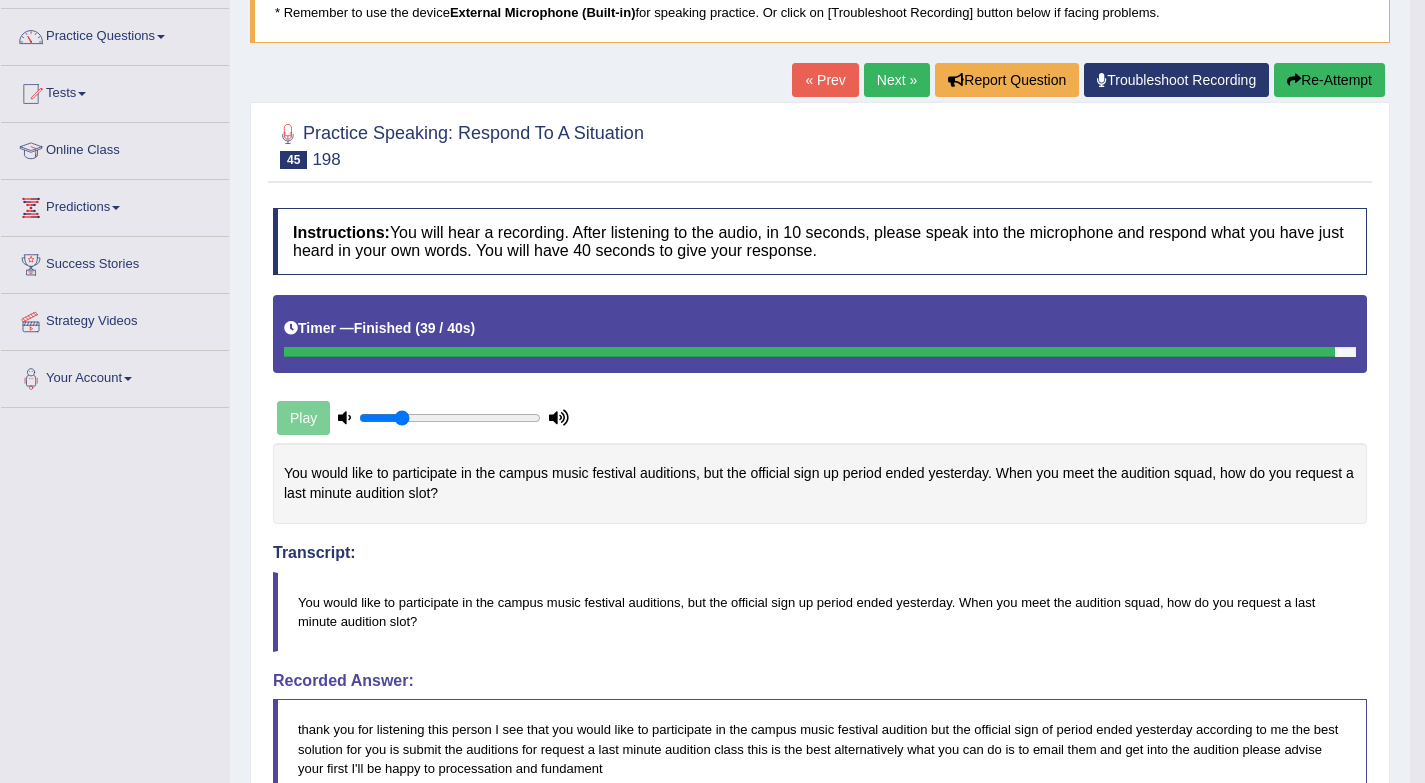 click on "Next »" at bounding box center [897, 80] 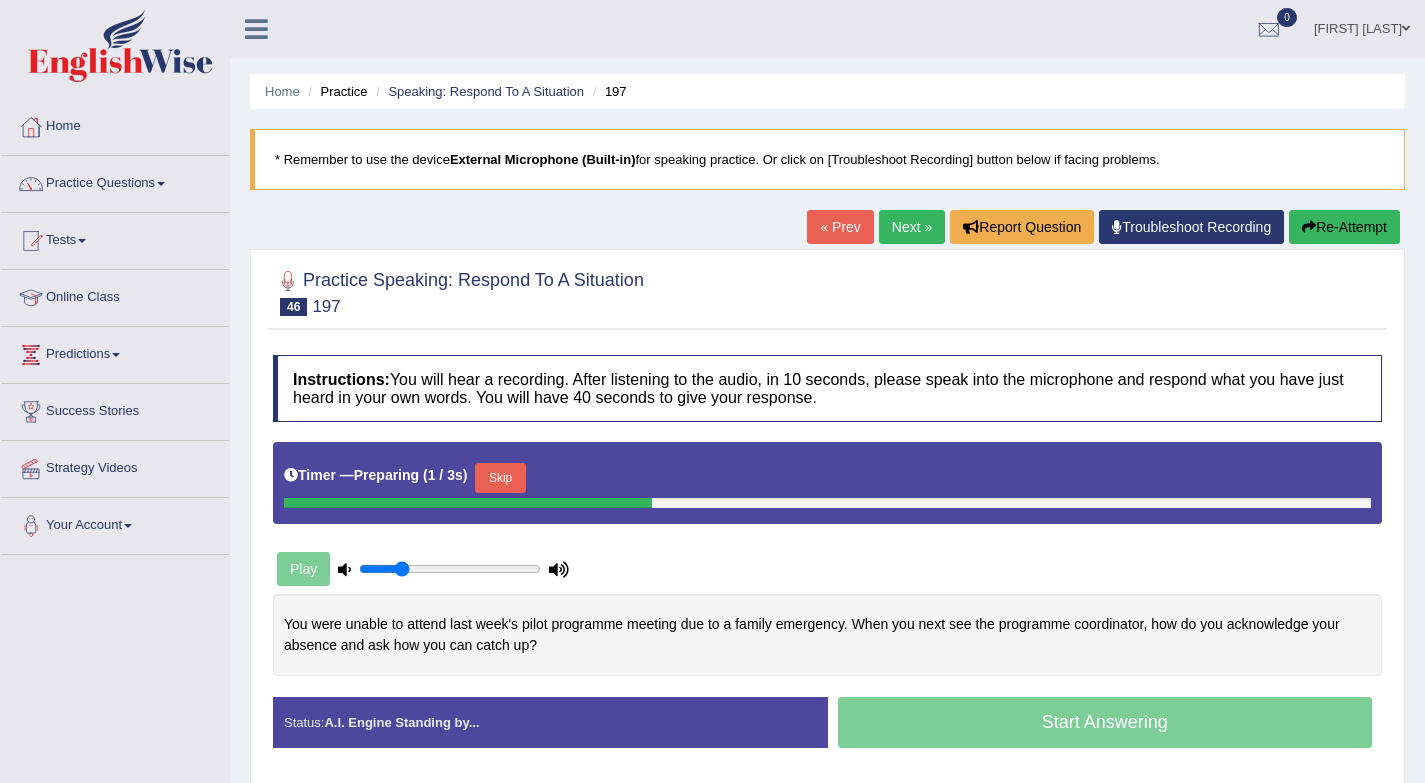 scroll, scrollTop: 39, scrollLeft: 0, axis: vertical 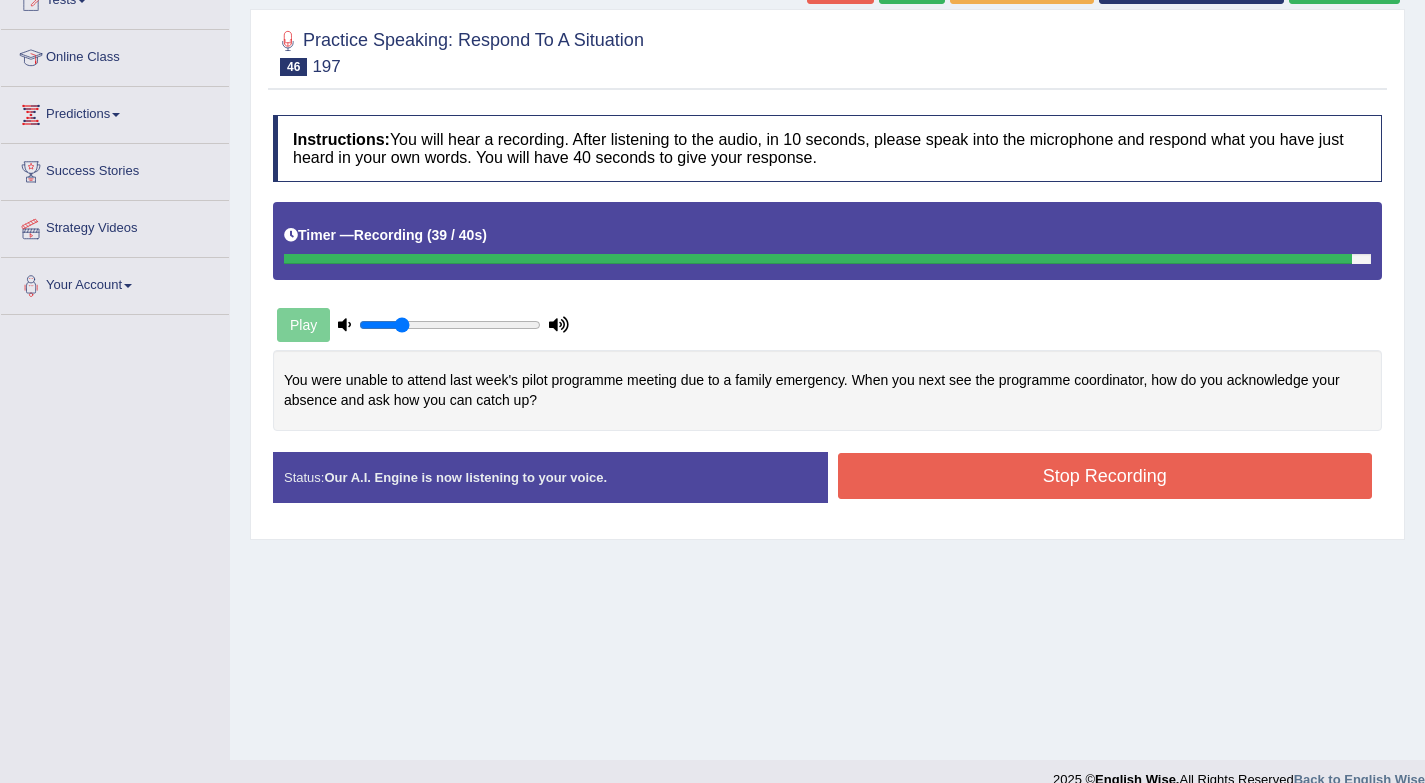 click on "Stop Recording" at bounding box center (1105, 476) 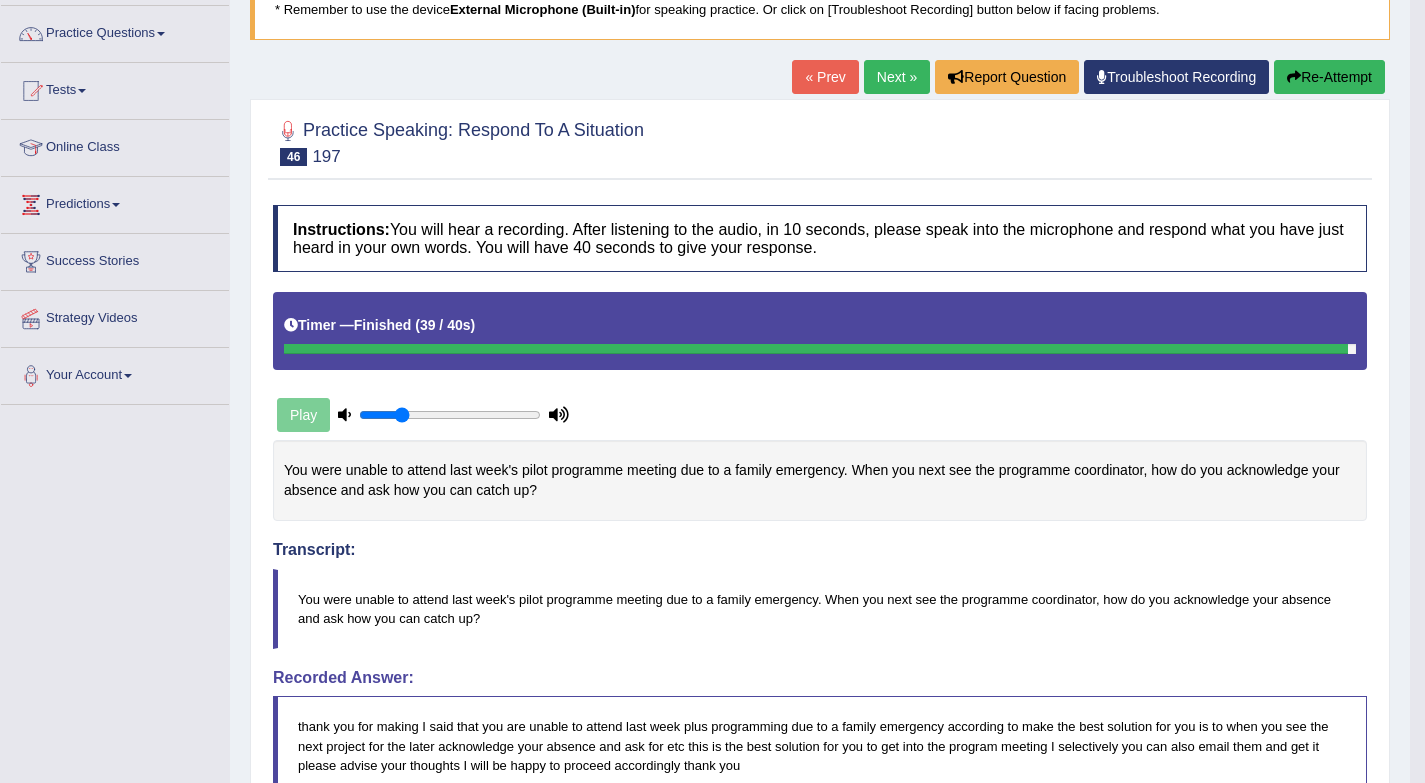 scroll, scrollTop: 120, scrollLeft: 0, axis: vertical 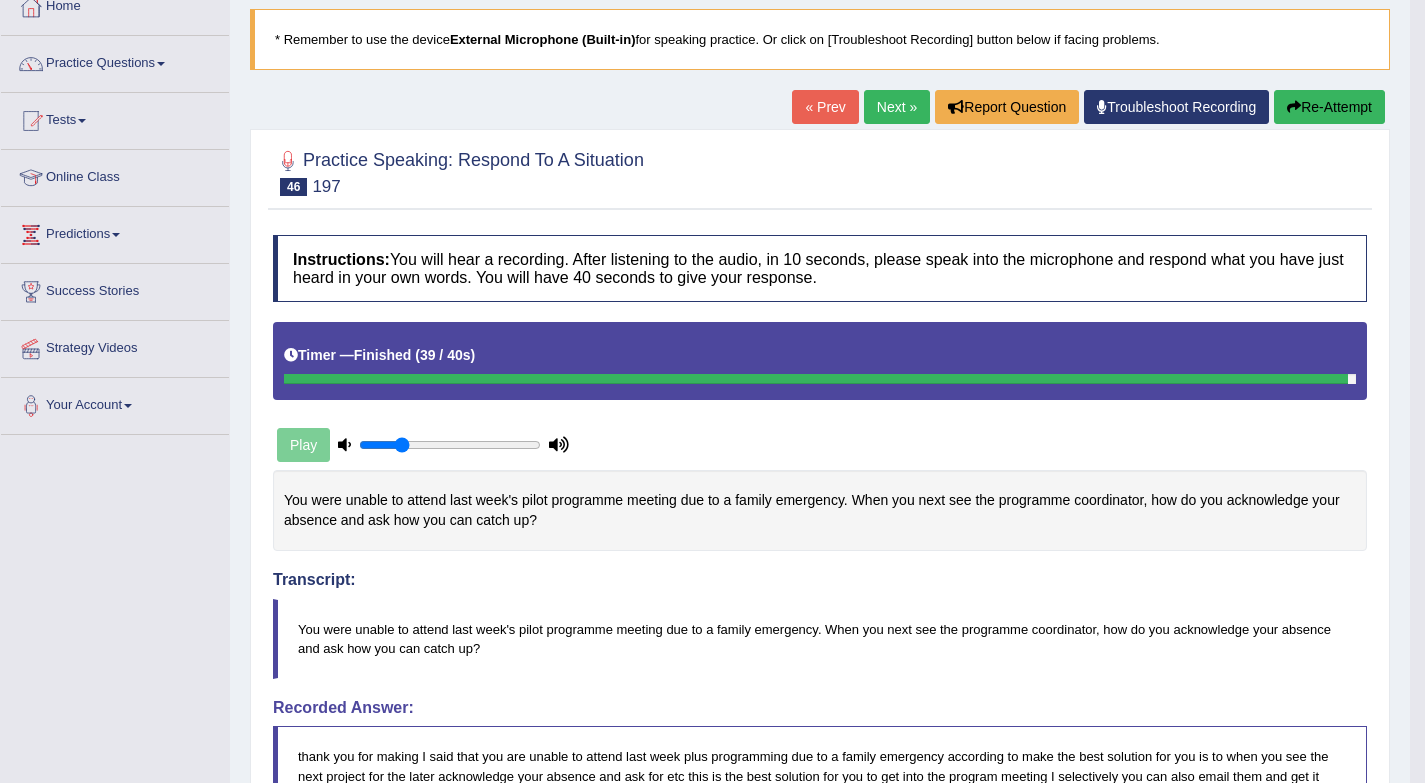 click on "Next »" at bounding box center [897, 107] 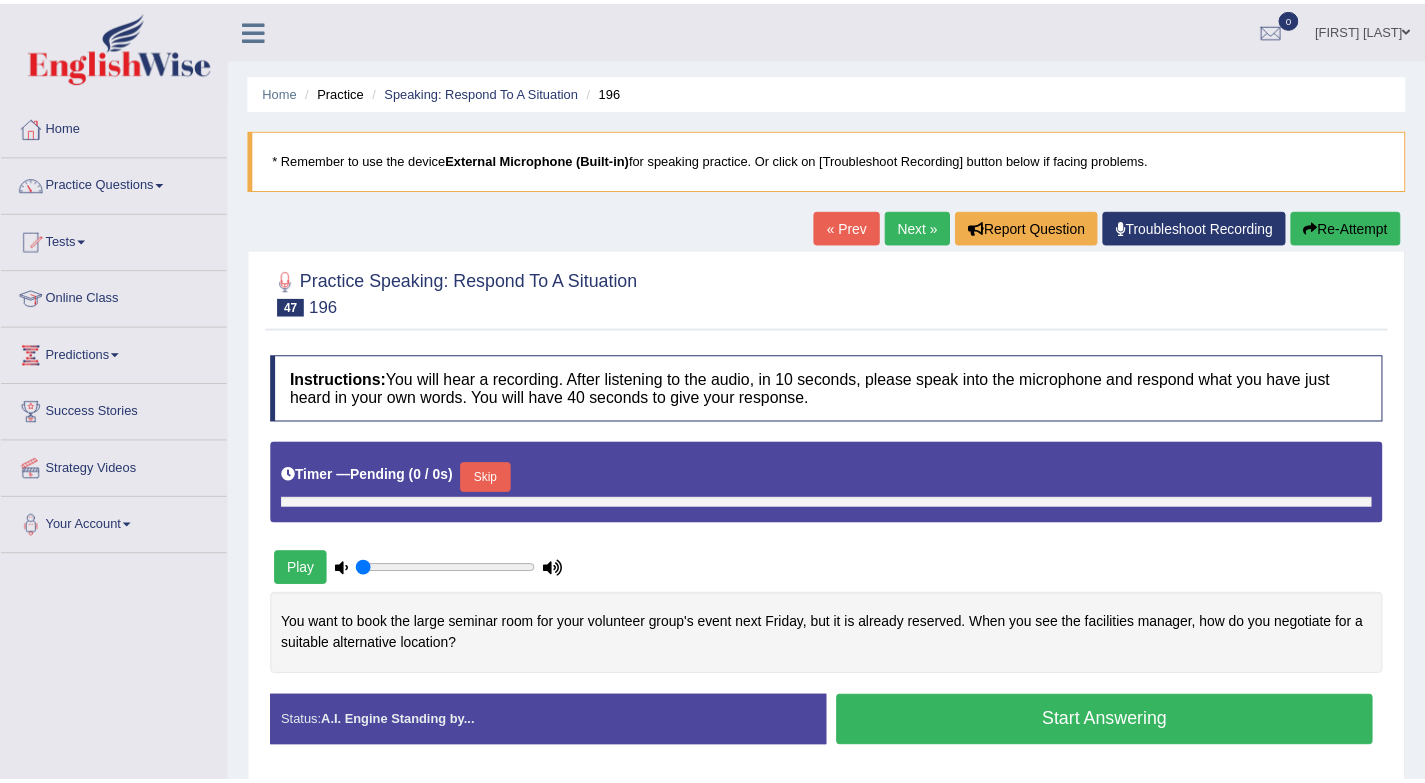 scroll, scrollTop: 0, scrollLeft: 0, axis: both 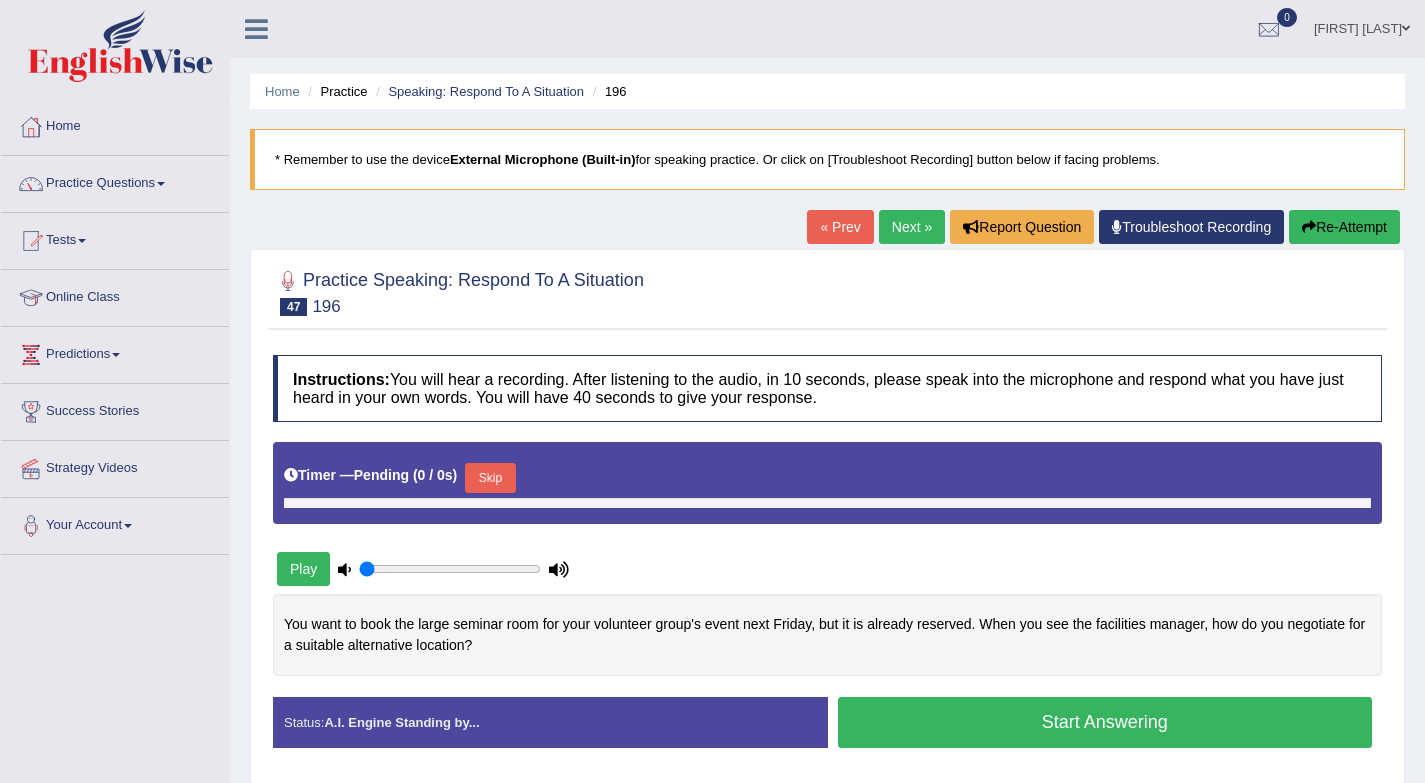 type on "0.25" 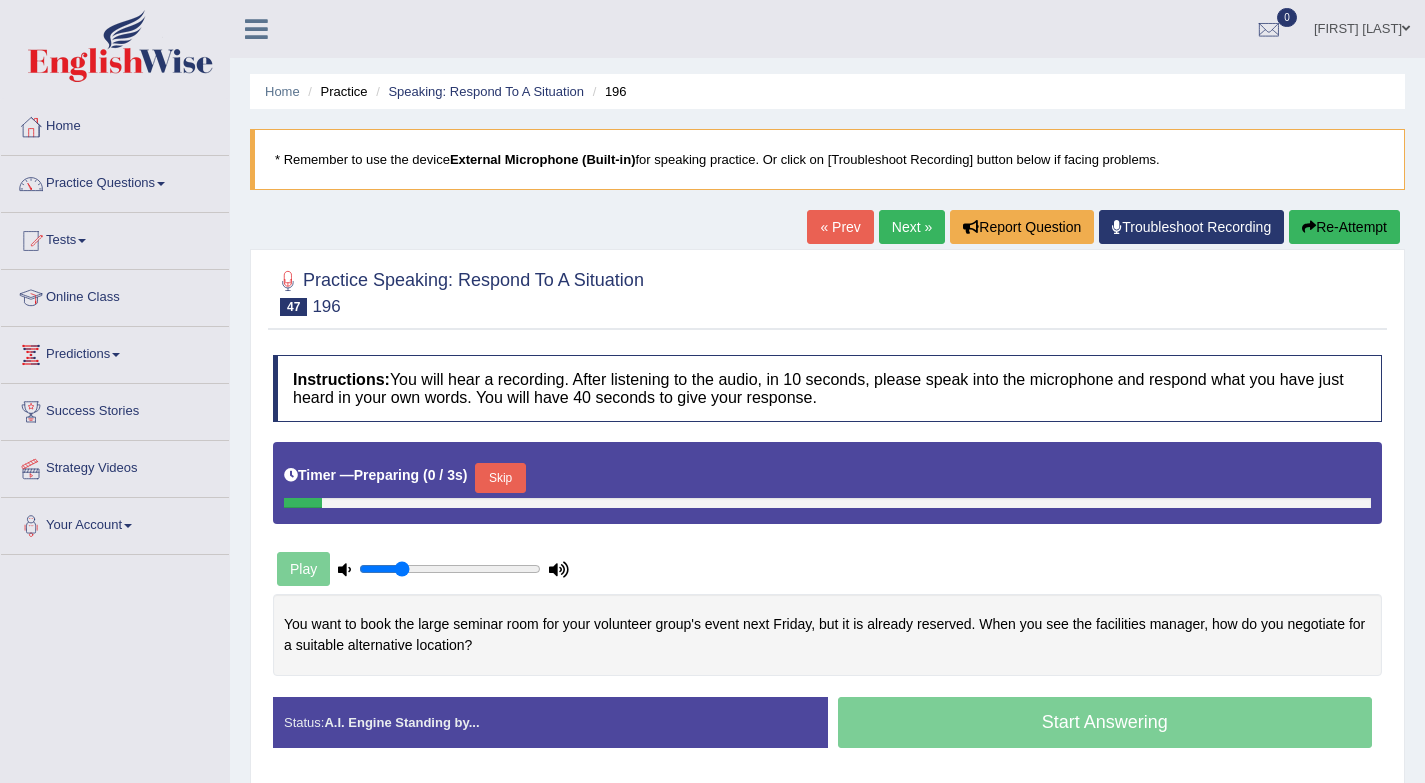 scroll, scrollTop: 0, scrollLeft: 0, axis: both 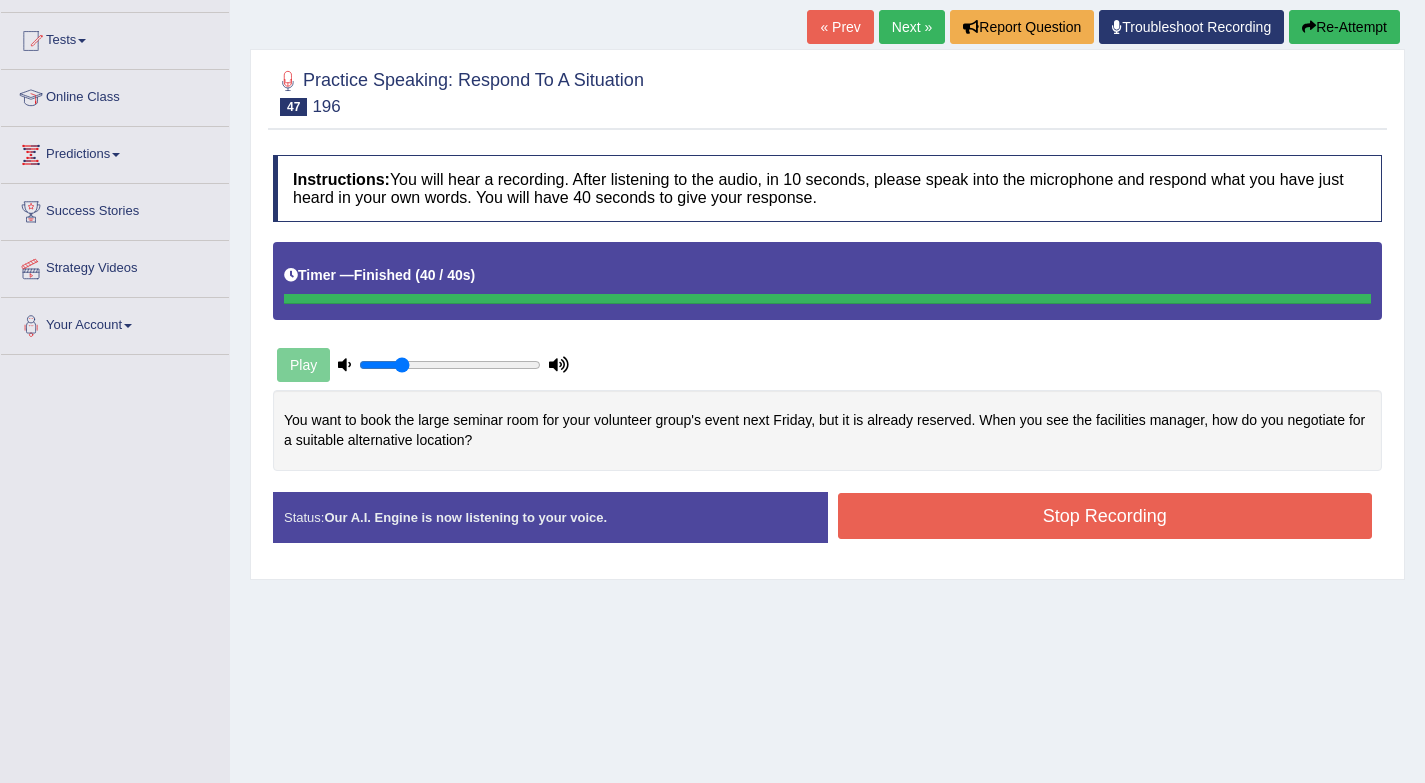 click on "Stop Recording" at bounding box center (1105, 516) 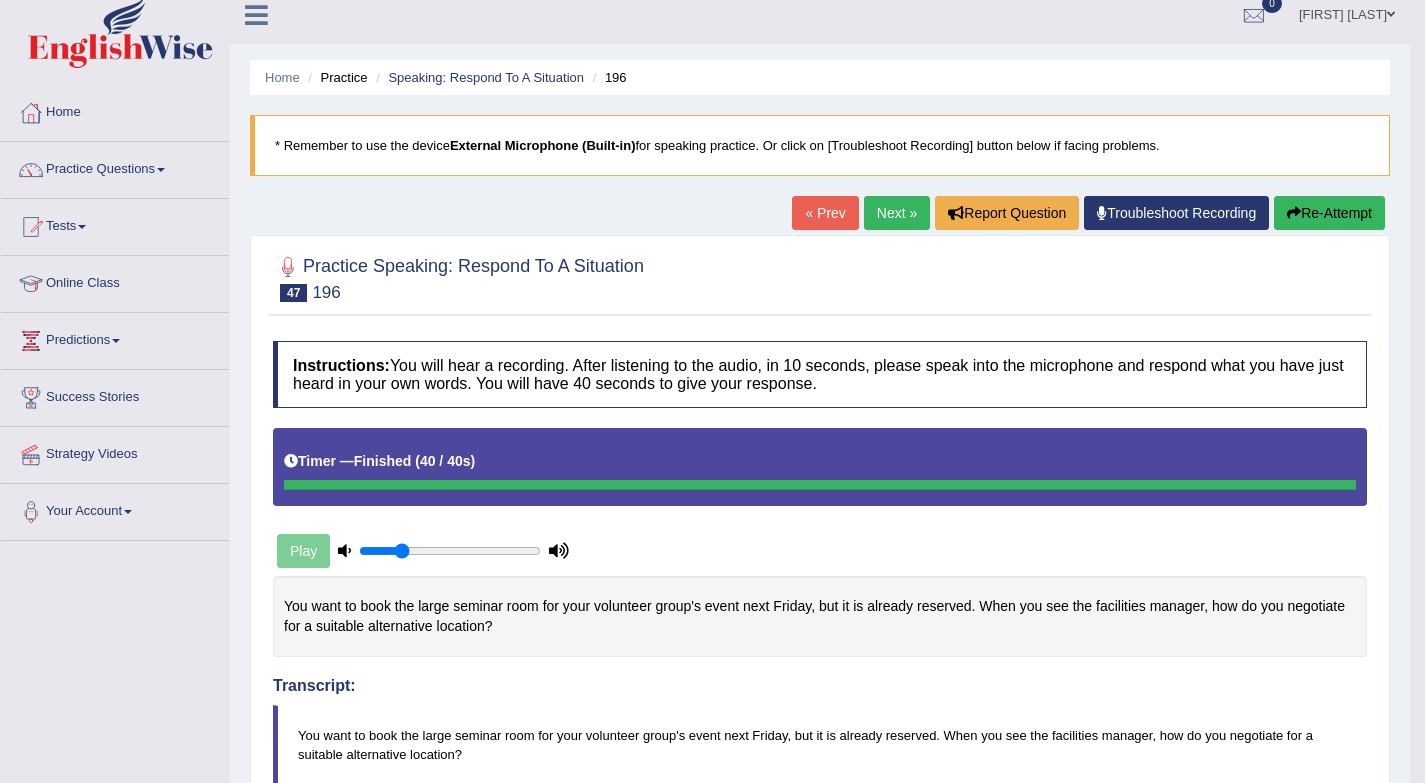 scroll, scrollTop: 0, scrollLeft: 0, axis: both 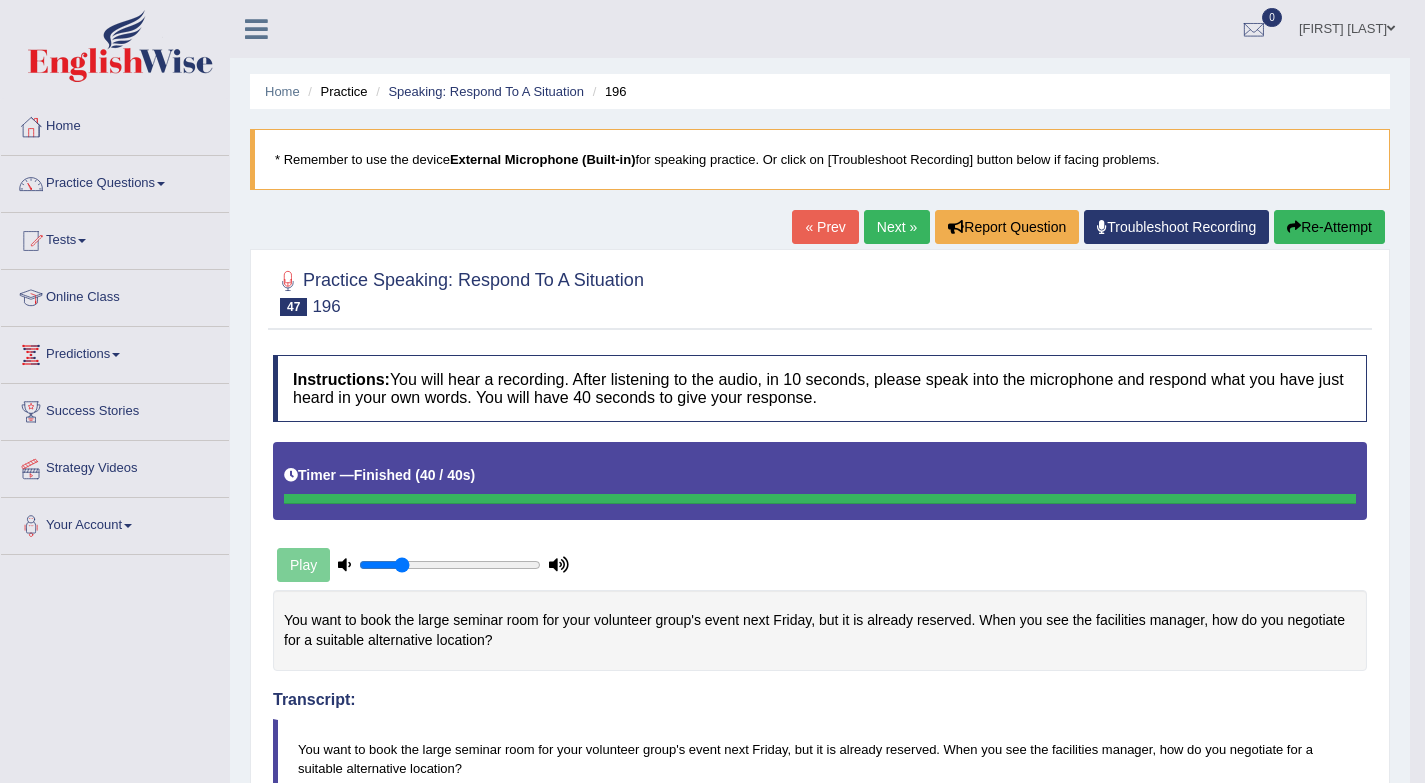 click on "Next »" at bounding box center (897, 227) 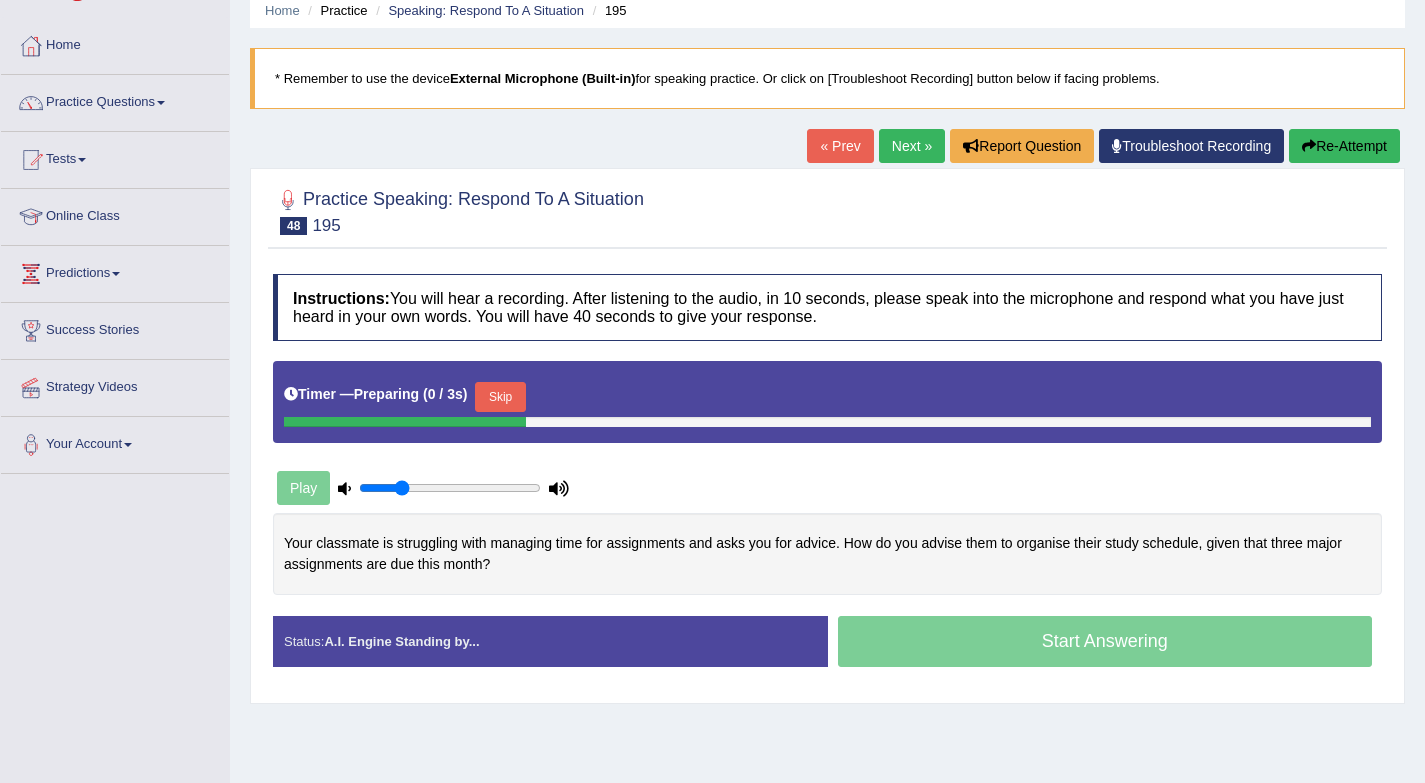 scroll, scrollTop: 160, scrollLeft: 0, axis: vertical 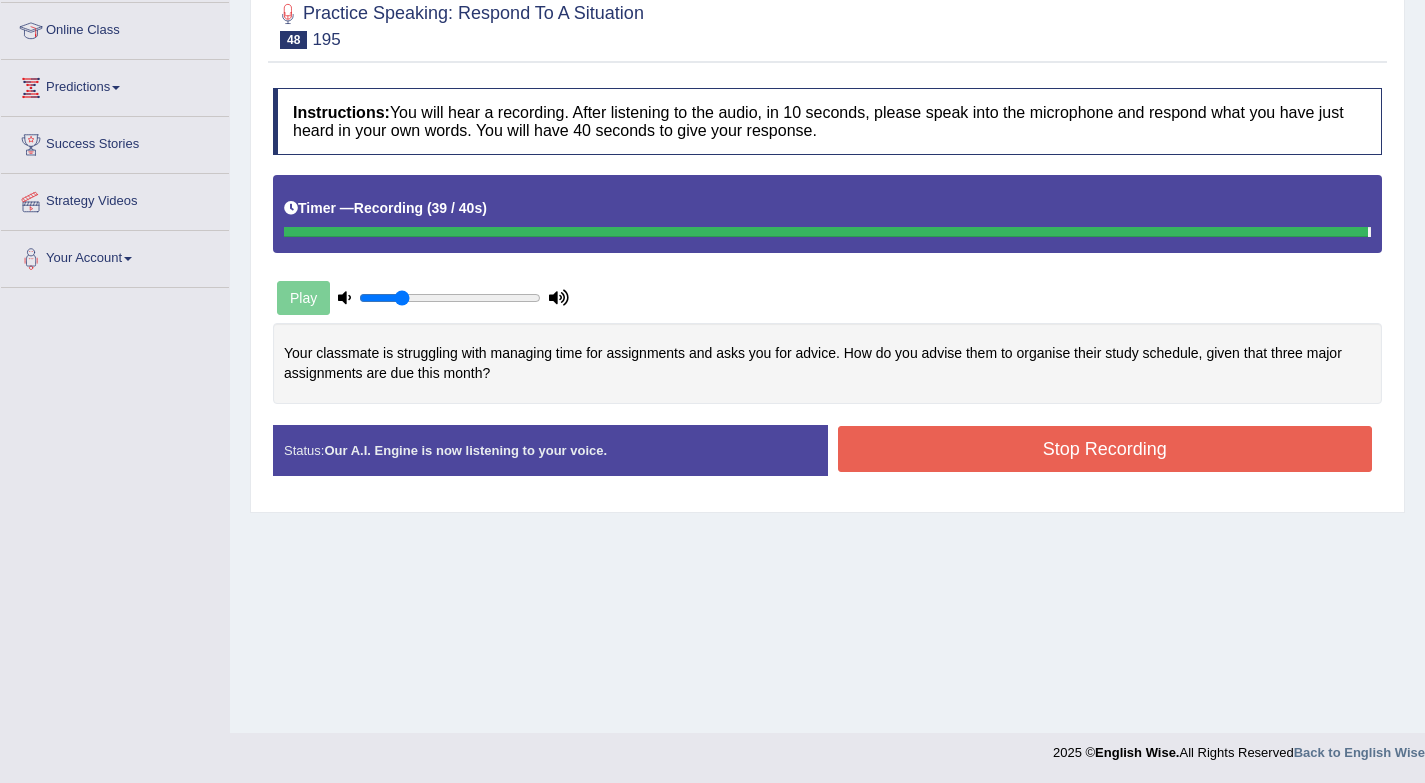 click on "Stop Recording" at bounding box center [1105, 449] 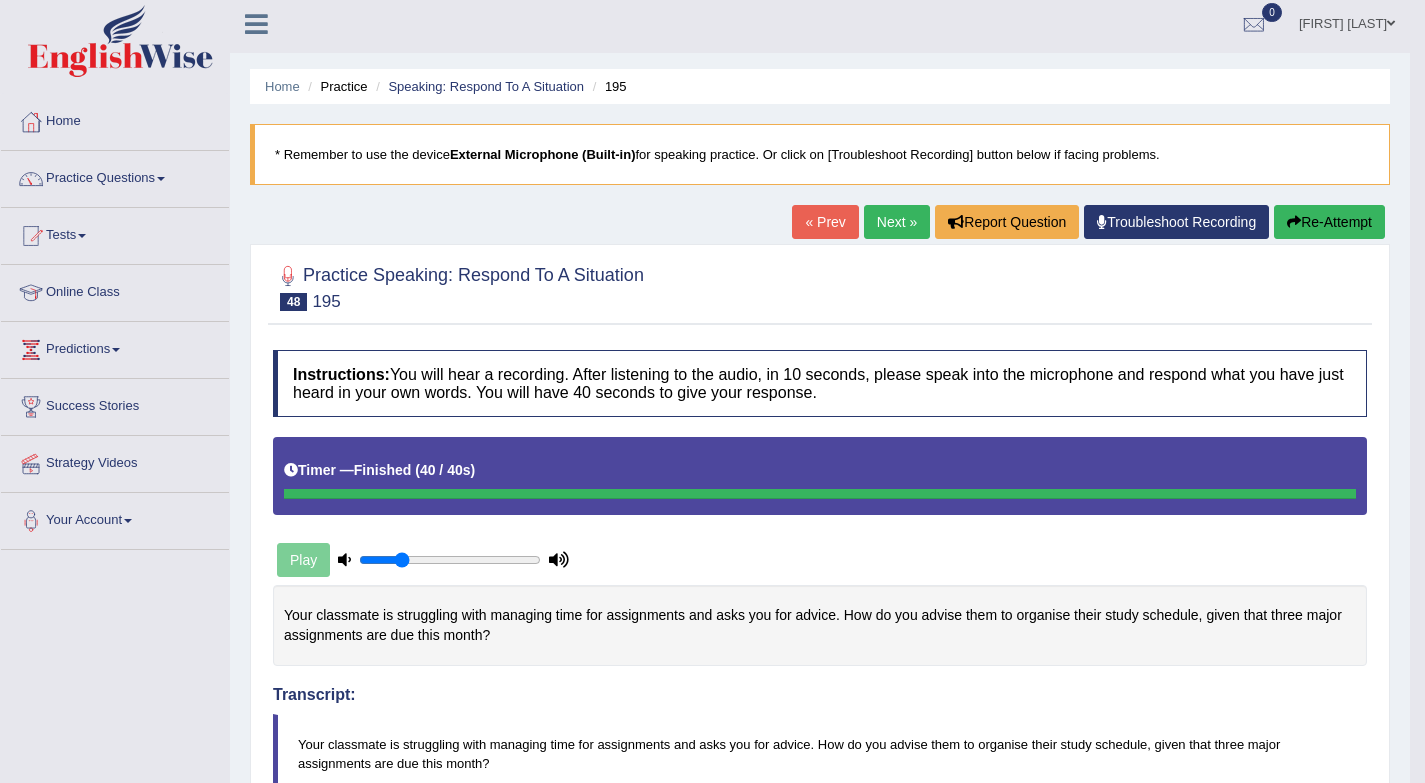 scroll, scrollTop: 0, scrollLeft: 0, axis: both 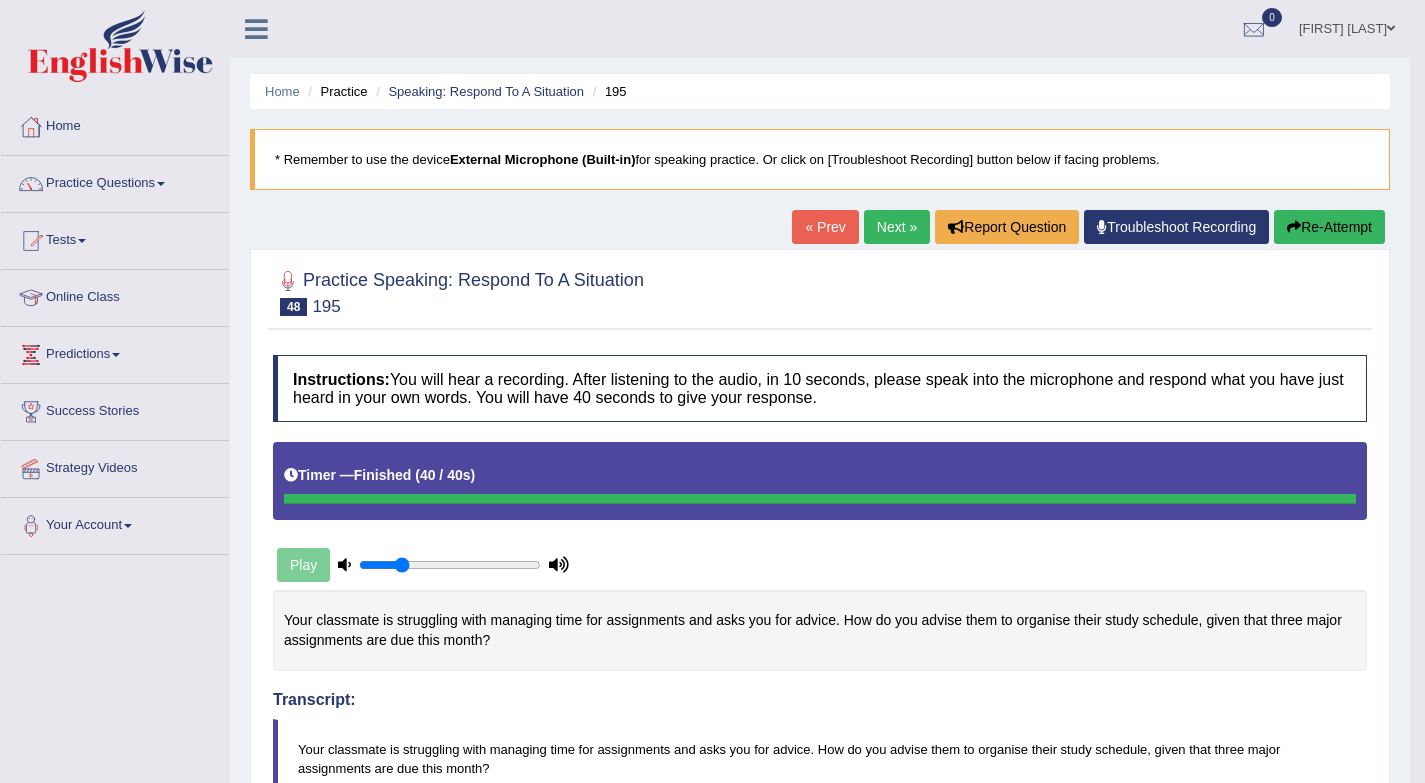 click on "Next »" at bounding box center [897, 227] 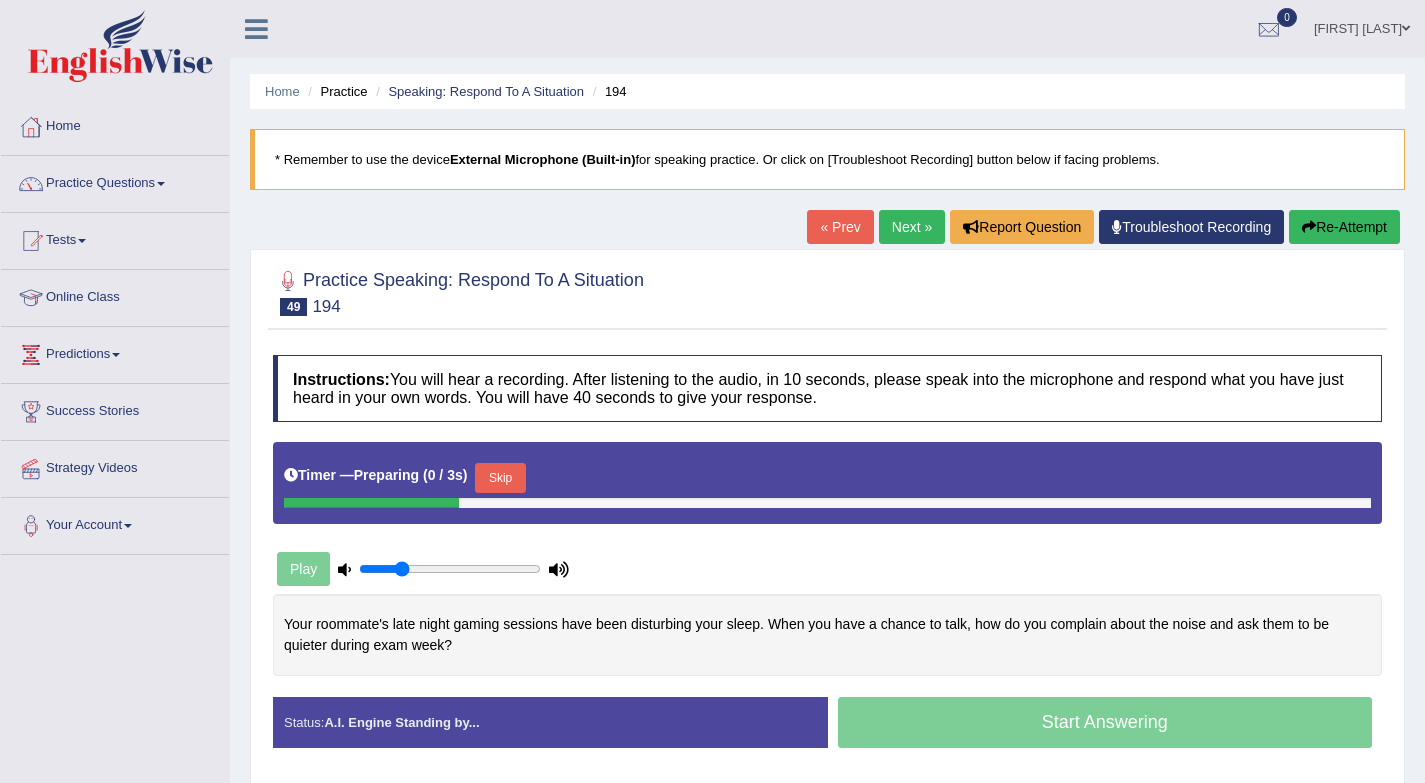 scroll, scrollTop: 0, scrollLeft: 0, axis: both 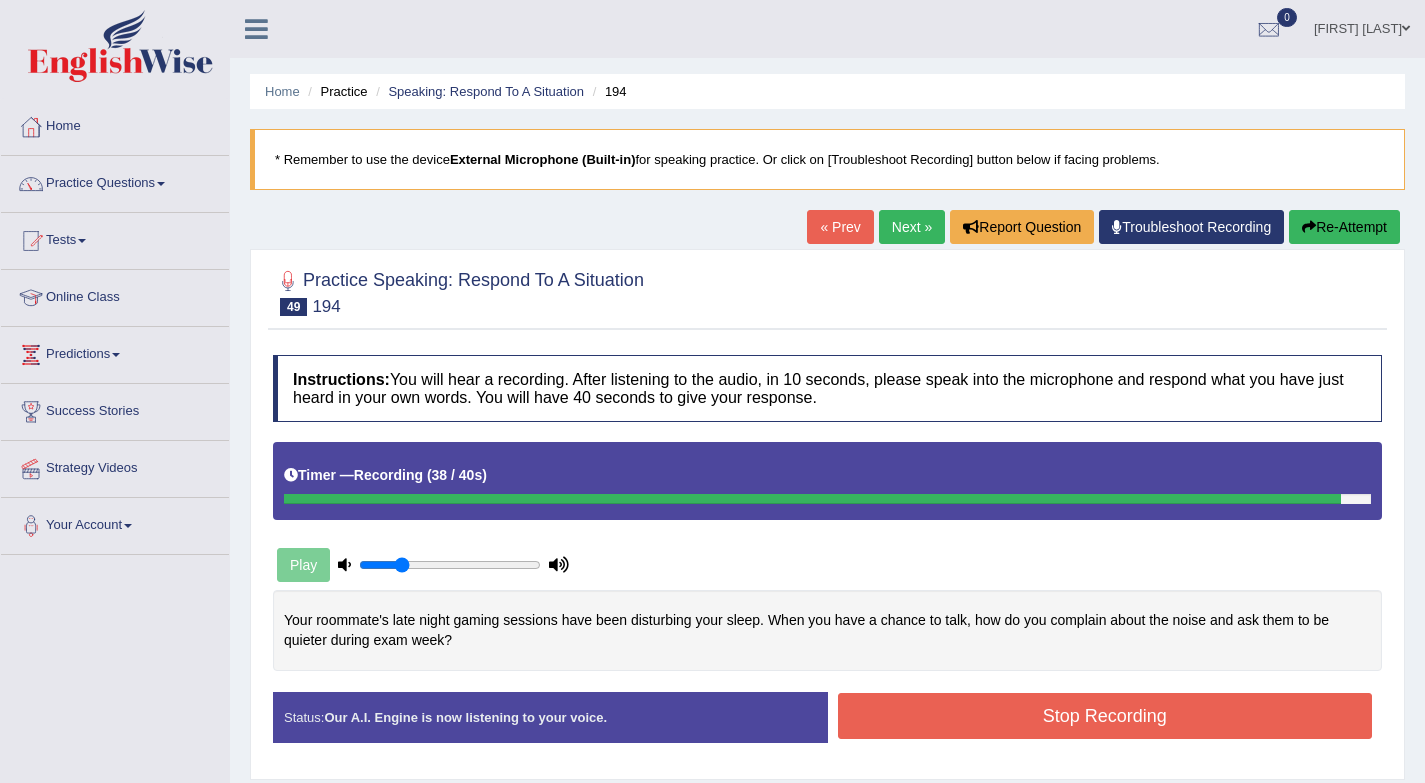 click on "Stop Recording" at bounding box center [1105, 716] 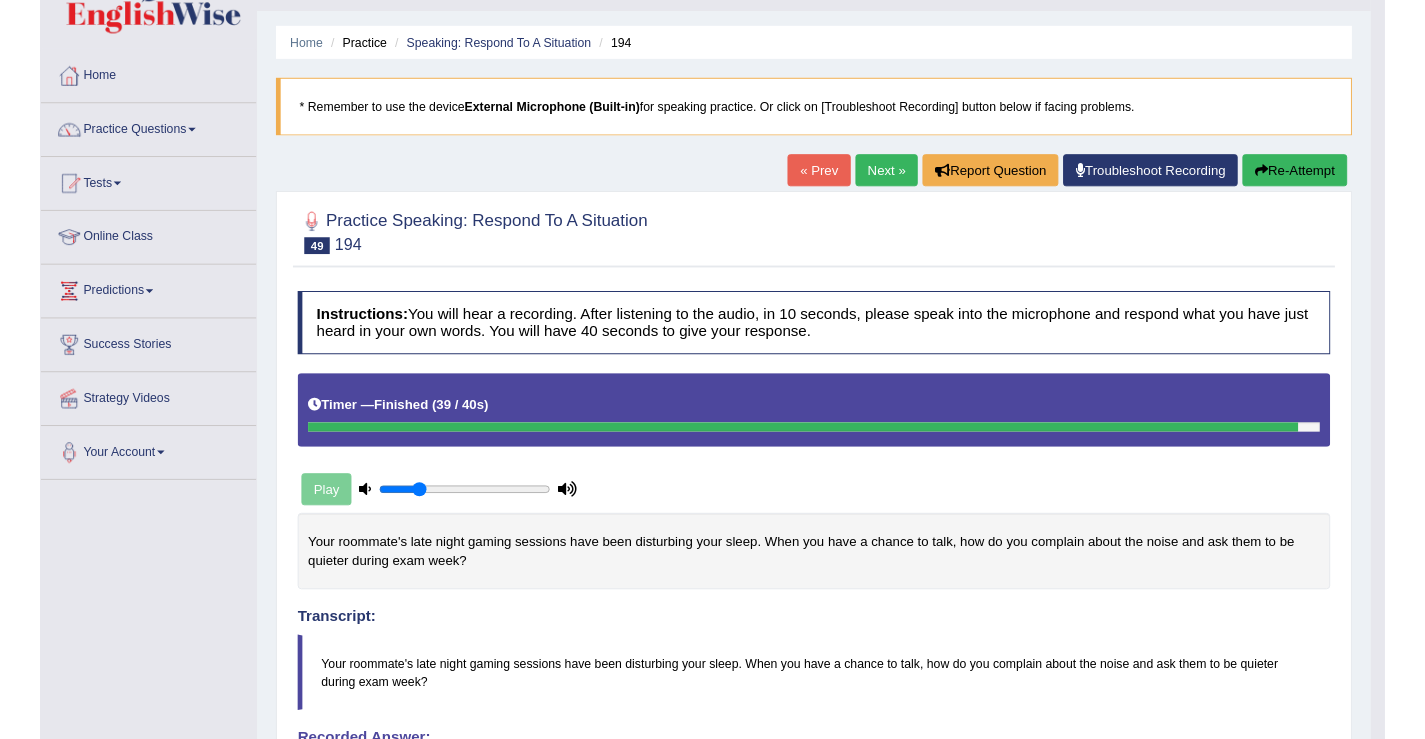 scroll, scrollTop: 0, scrollLeft: 0, axis: both 